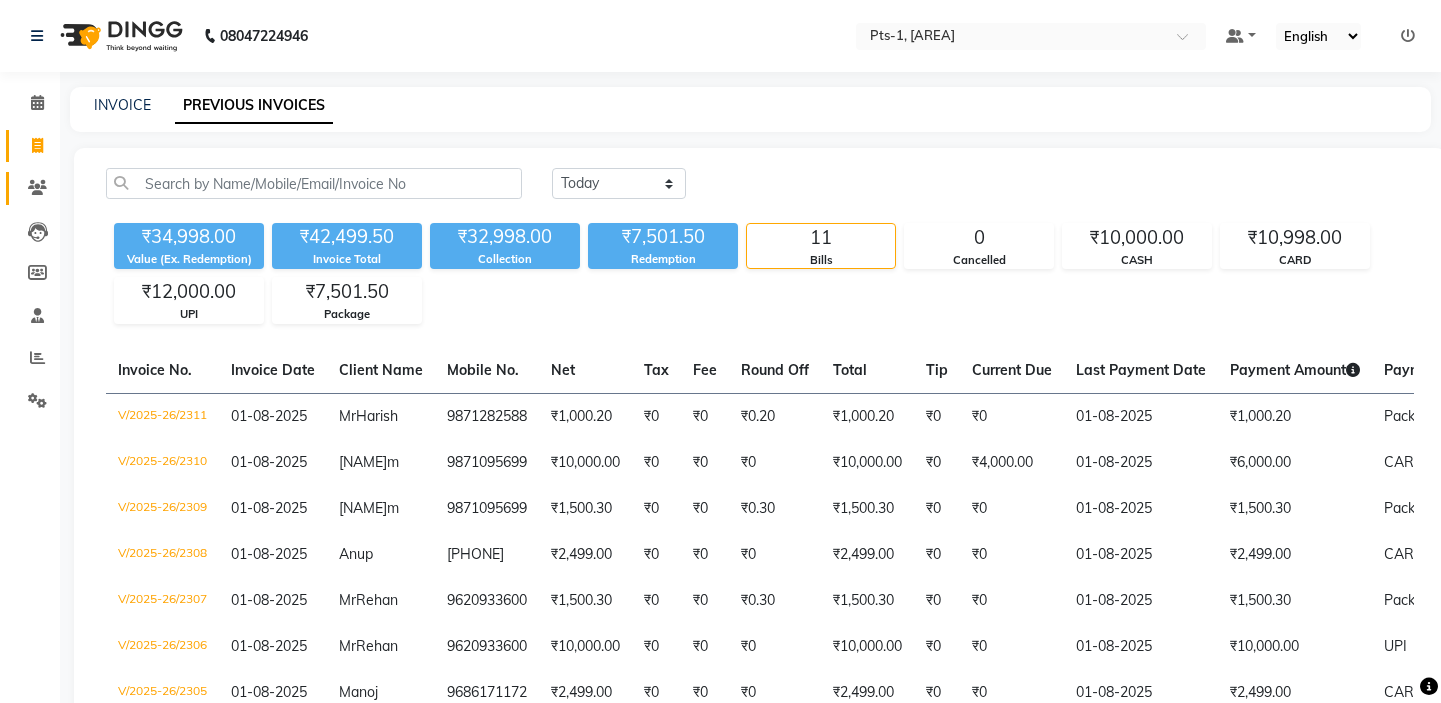 scroll, scrollTop: 4, scrollLeft: 0, axis: vertical 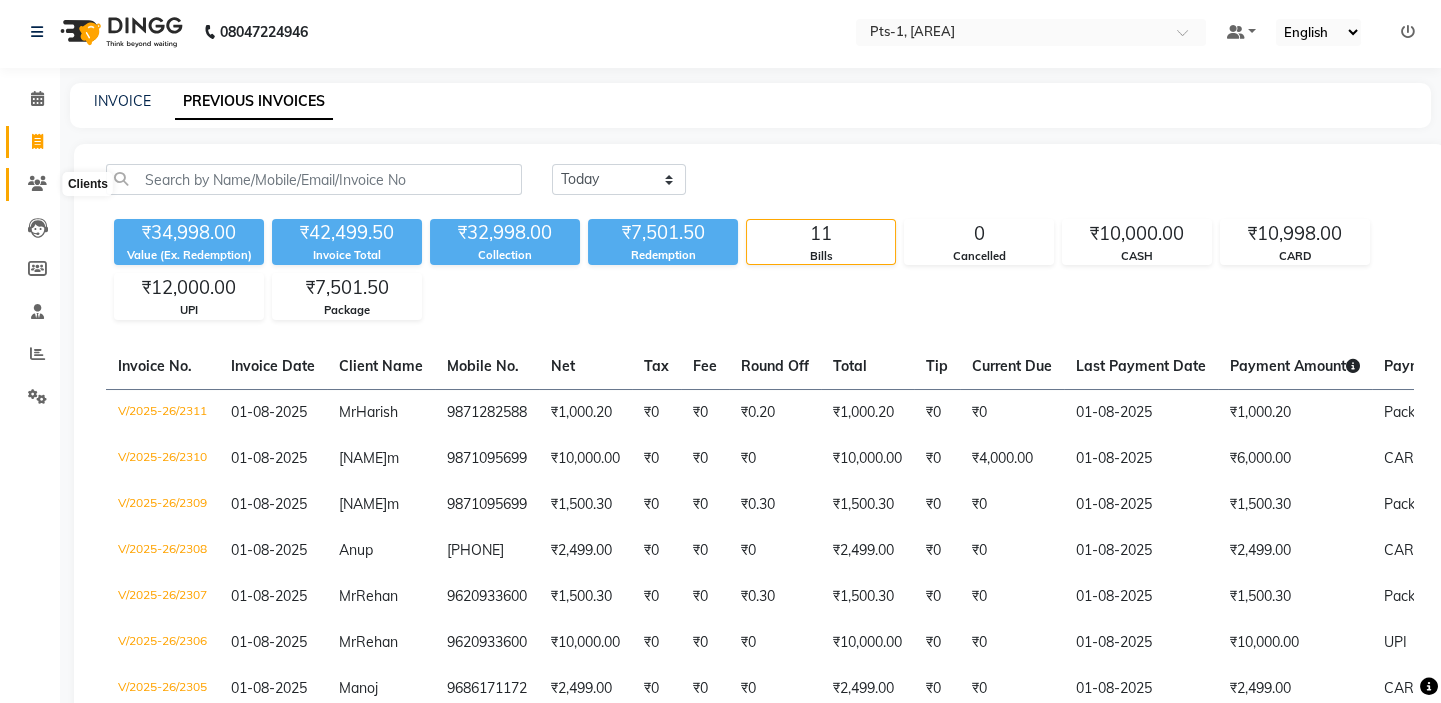 click 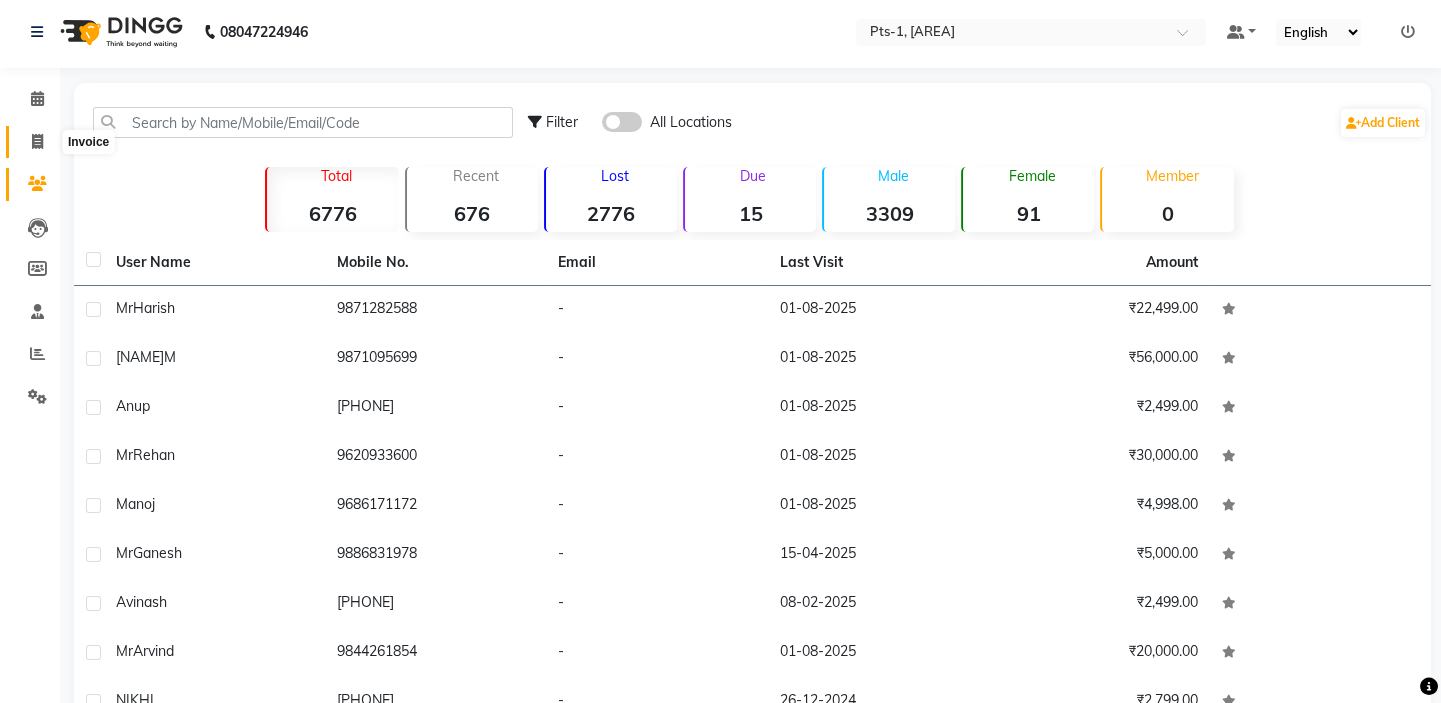 click 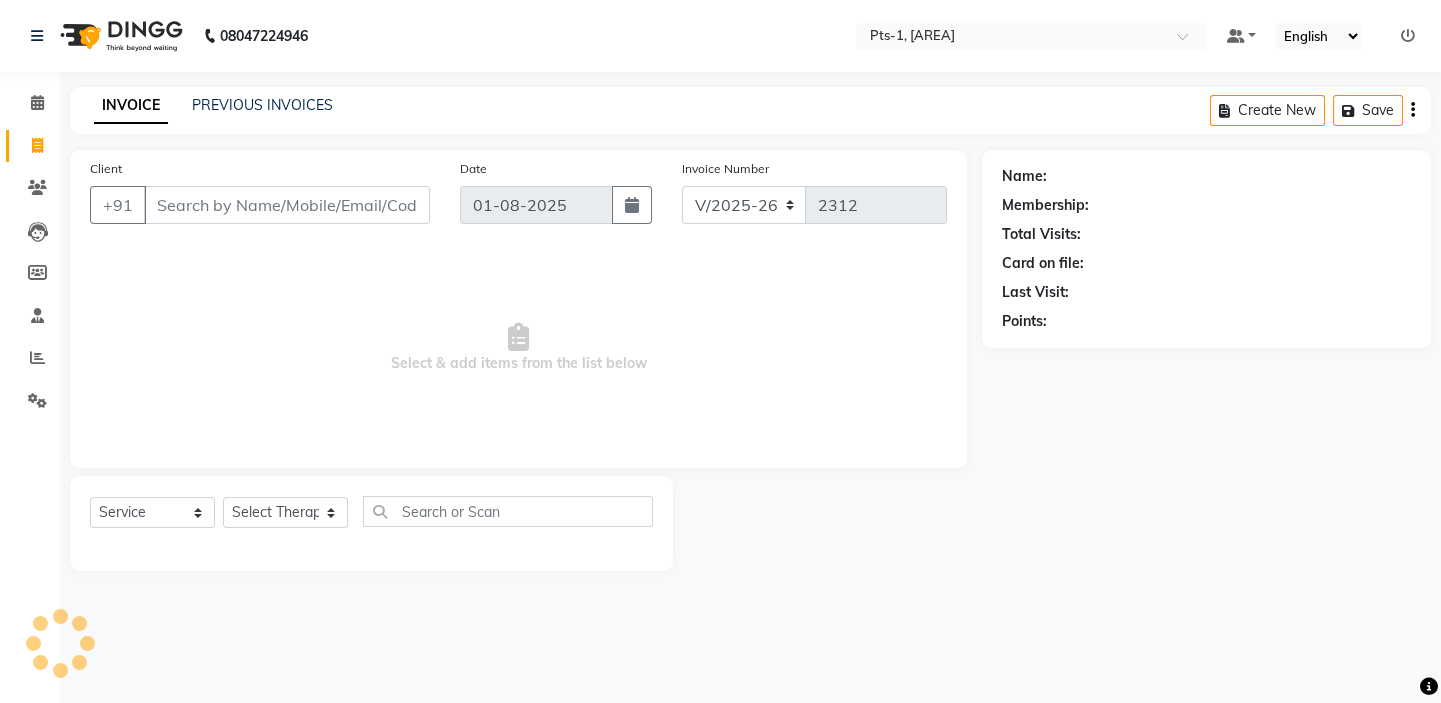 scroll, scrollTop: 0, scrollLeft: 0, axis: both 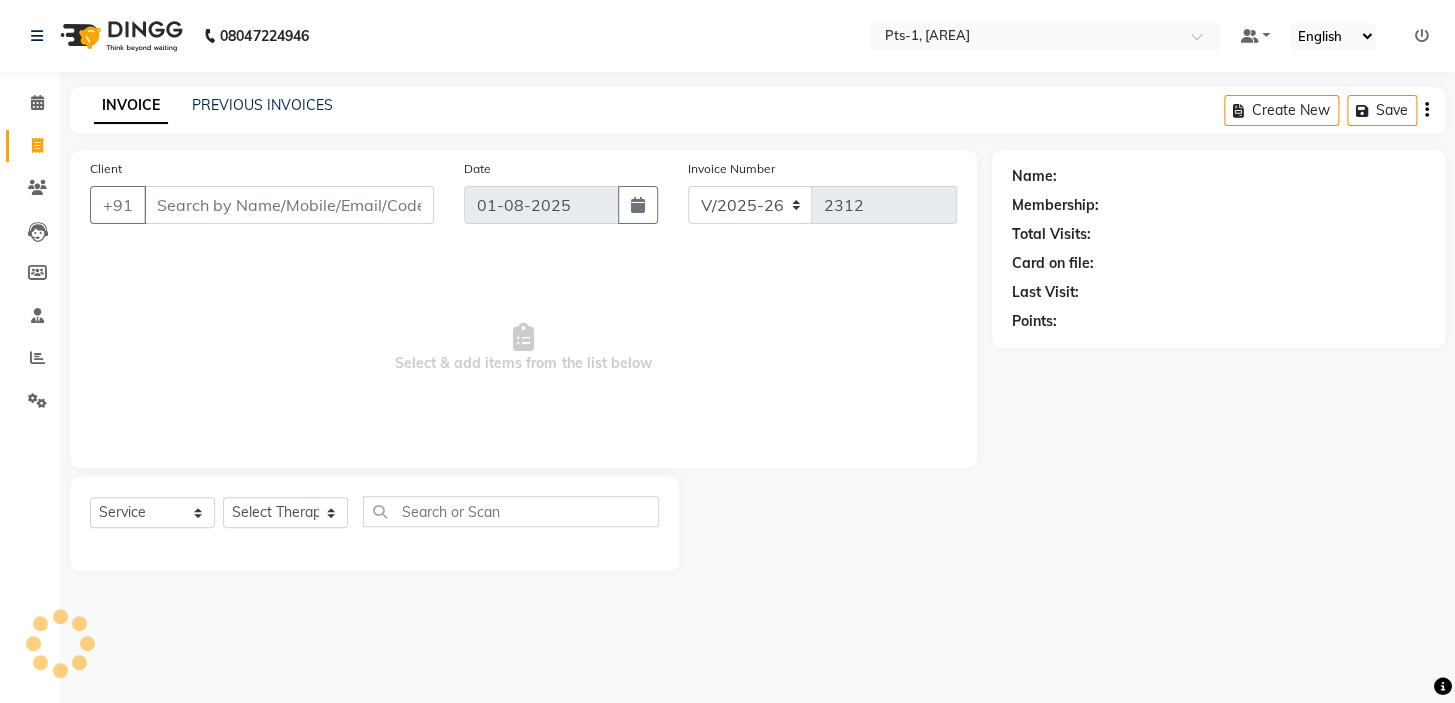 click on "Client" at bounding box center (289, 205) 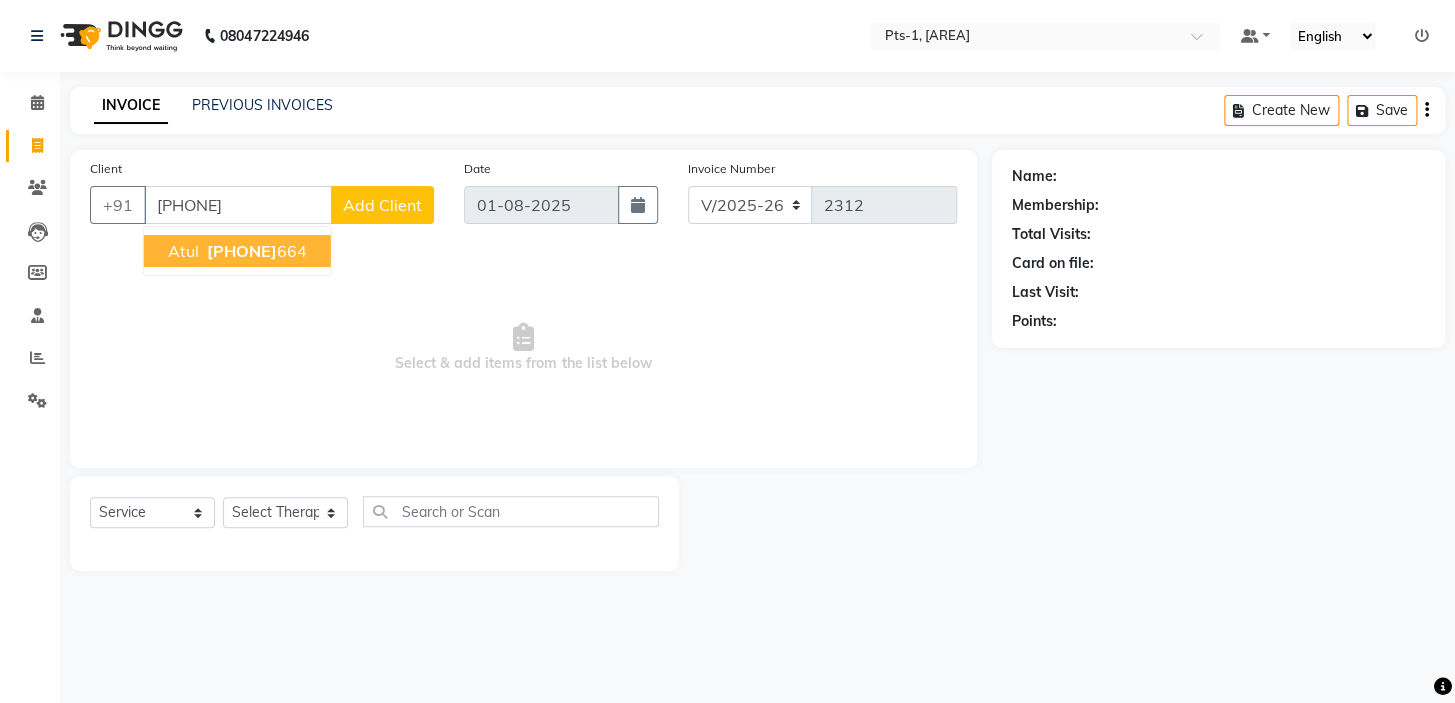 click on "[PHONE]" at bounding box center [255, 251] 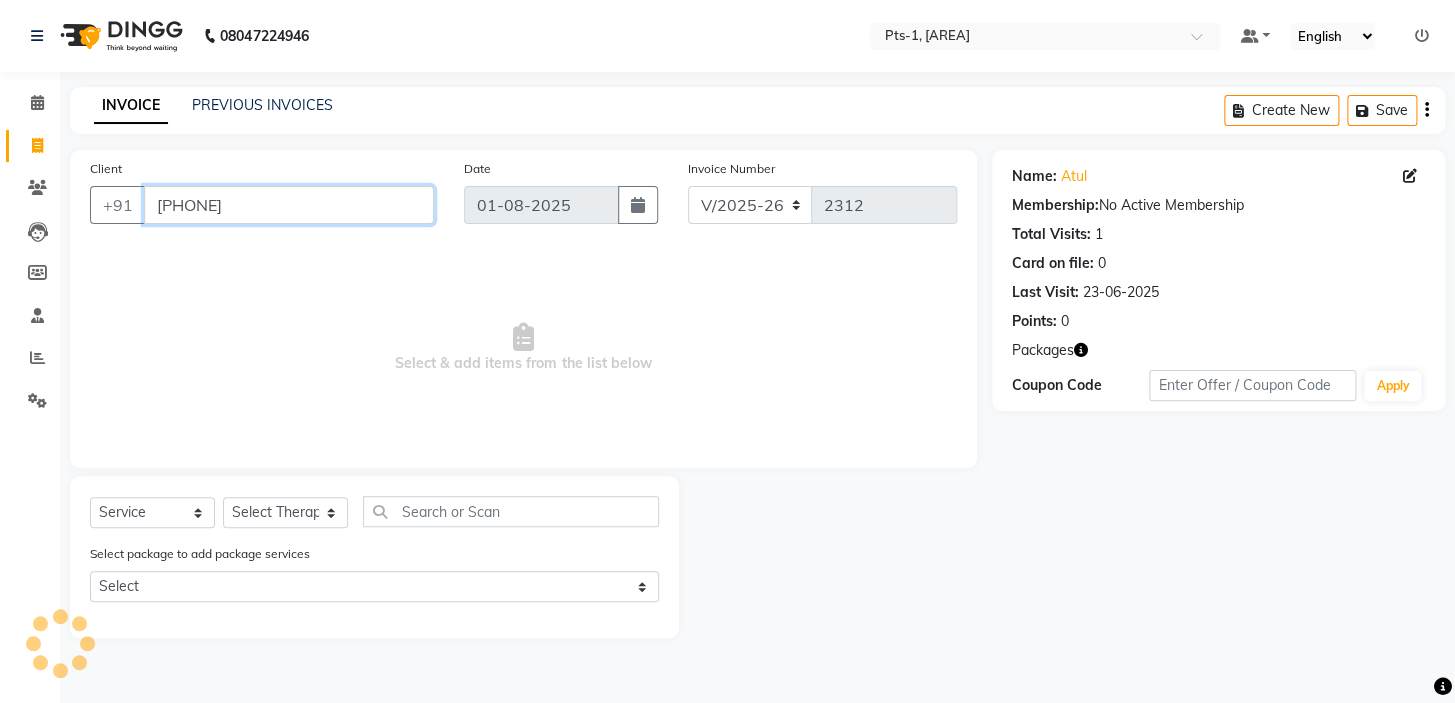 drag, startPoint x: 292, startPoint y: 209, endPoint x: 144, endPoint y: 214, distance: 148.08444 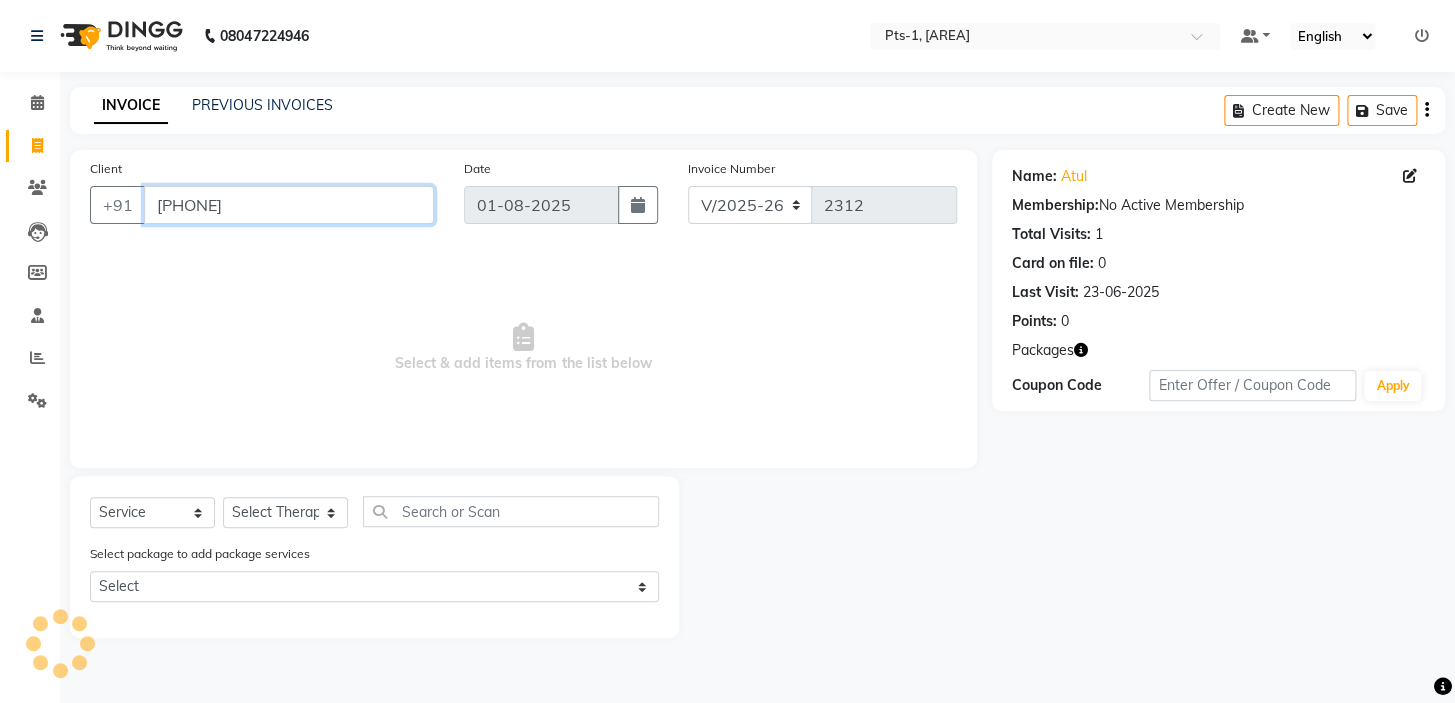 click on "[PHONE]" at bounding box center (289, 205) 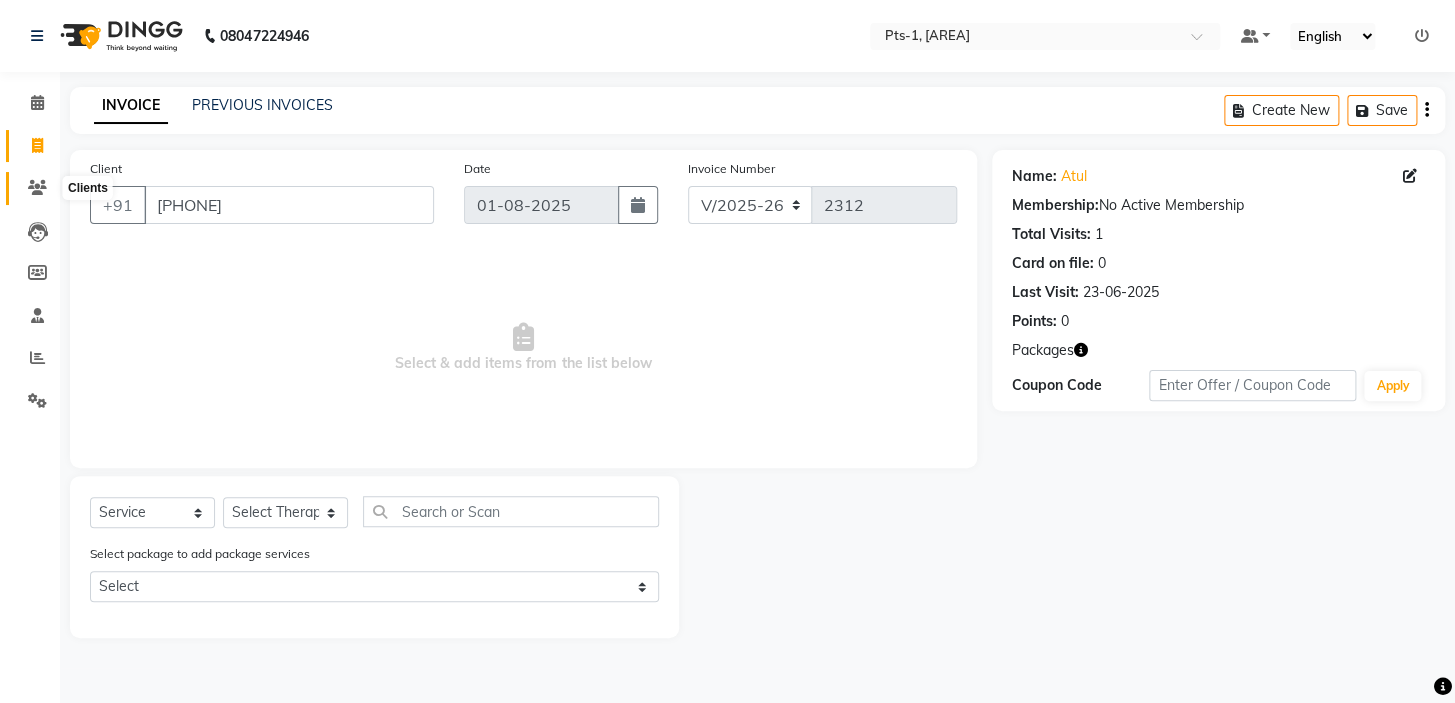 click 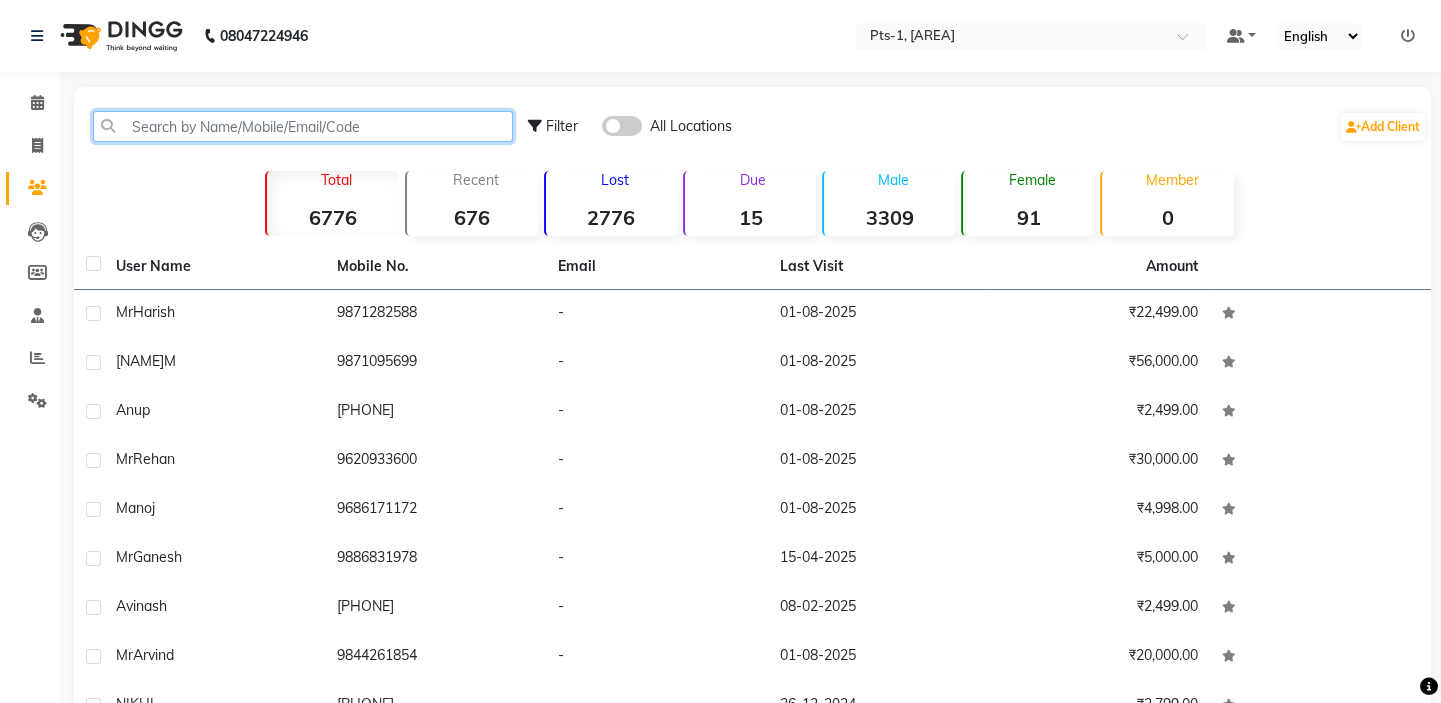 click 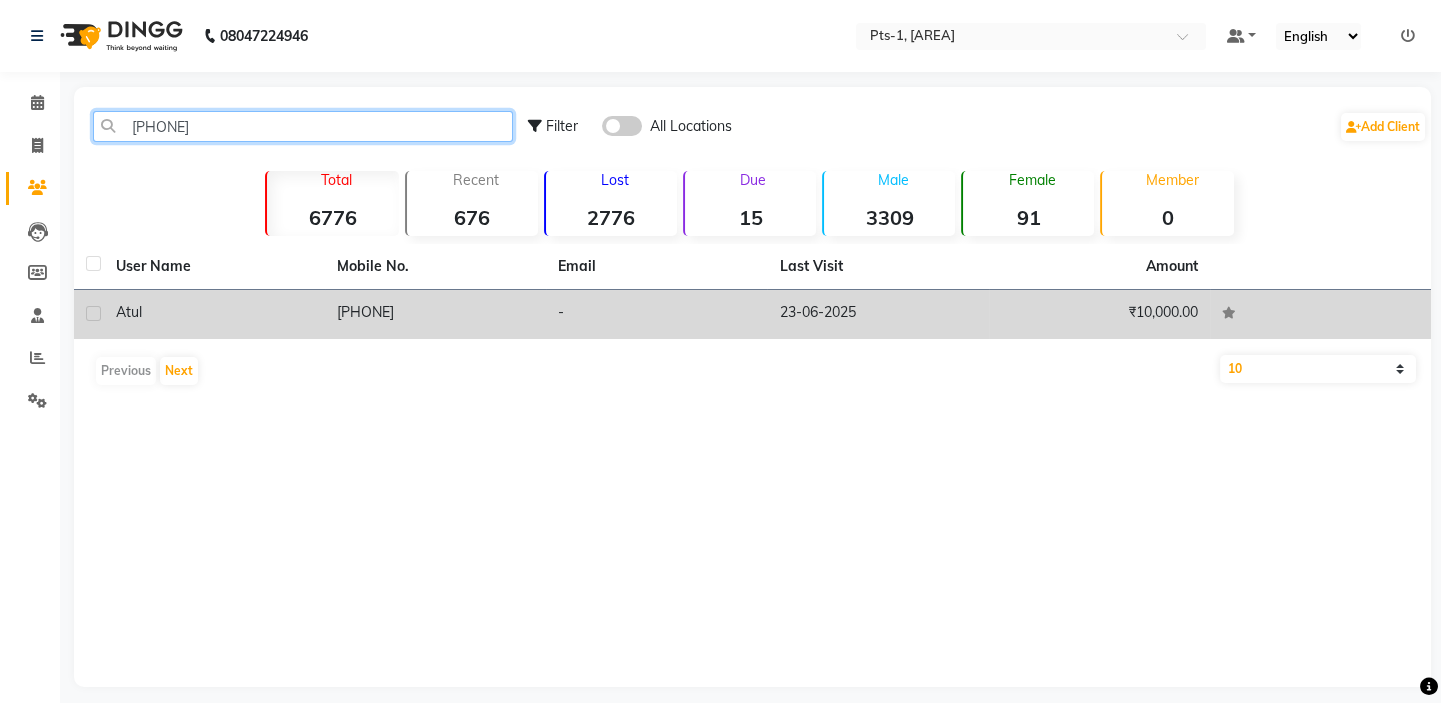 type on "[PHONE]" 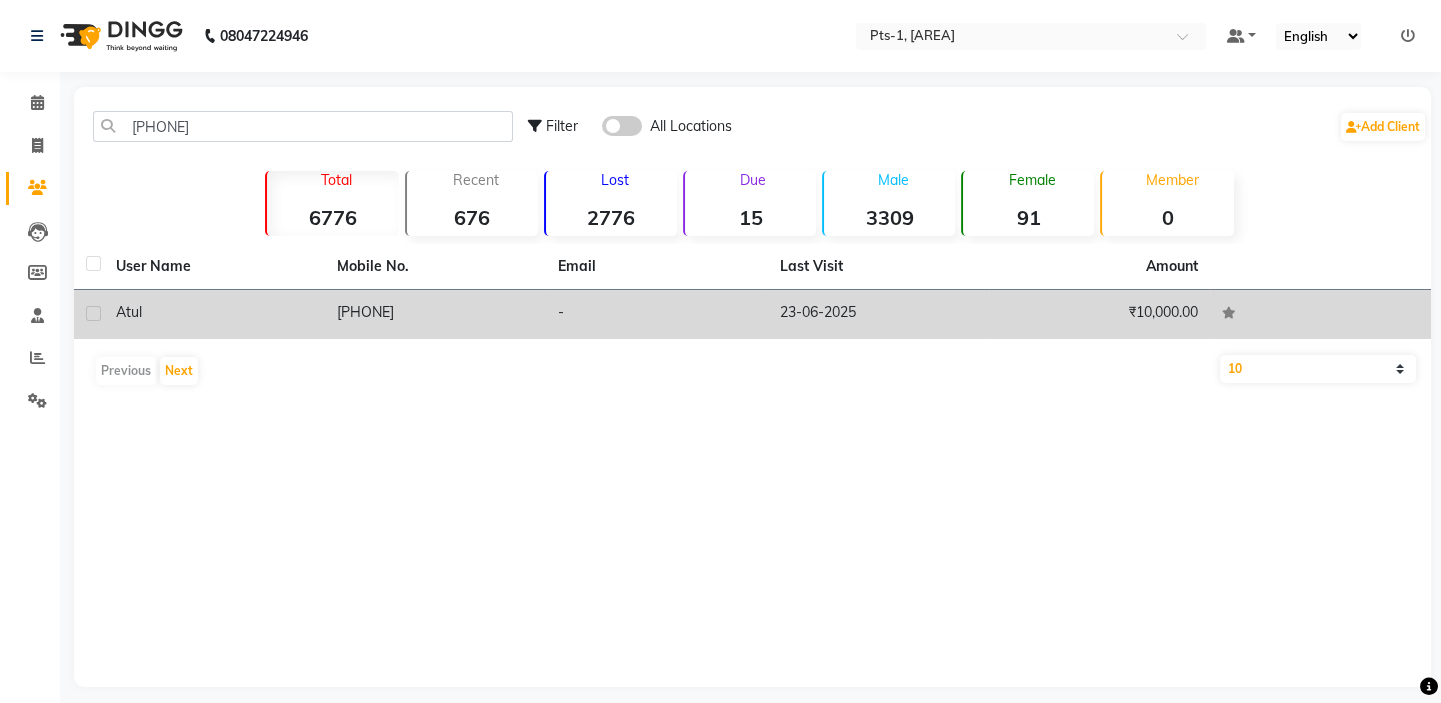 click on "[PHONE]" 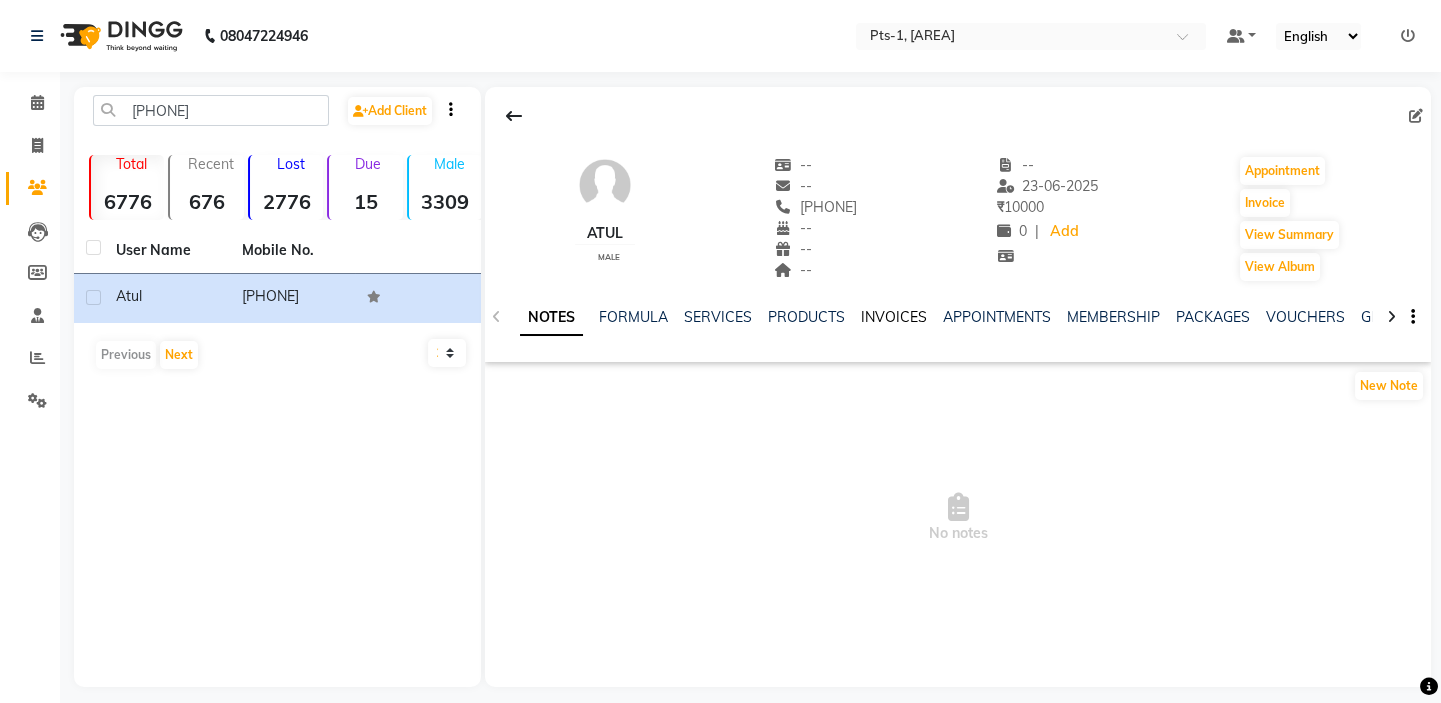 click on "INVOICES" 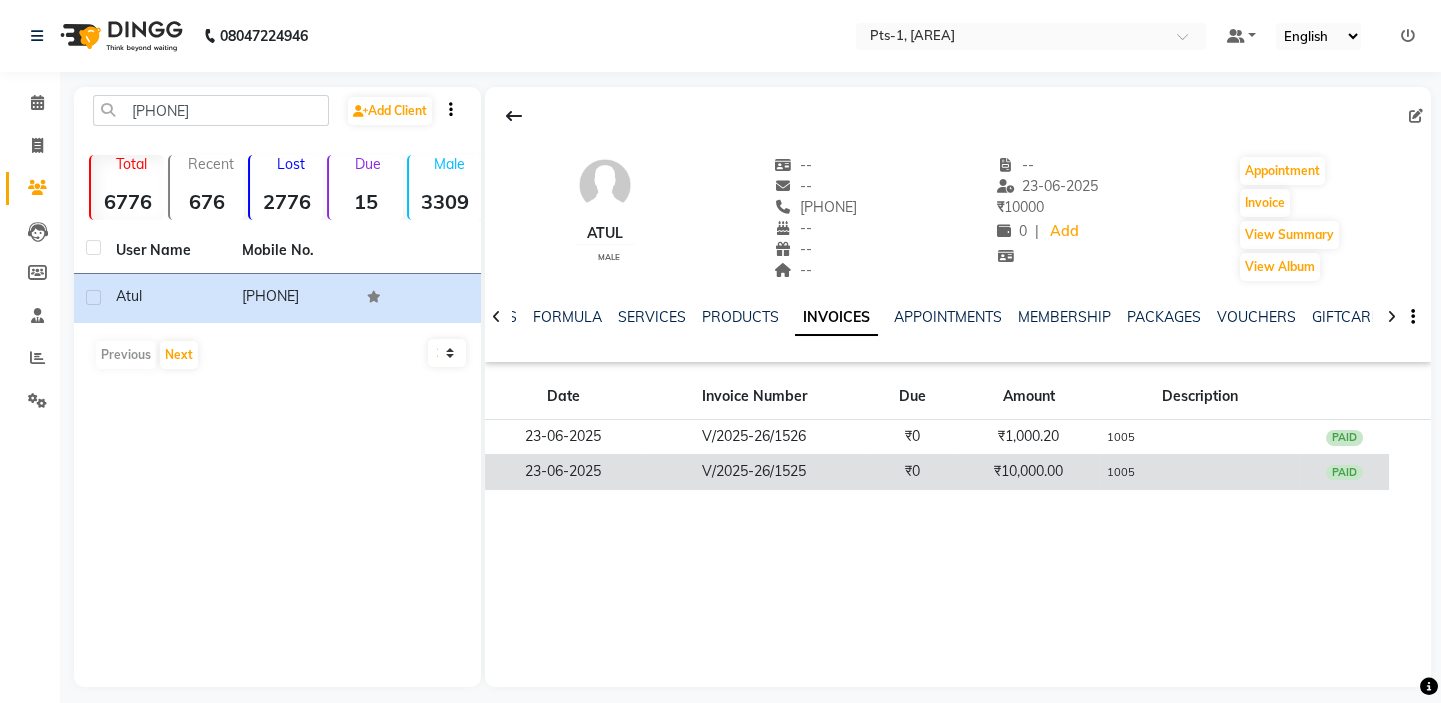 scroll, scrollTop: 14, scrollLeft: 0, axis: vertical 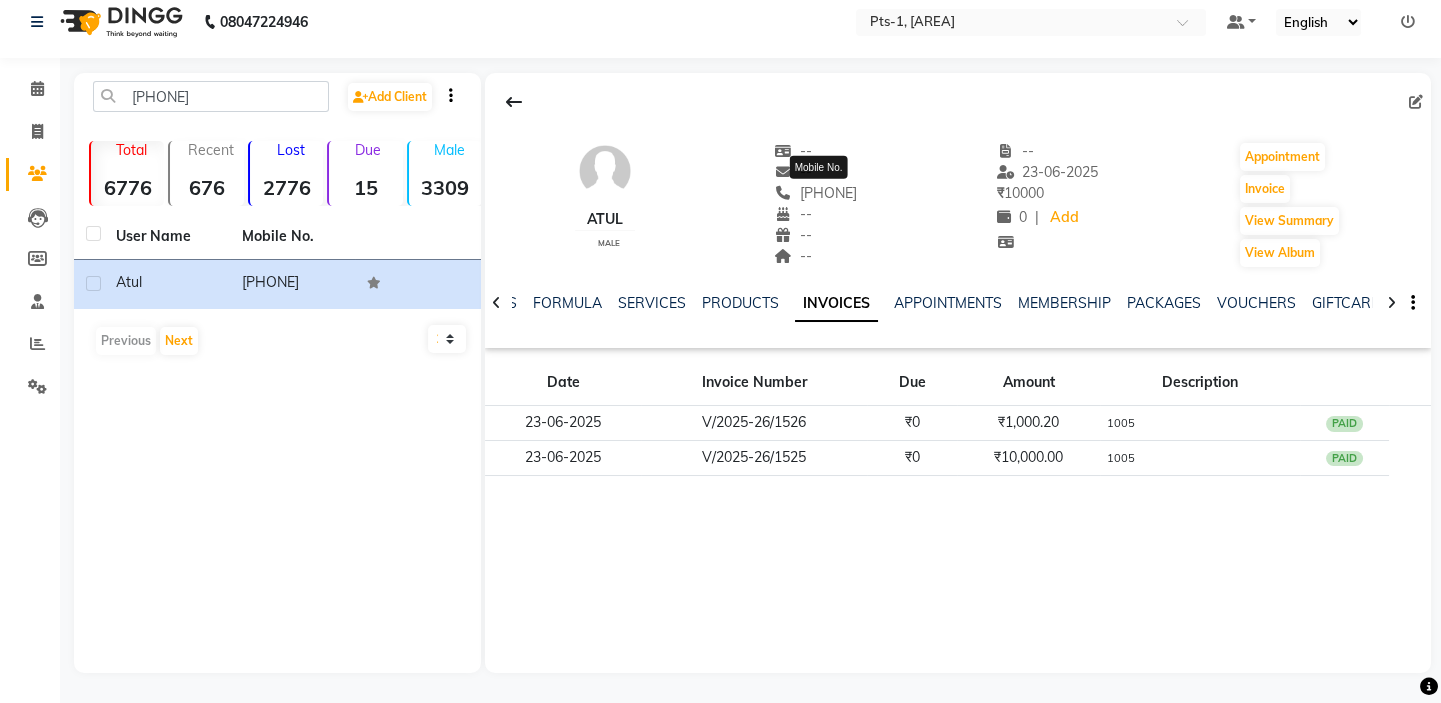 drag, startPoint x: 879, startPoint y: 194, endPoint x: 784, endPoint y: 190, distance: 95.084175 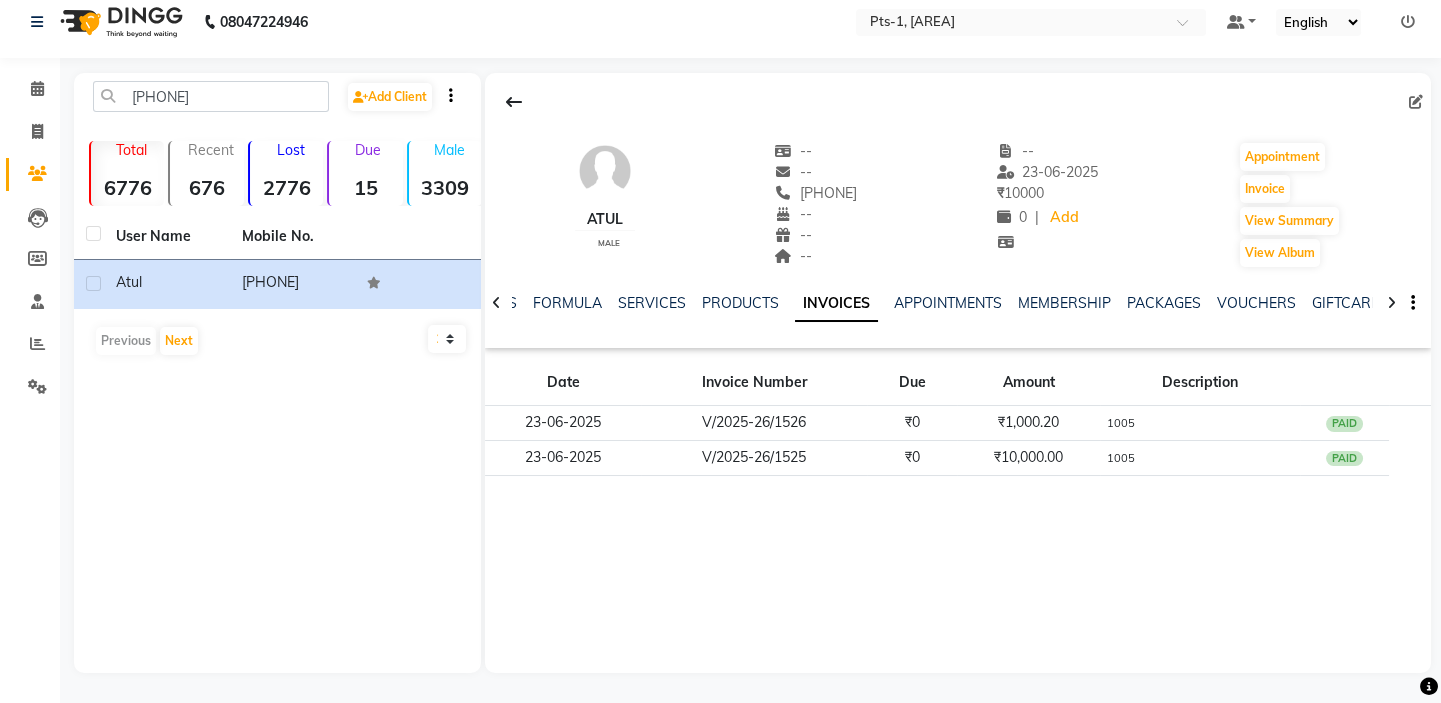 copy on "[PHONE]" 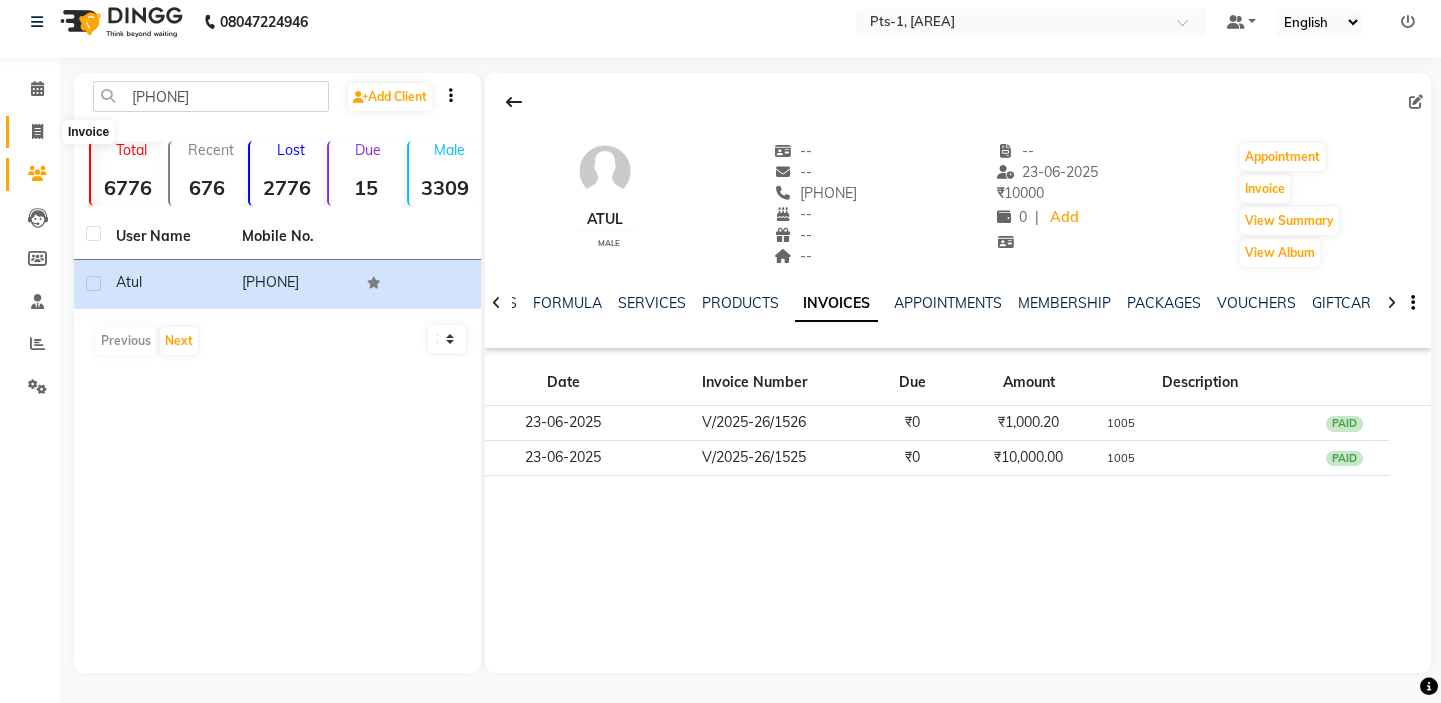 click 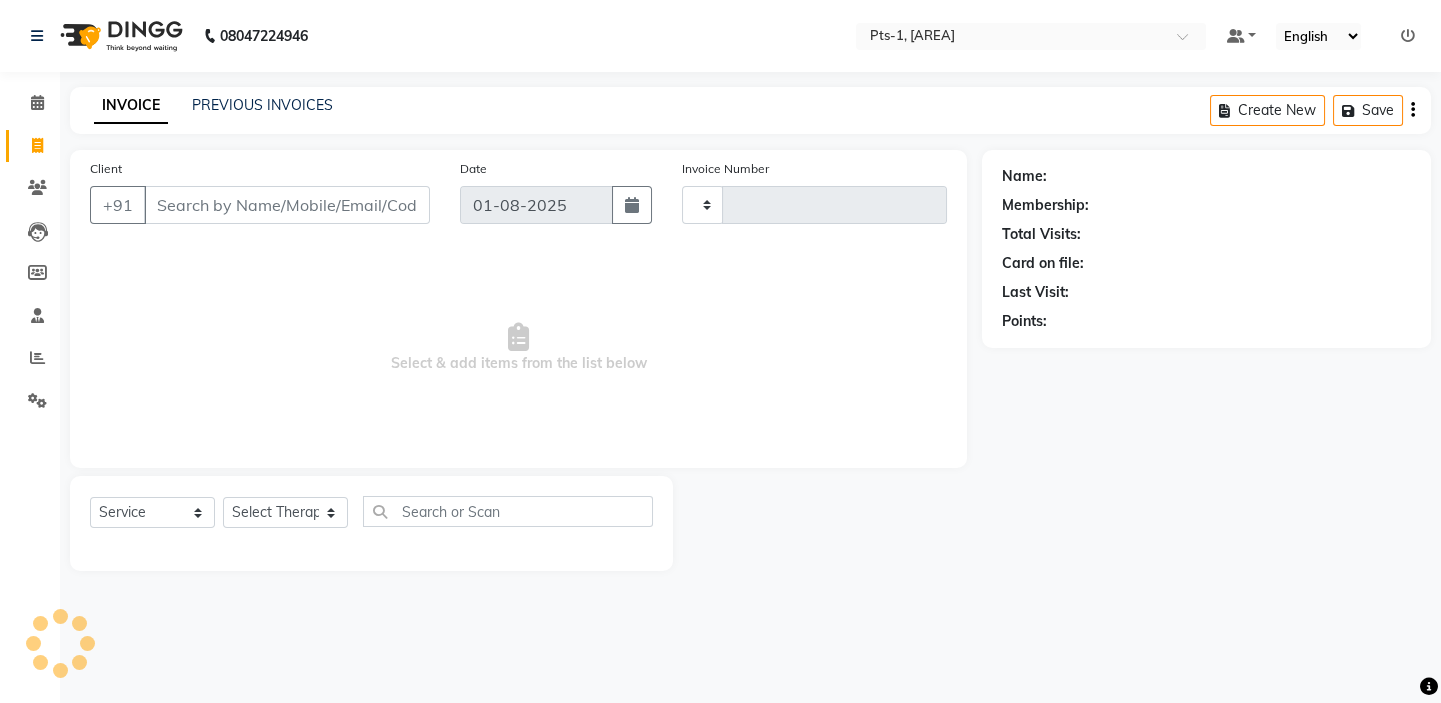type on "2312" 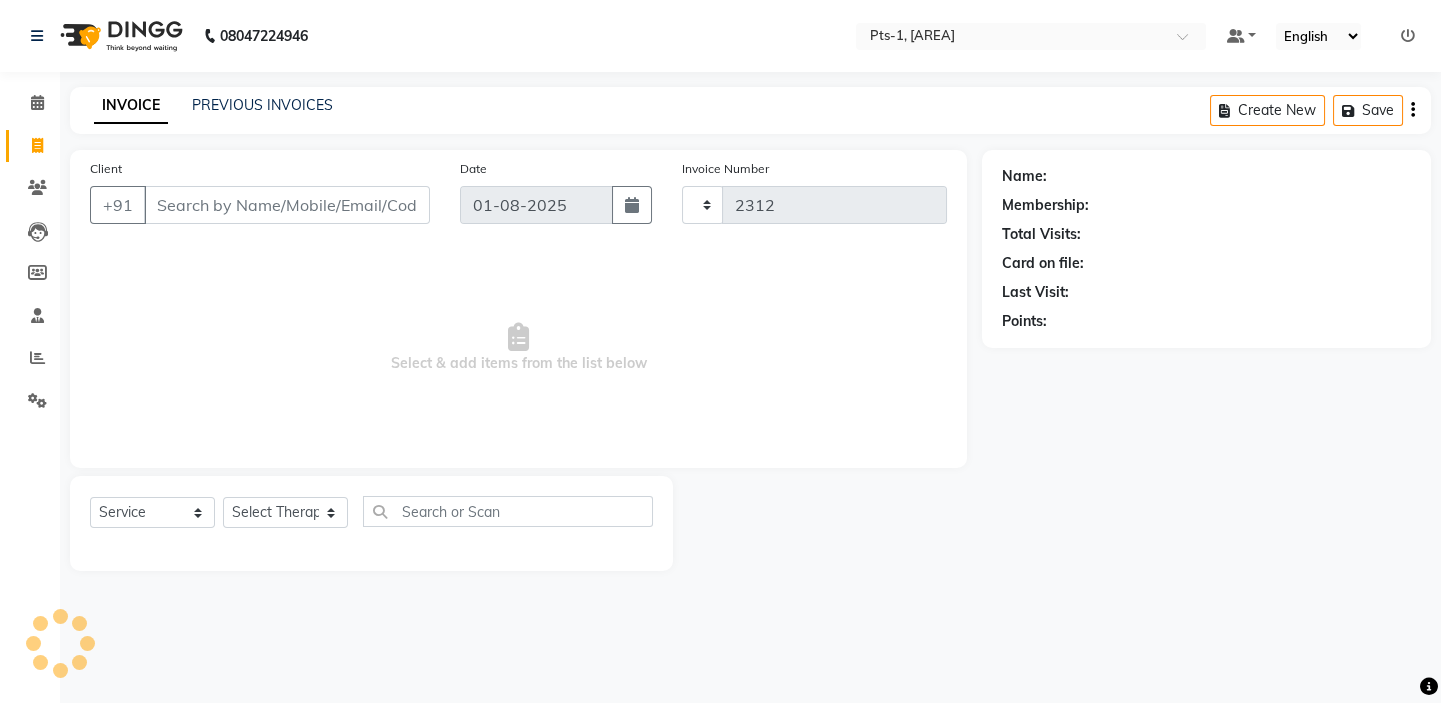 select on "5296" 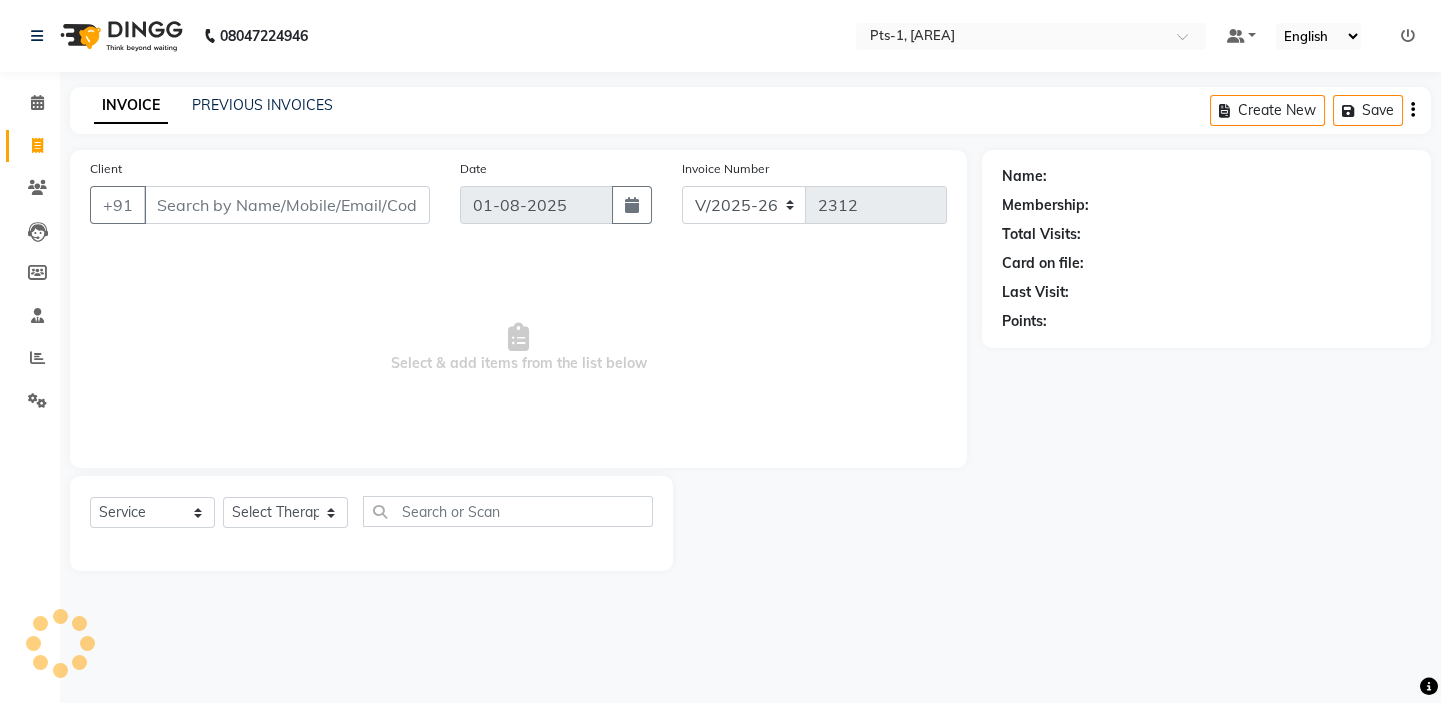 scroll, scrollTop: 0, scrollLeft: 0, axis: both 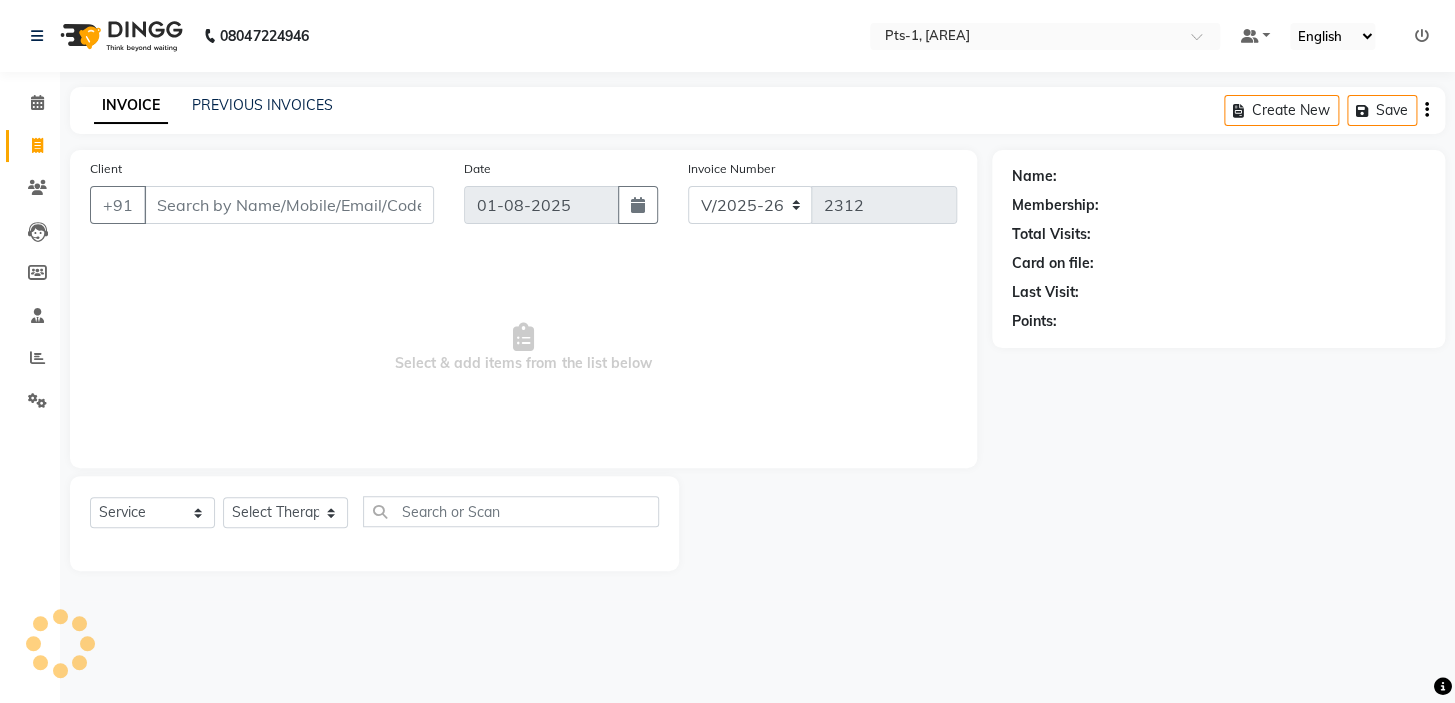 click on "Client" at bounding box center [289, 205] 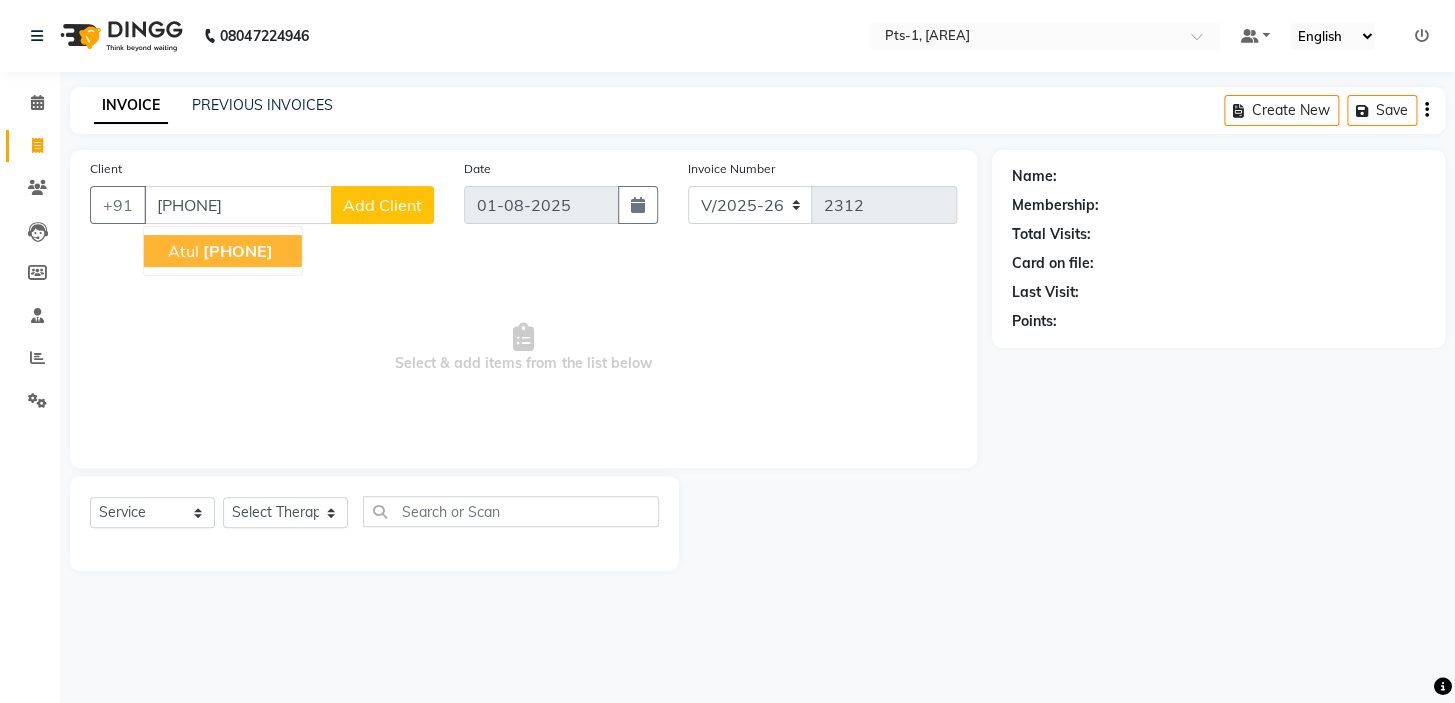 click on "[PHONE]" 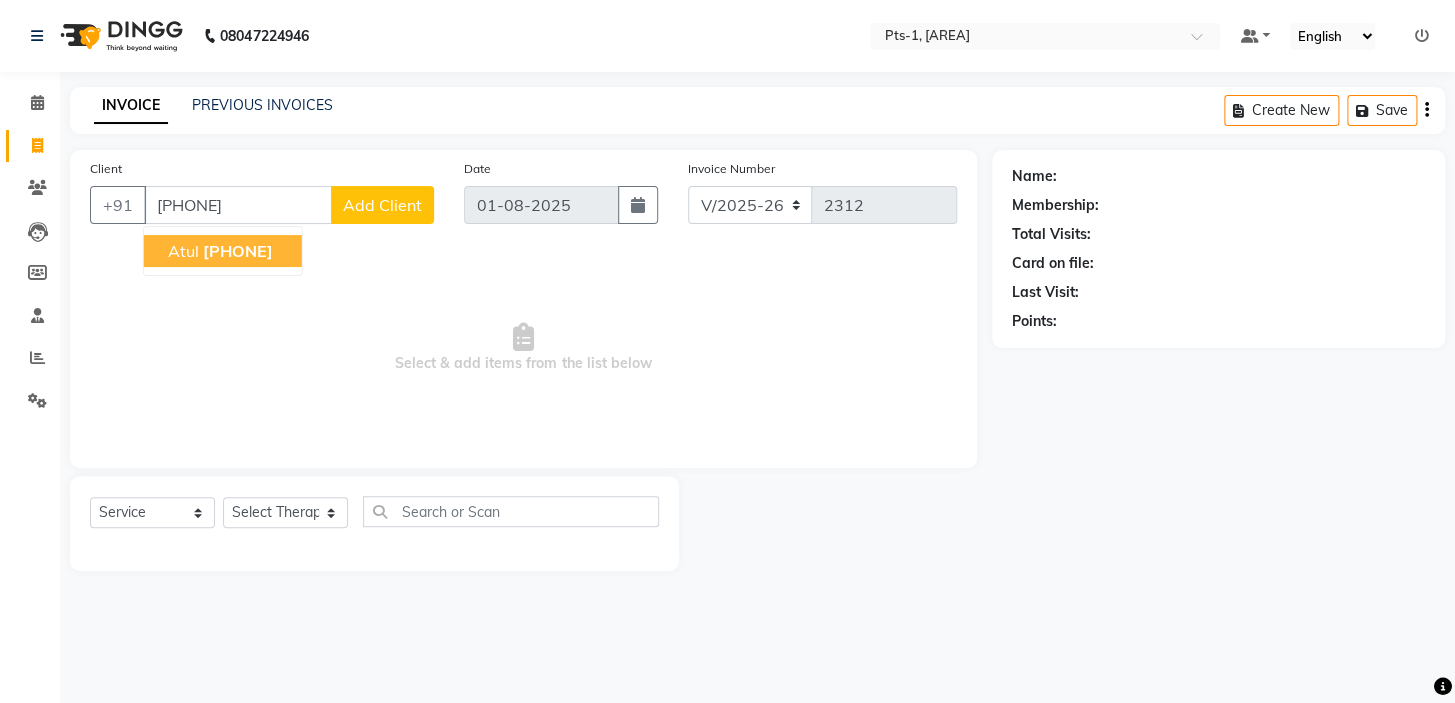 type on "[PHONE]" 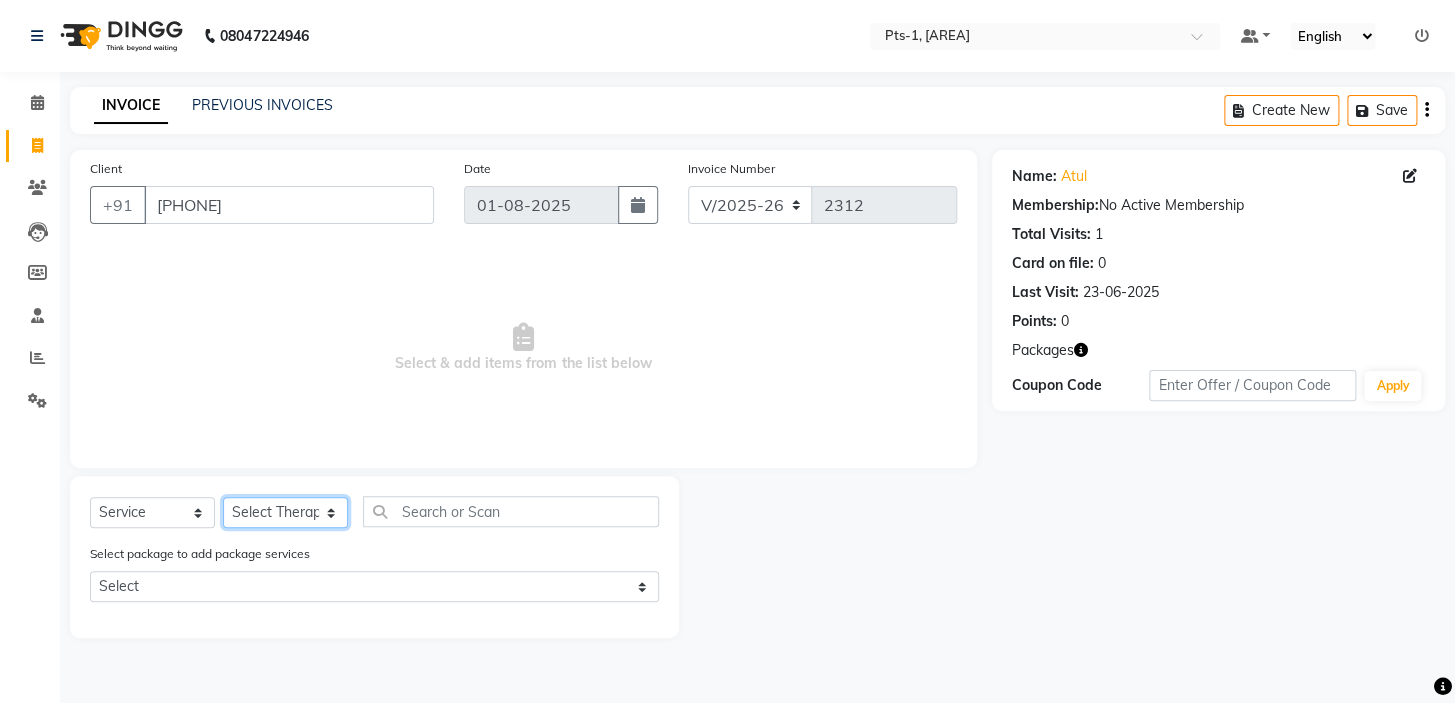 click on "Select Therapist Anand Annie anyone Babu Bela Gia Jeje Jenny Jincy JOE Lilly Nanny Rita Shodika Sun Tashi VINOD KUMAR" 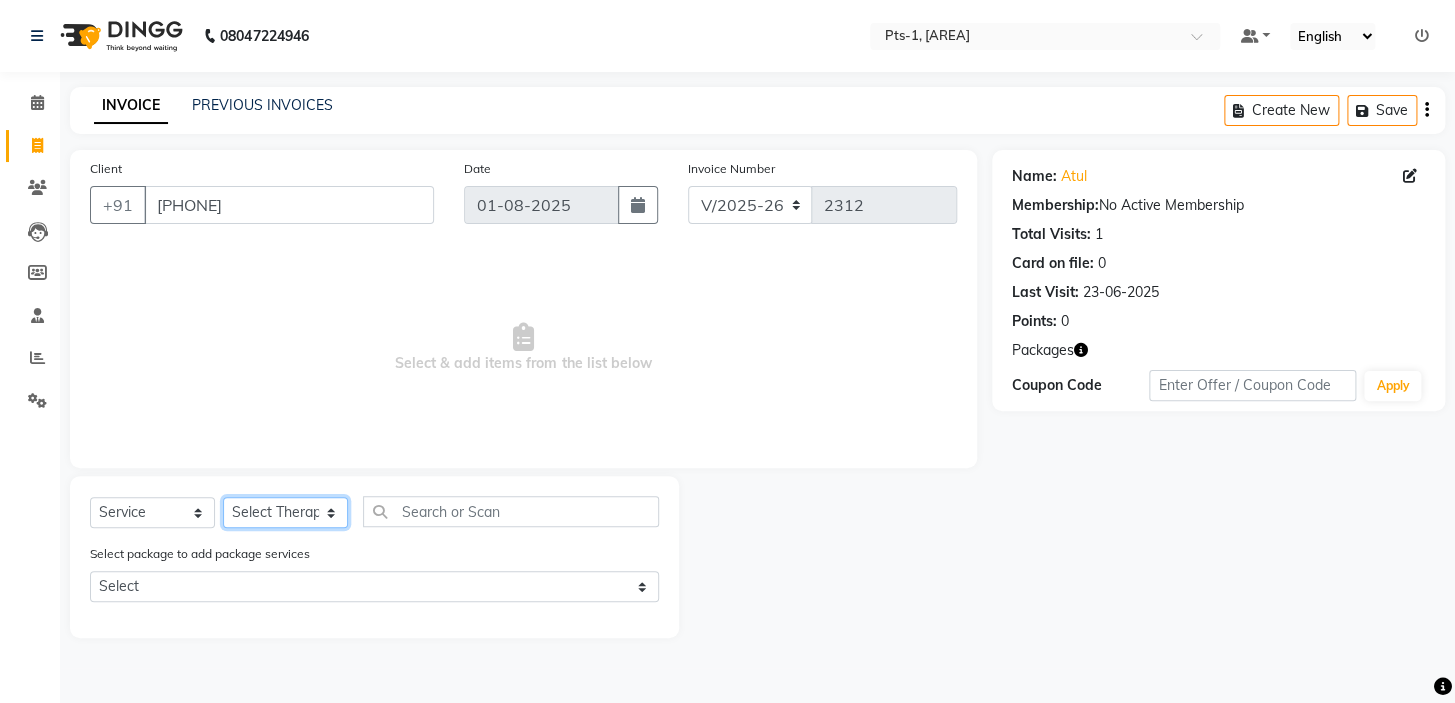 select on "51729" 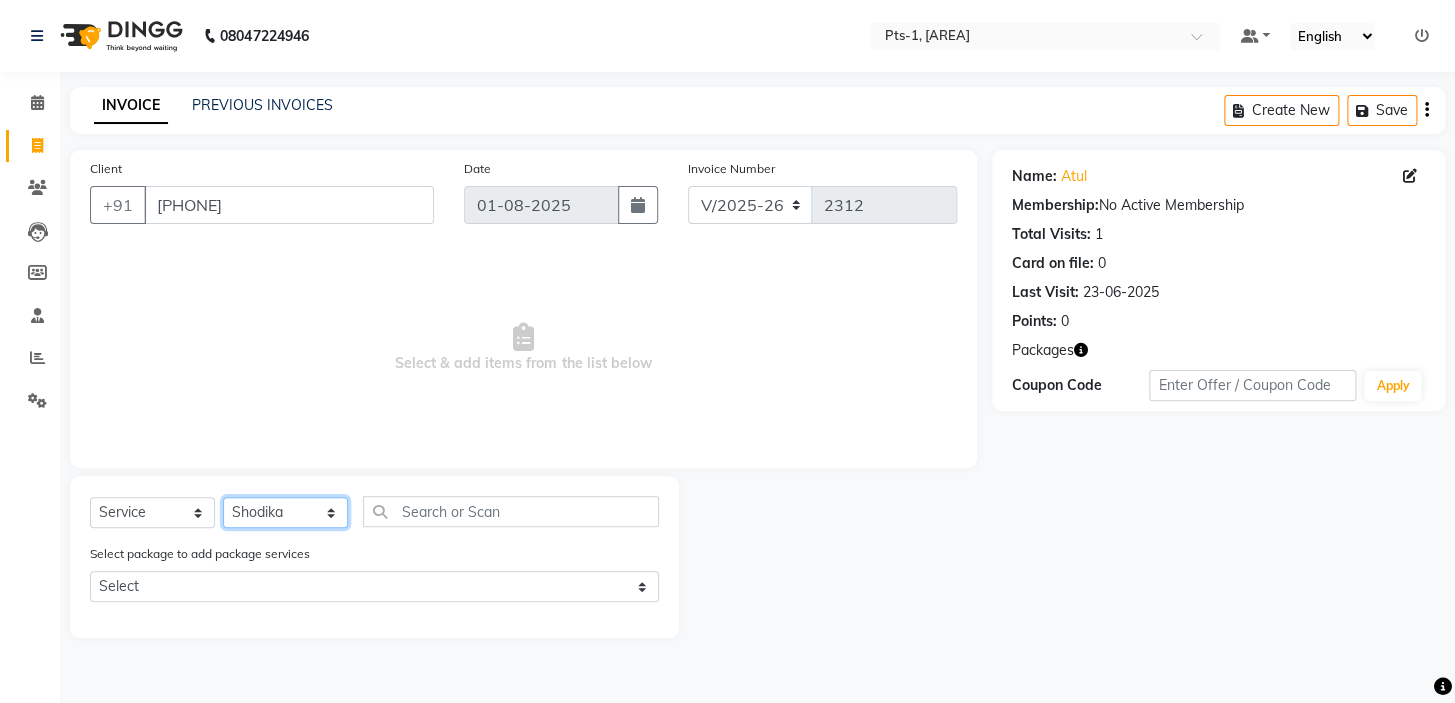 click on "Select Therapist Anand Annie anyone Babu Bela Gia Jeje Jenny Jincy JOE Lilly Nanny Rita Shodika Sun Tashi VINOD KUMAR" 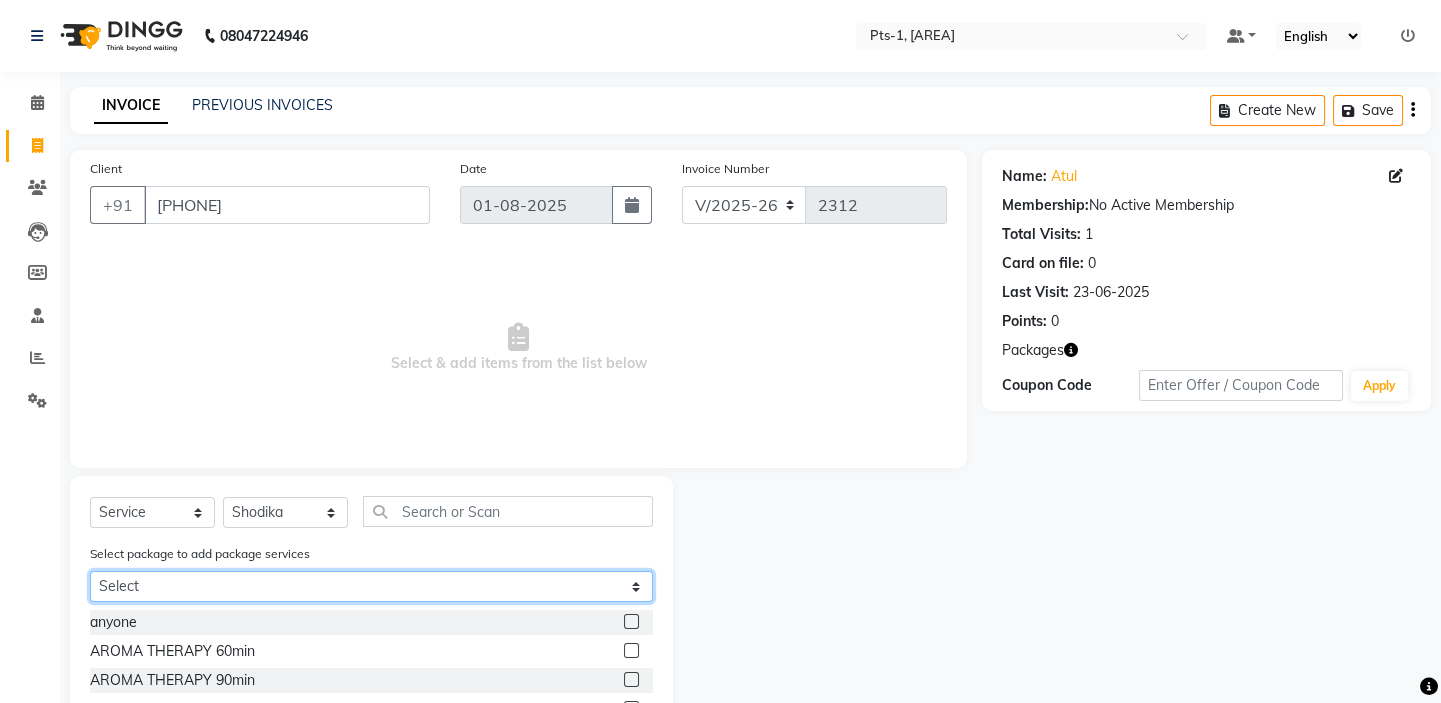 click on "Select PTS PACKAGE (10K) 10 SERVICES" 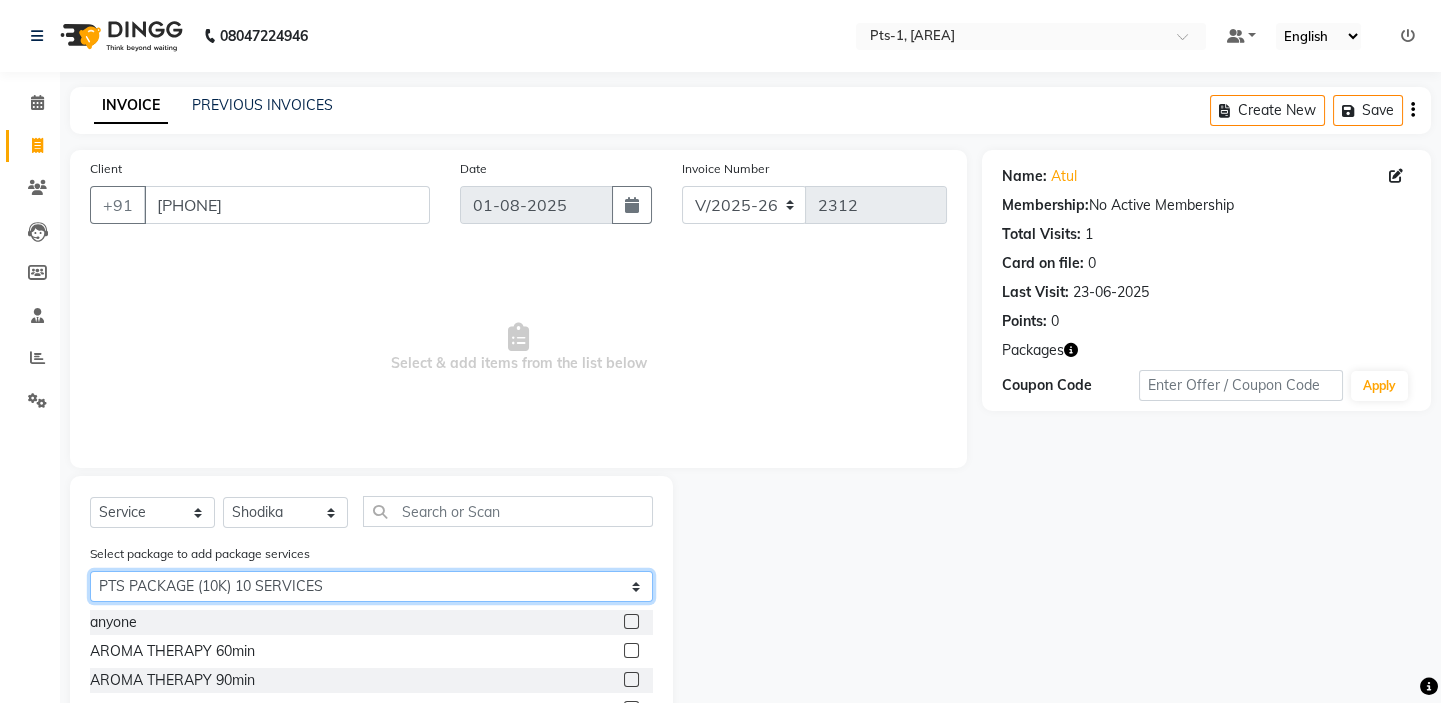 click on "Select PTS PACKAGE (10K) 10 SERVICES" 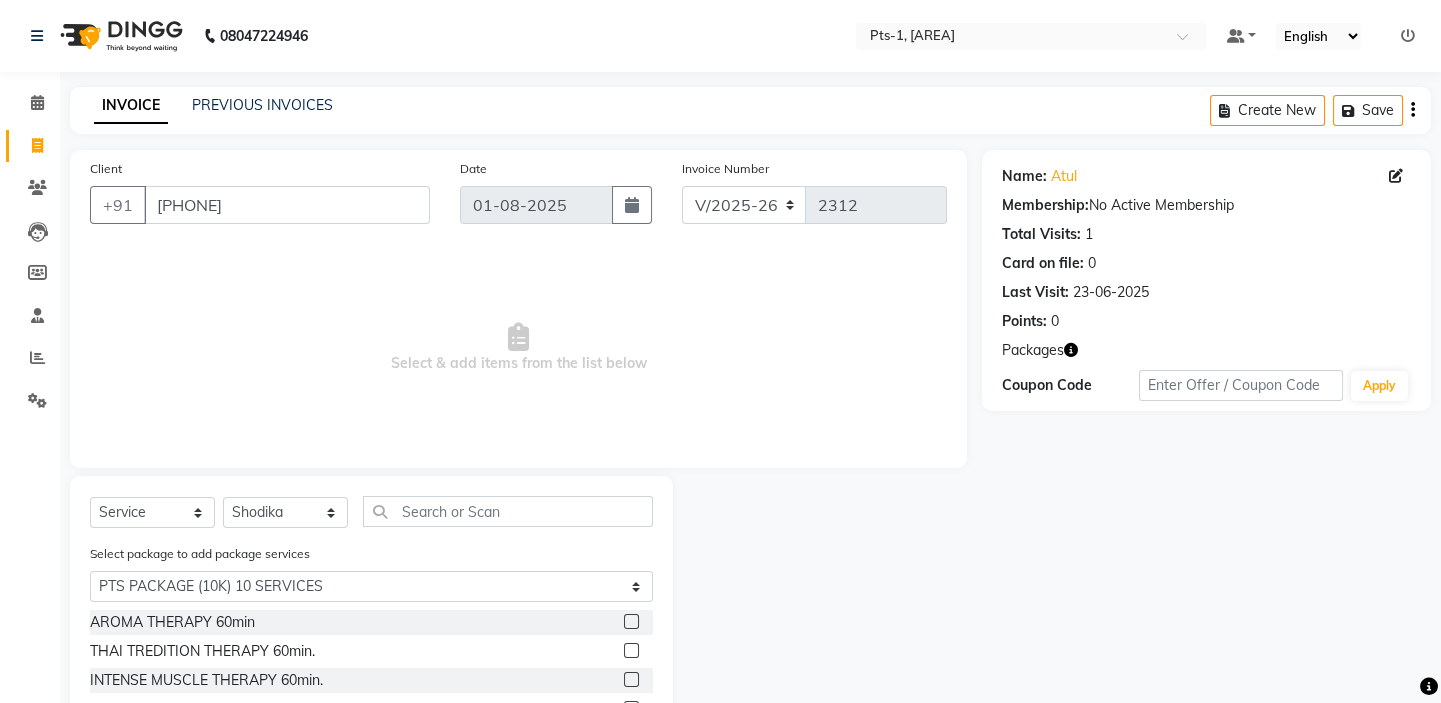 click 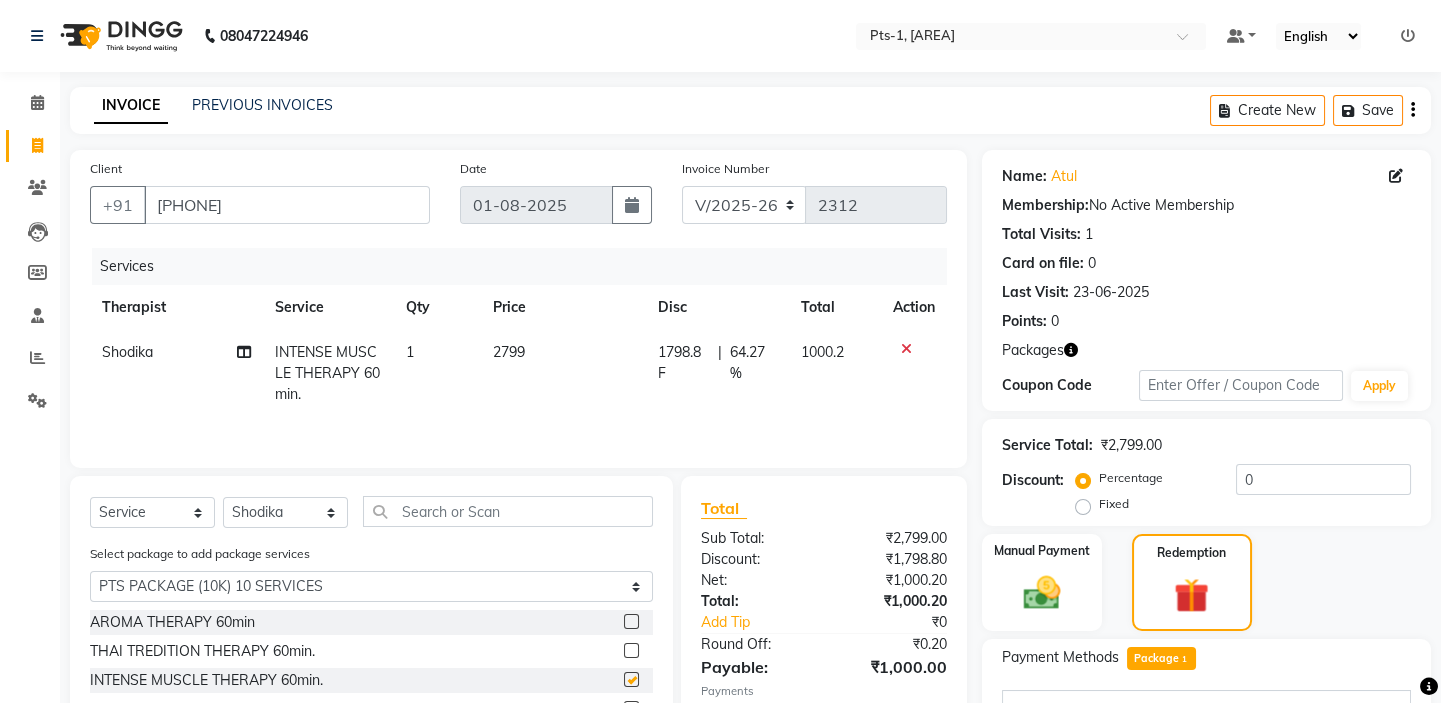 checkbox on "false" 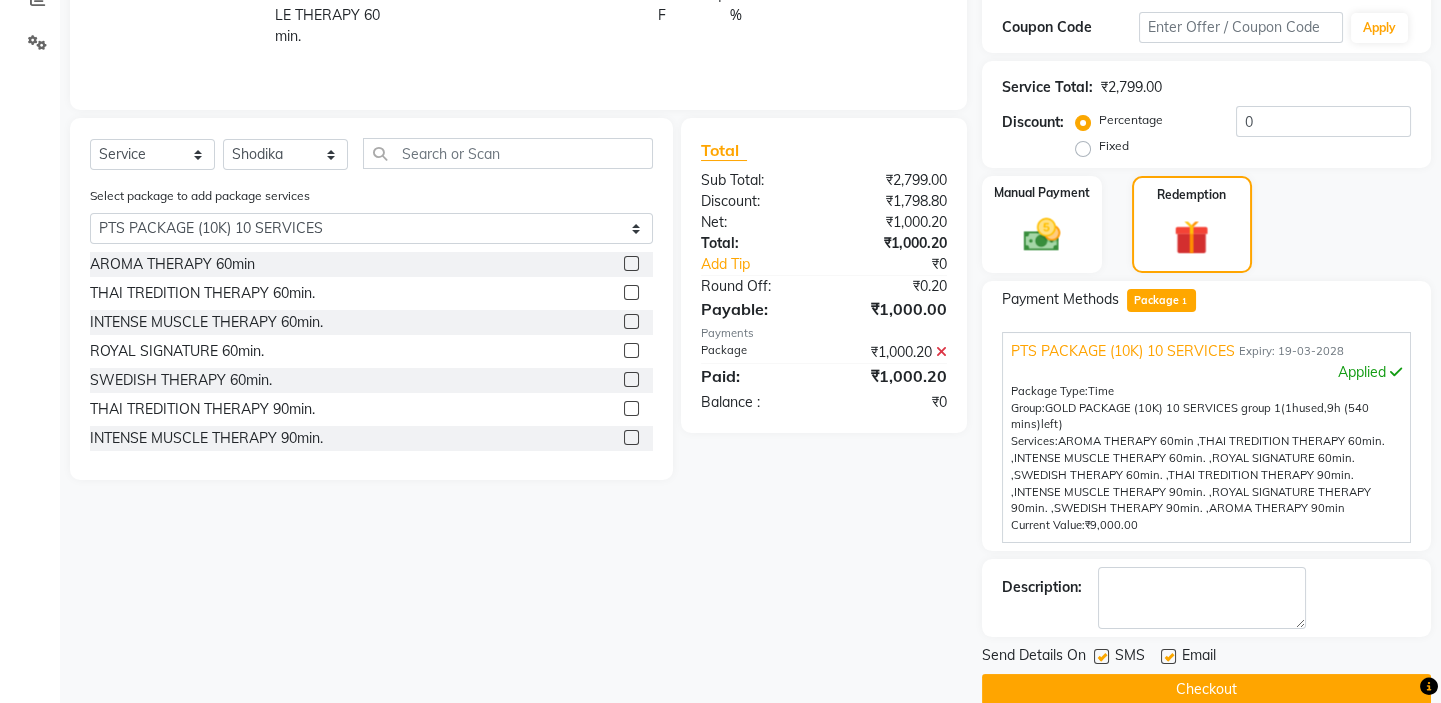 scroll, scrollTop: 363, scrollLeft: 0, axis: vertical 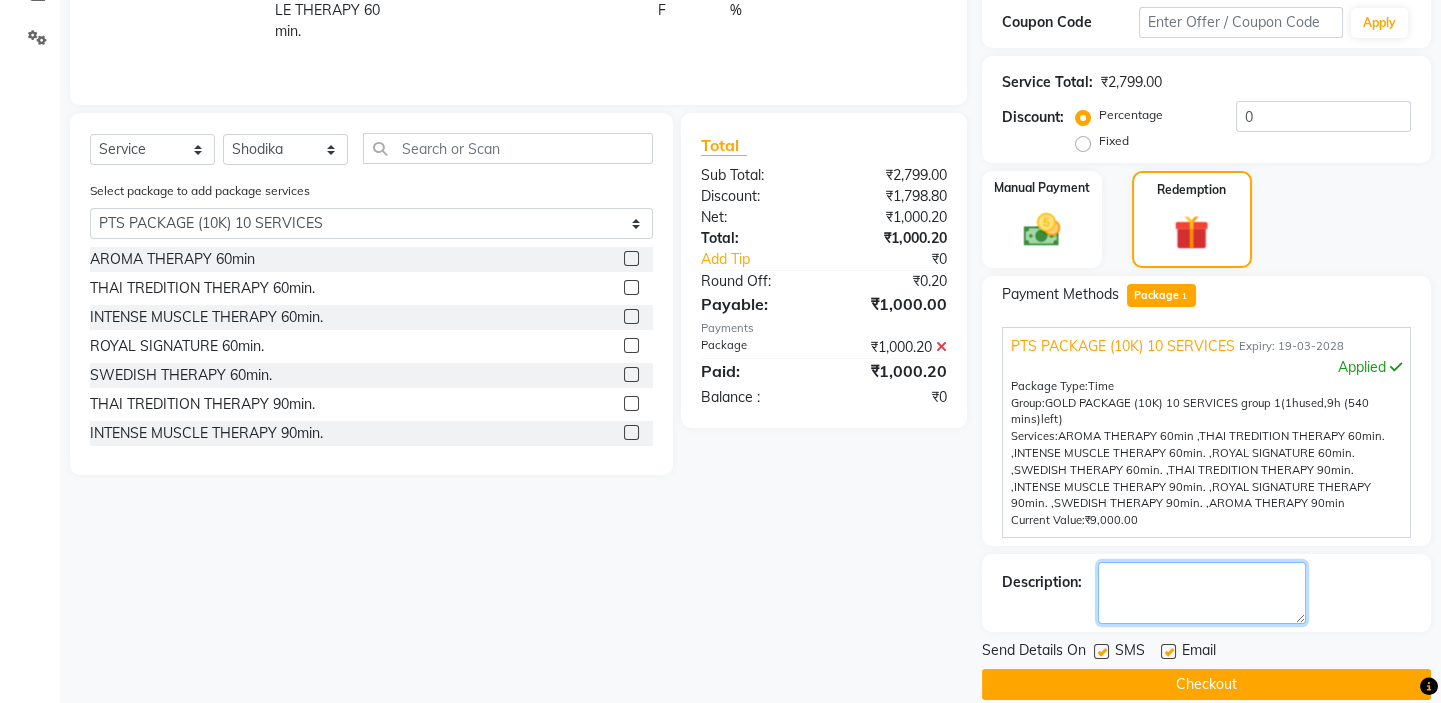 click 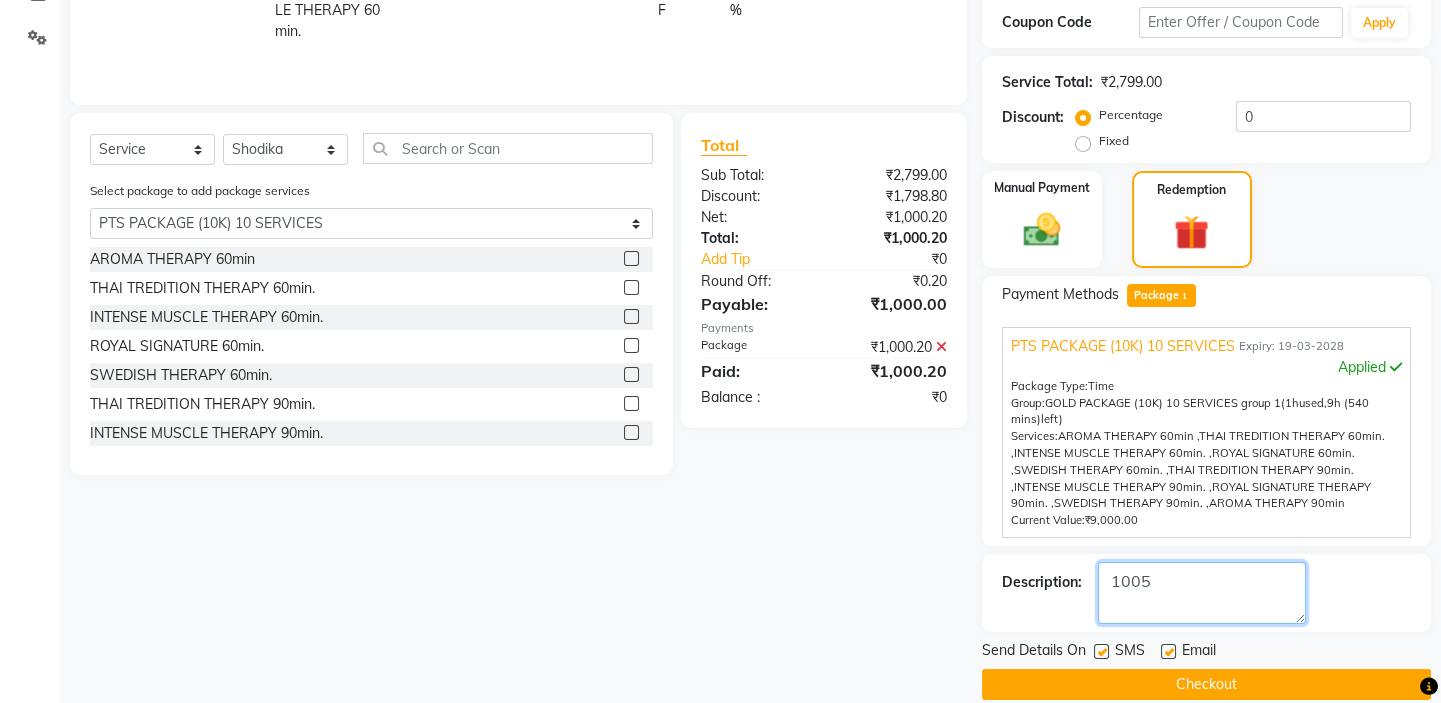 type on "1005" 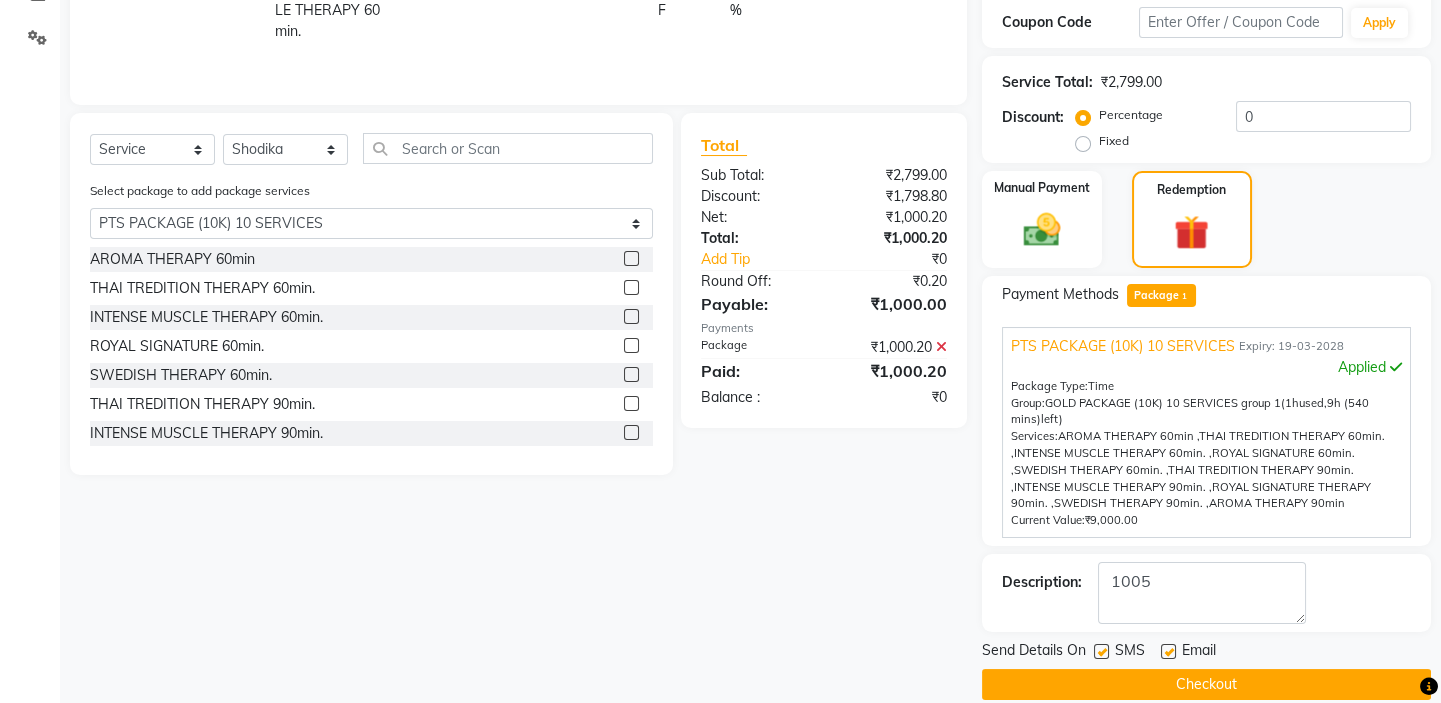 click 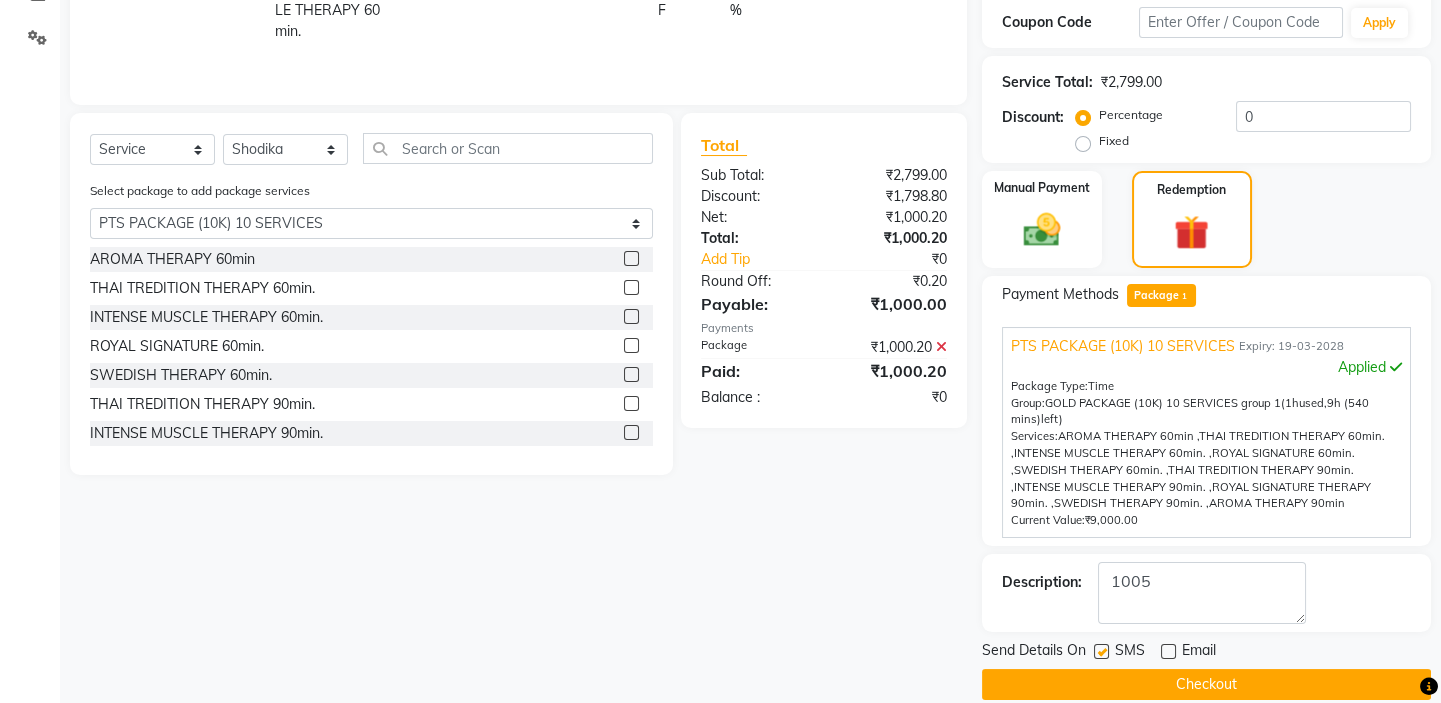 click 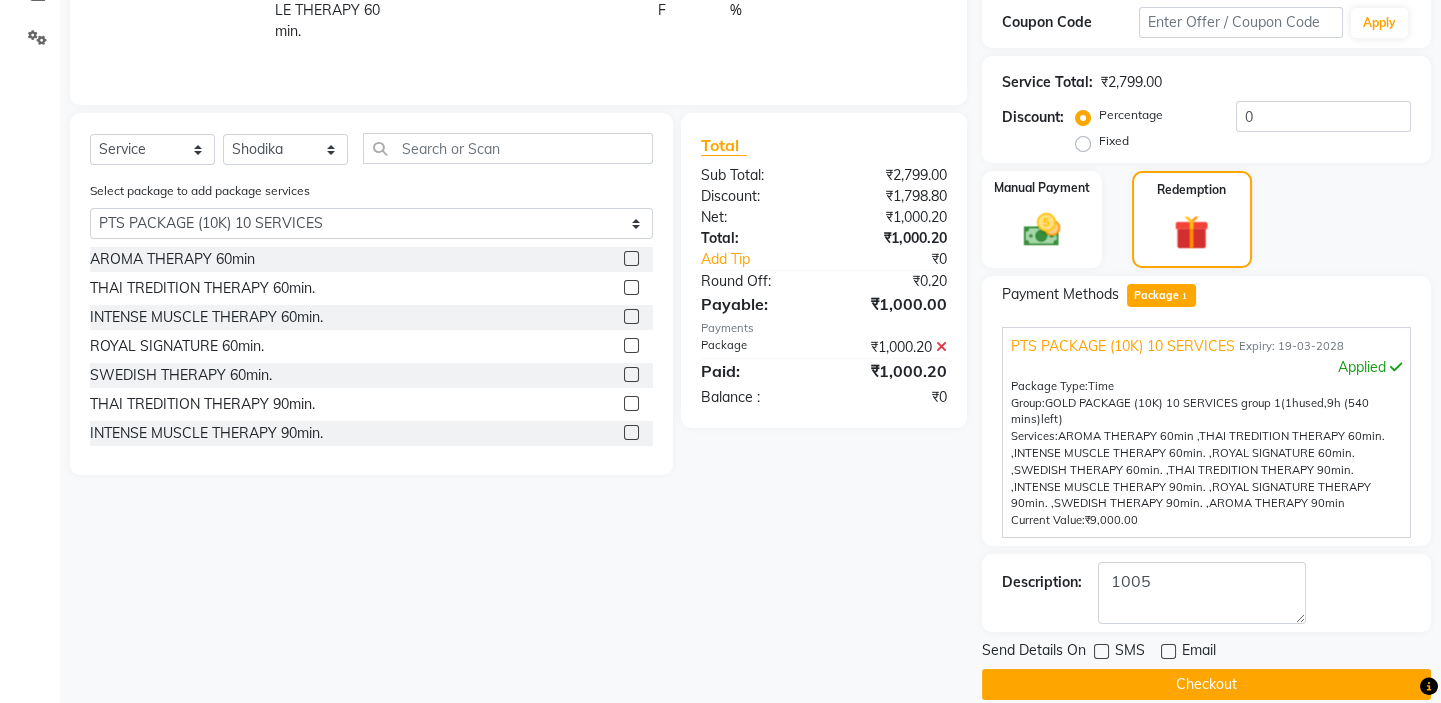 click on "Checkout" 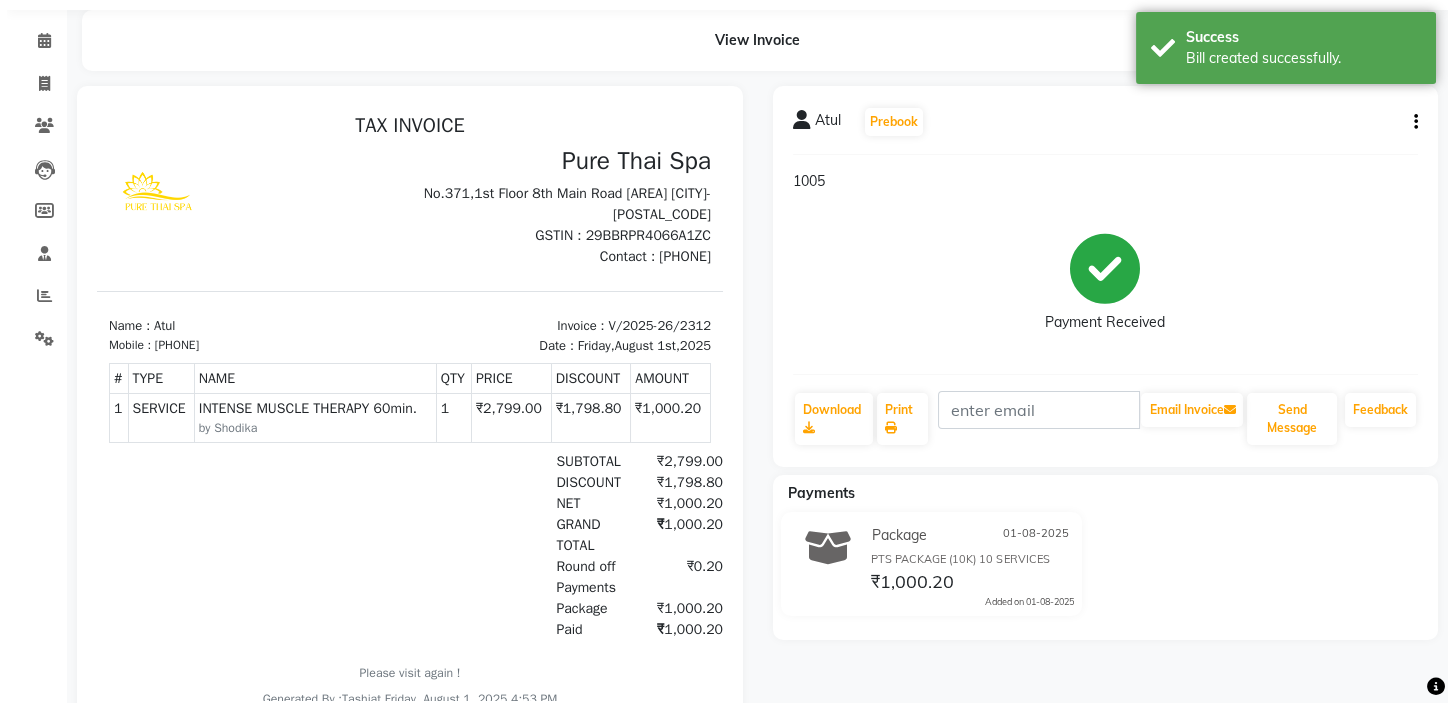 scroll, scrollTop: 0, scrollLeft: 0, axis: both 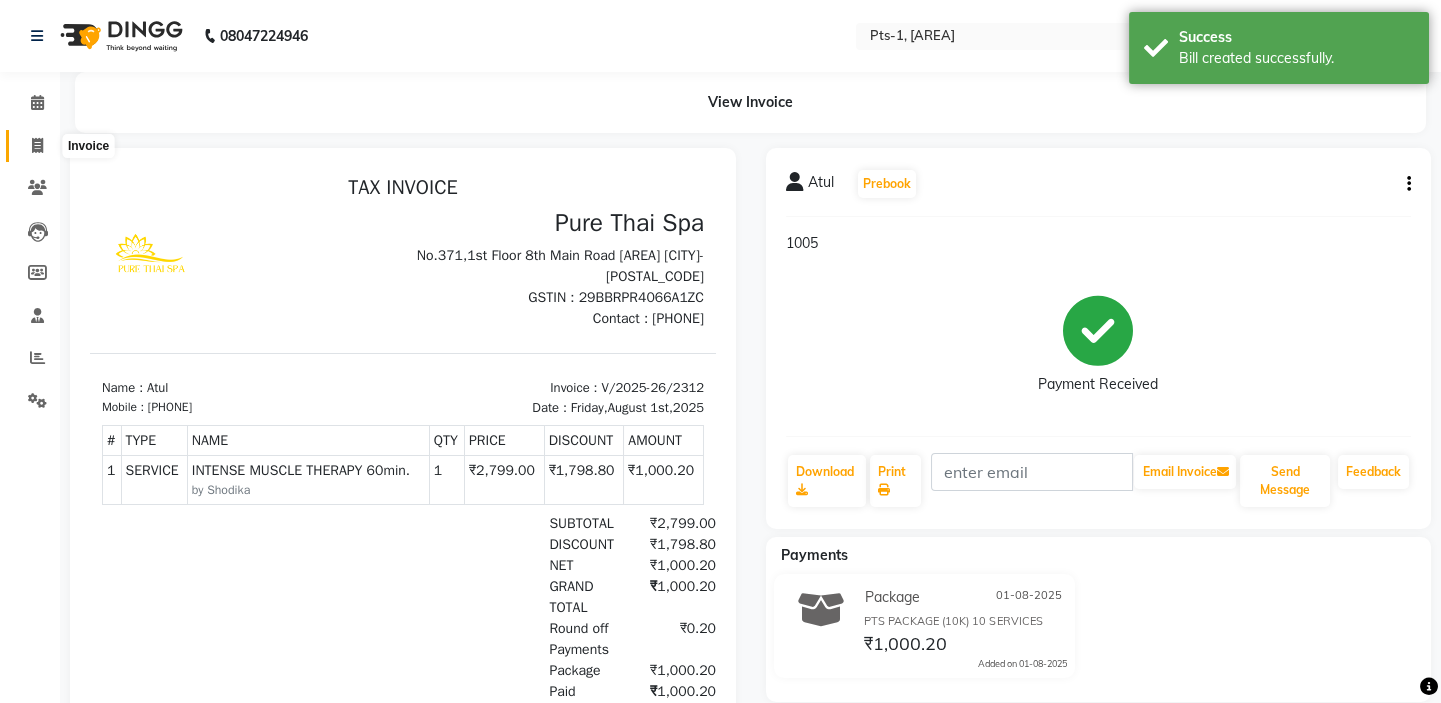 click 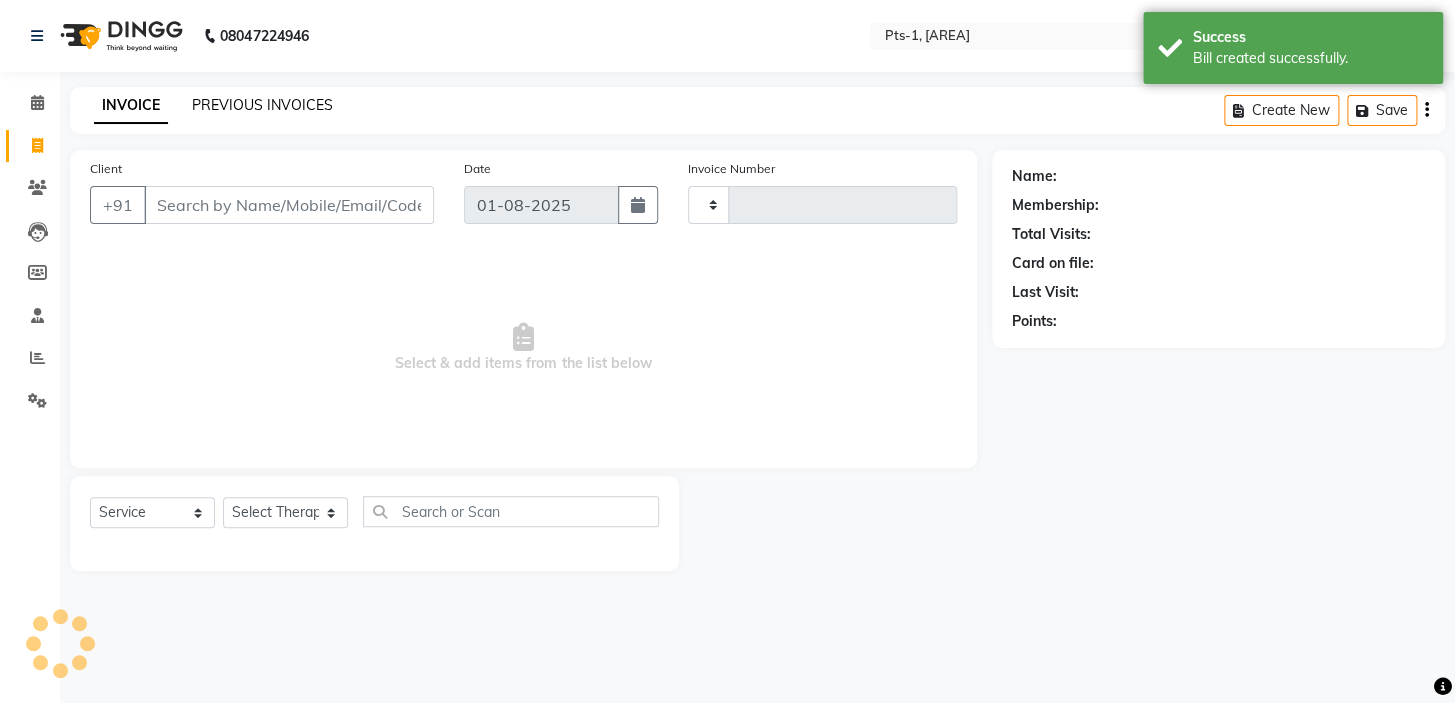 type on "2313" 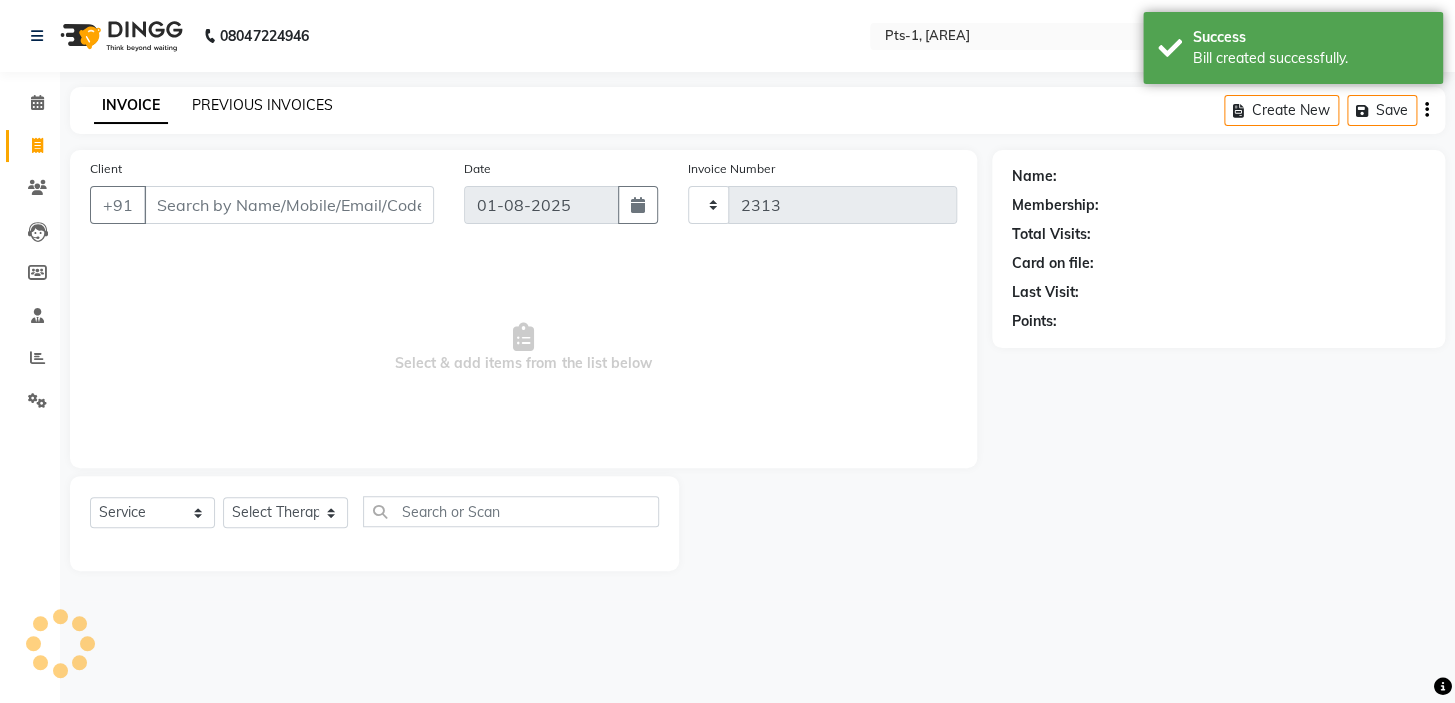 select on "5296" 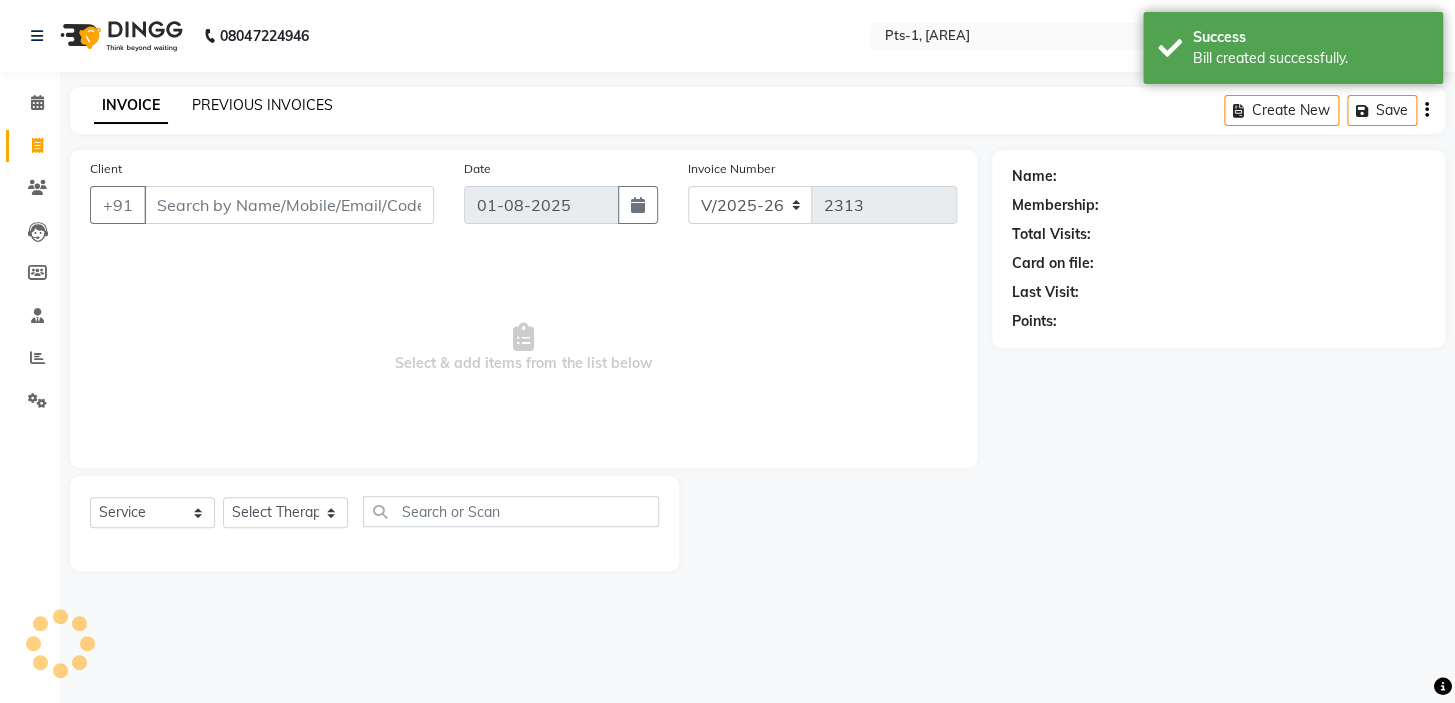 click on "PREVIOUS INVOICES" 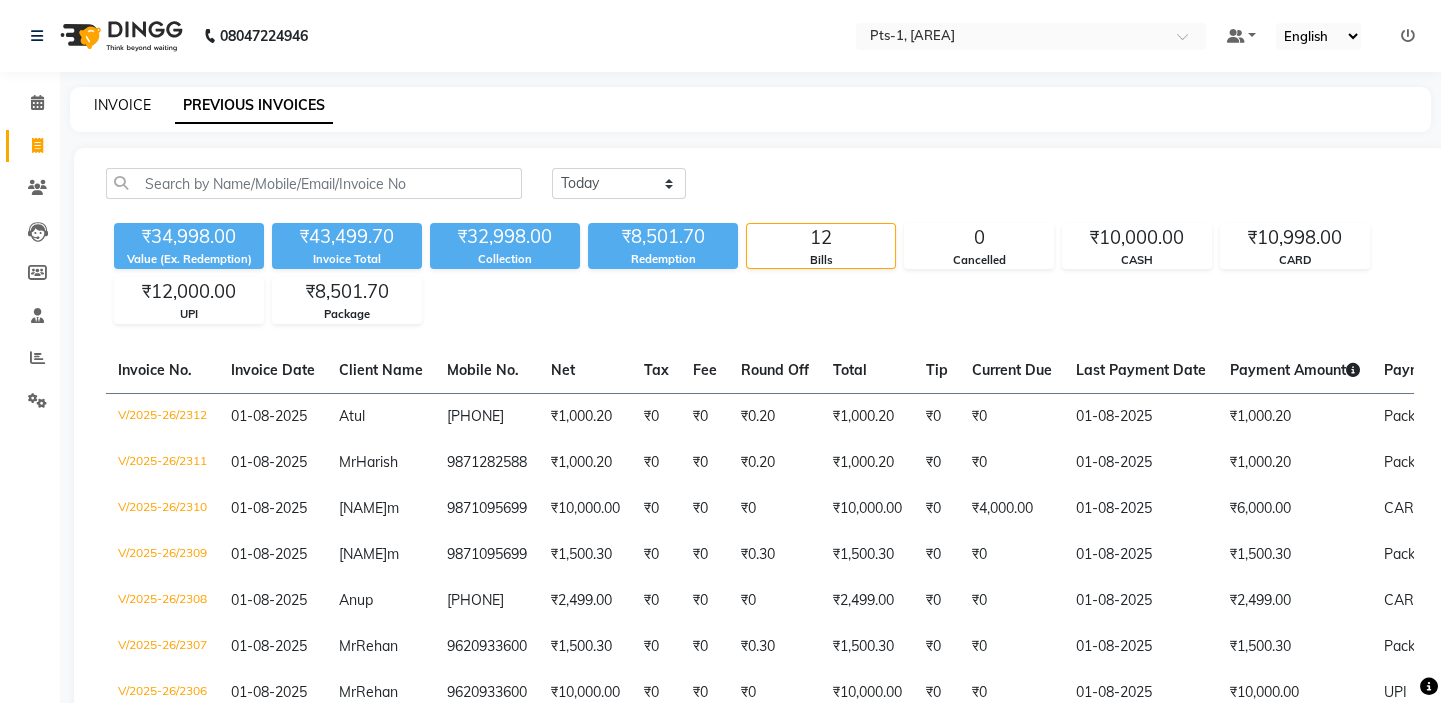drag, startPoint x: 132, startPoint y: 106, endPoint x: 200, endPoint y: 79, distance: 73.1642 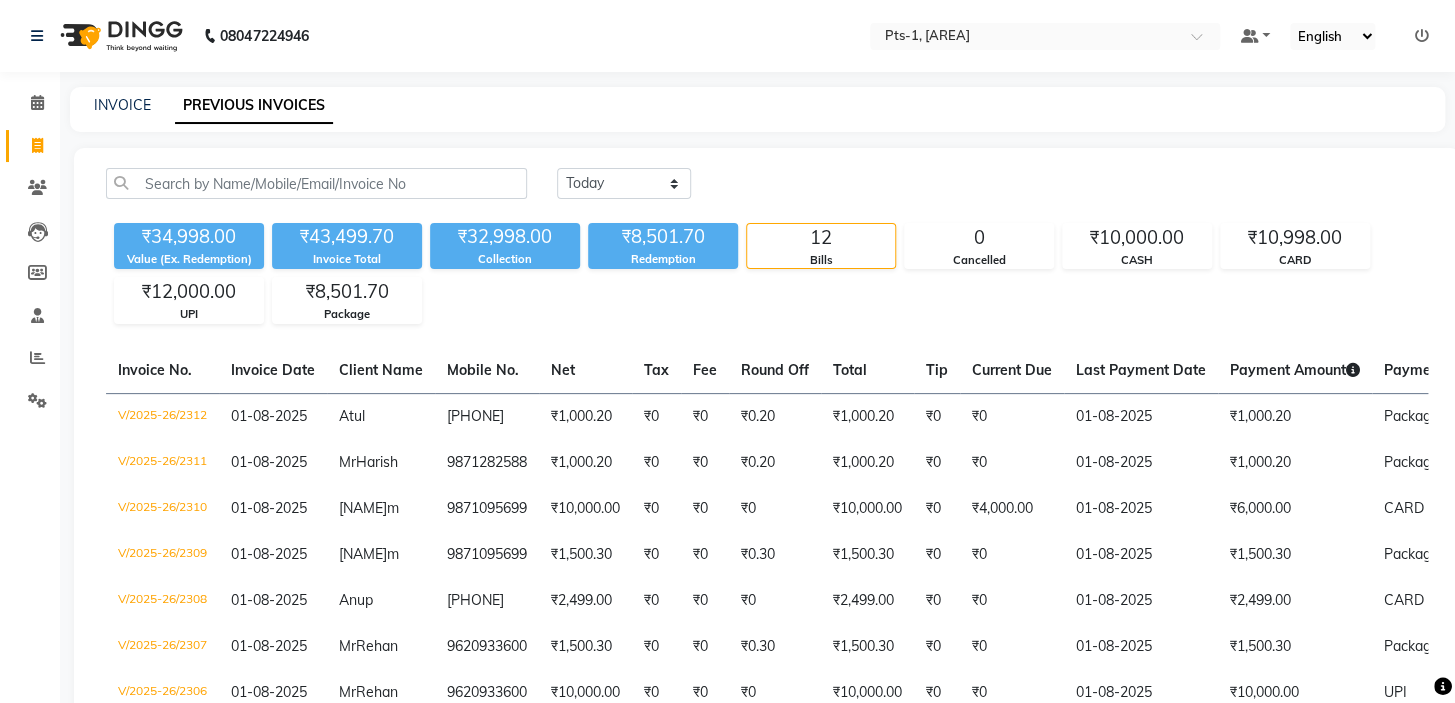 select on "5296" 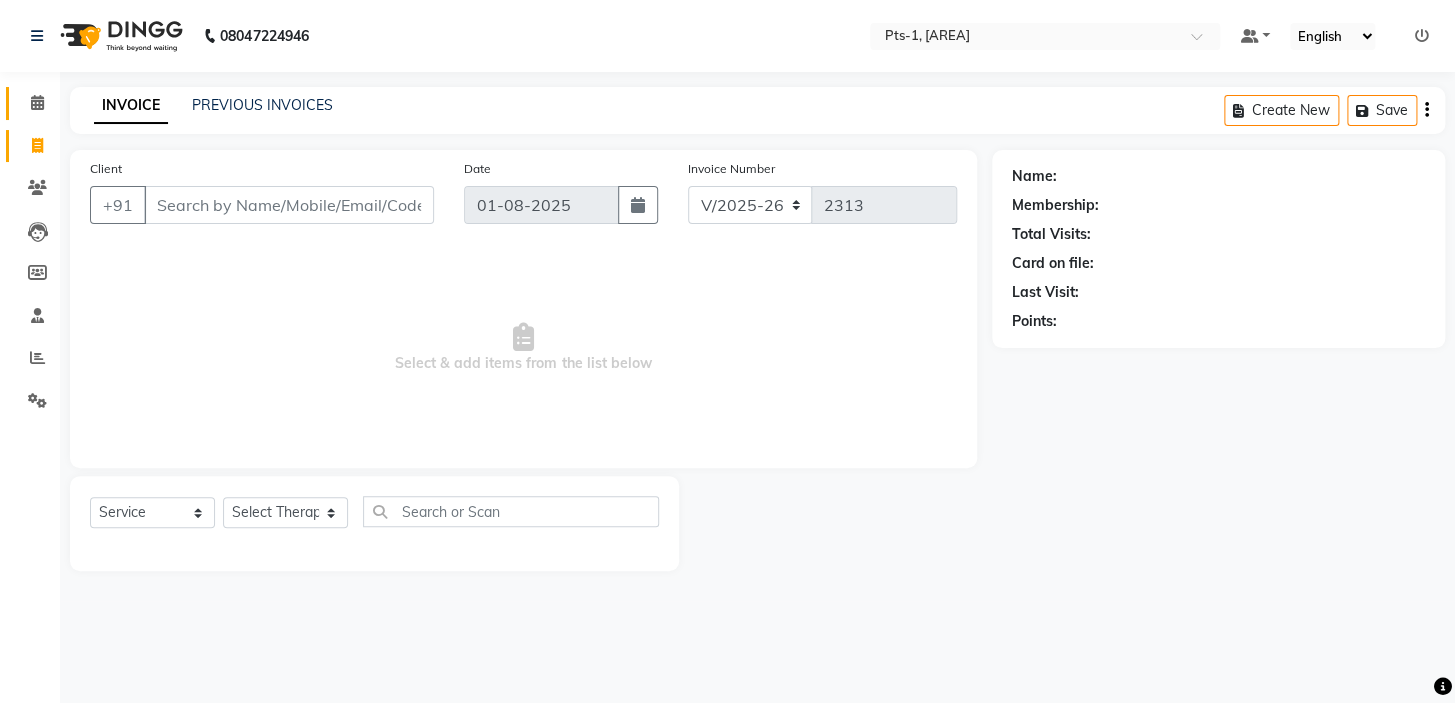 click 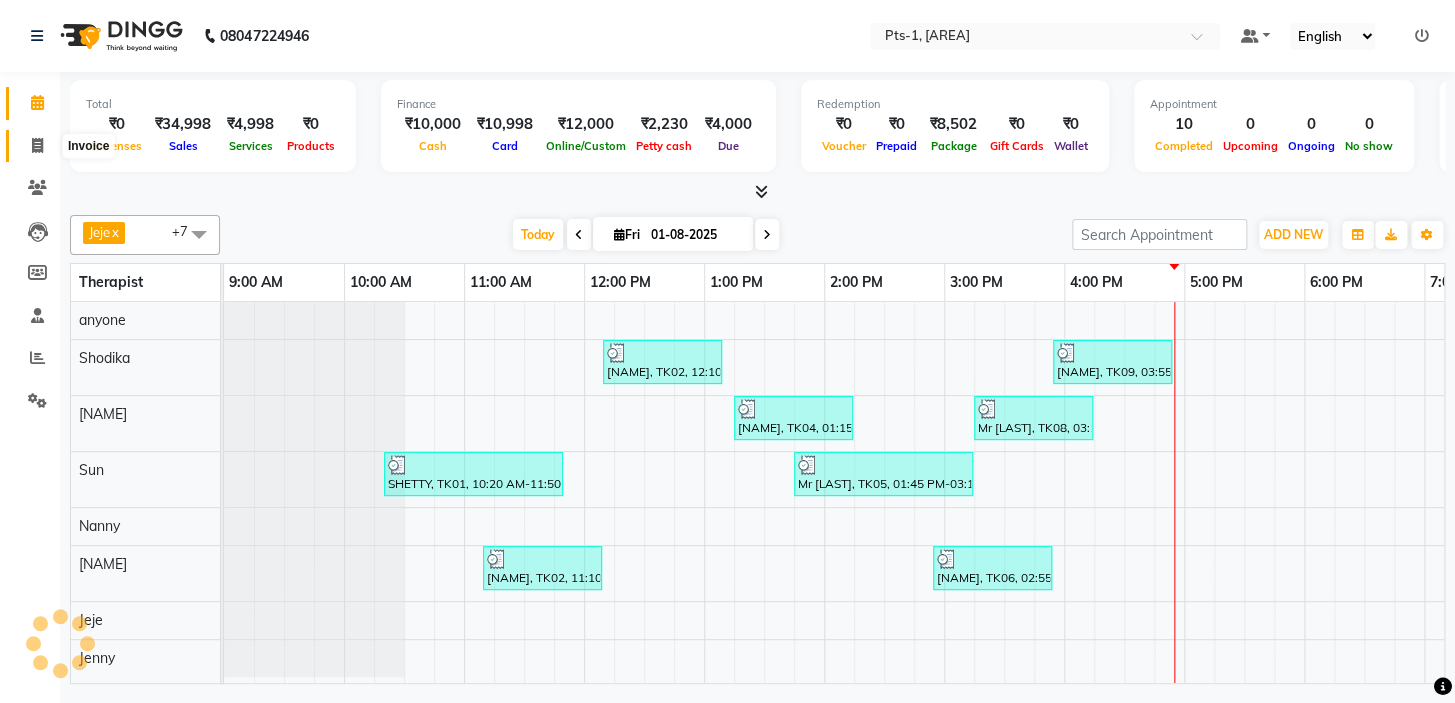 scroll, scrollTop: 0, scrollLeft: 340, axis: horizontal 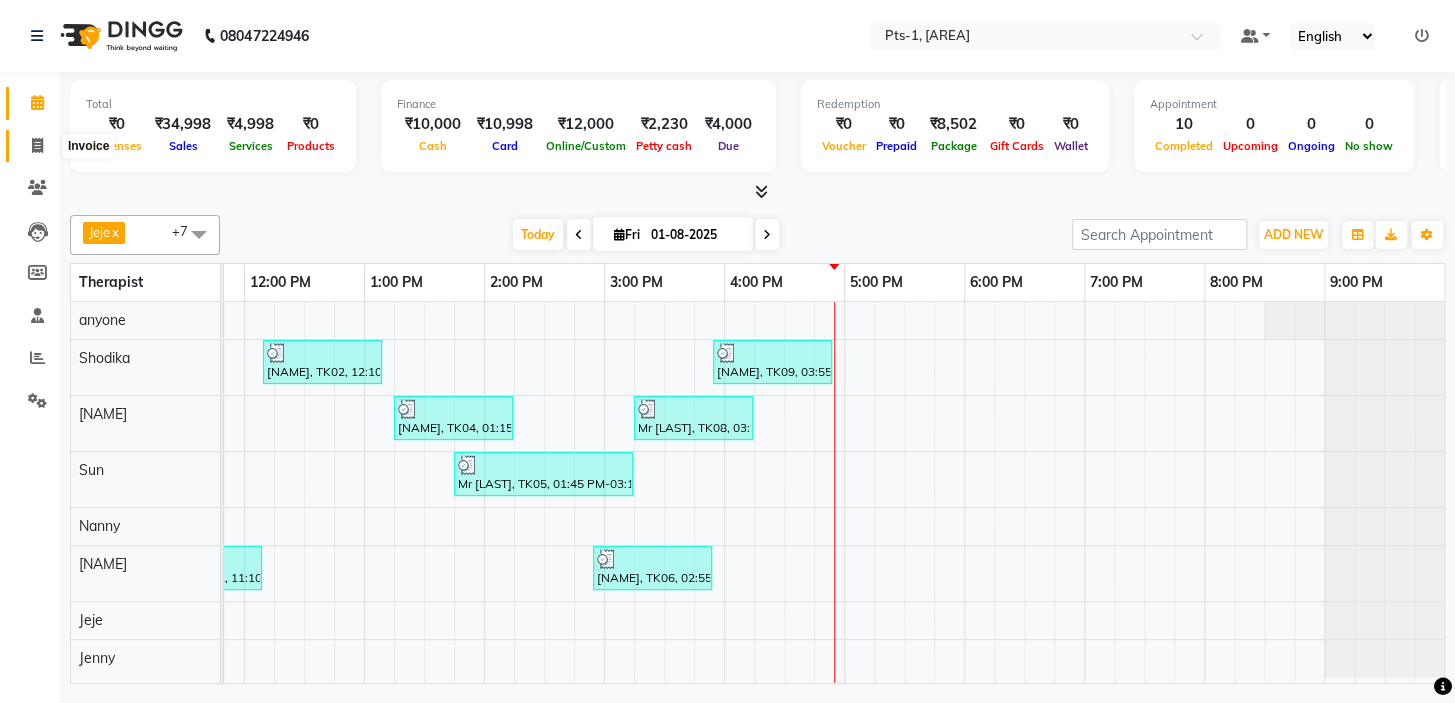 click 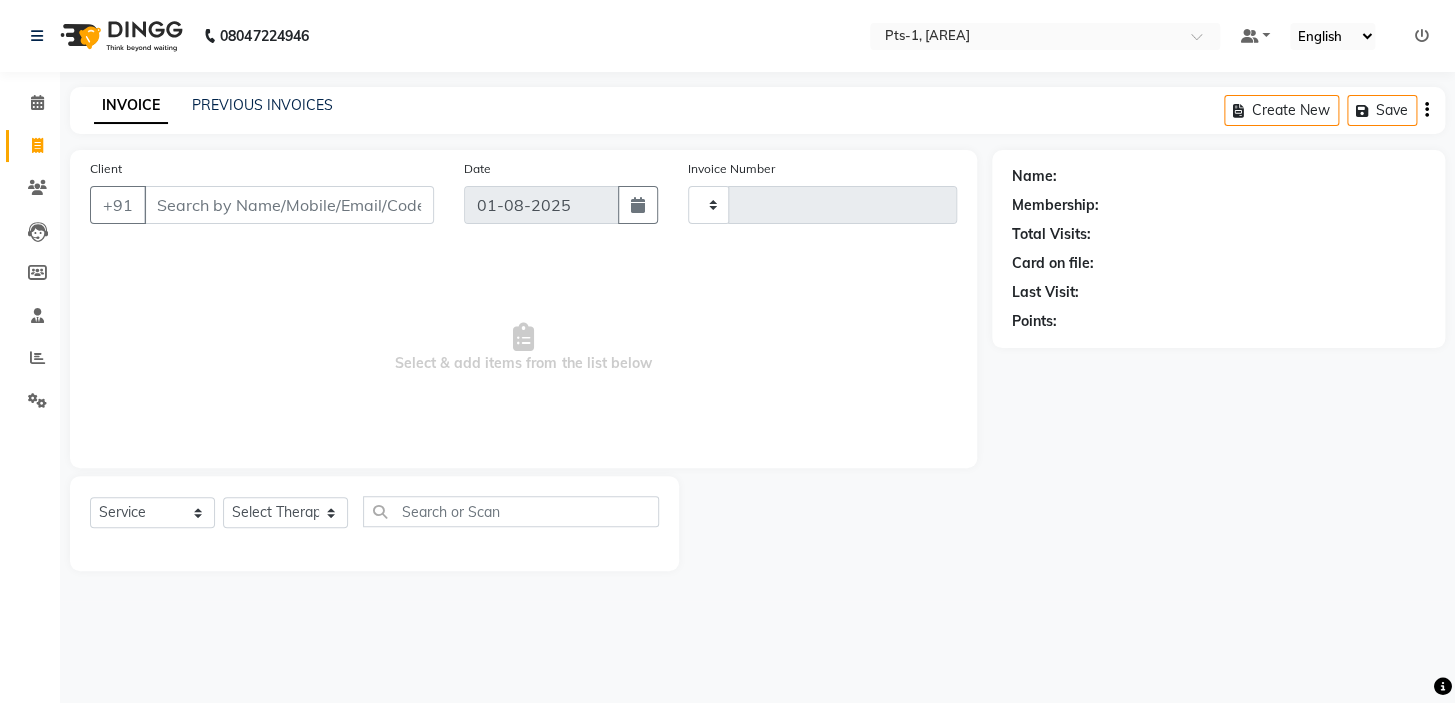type on "2313" 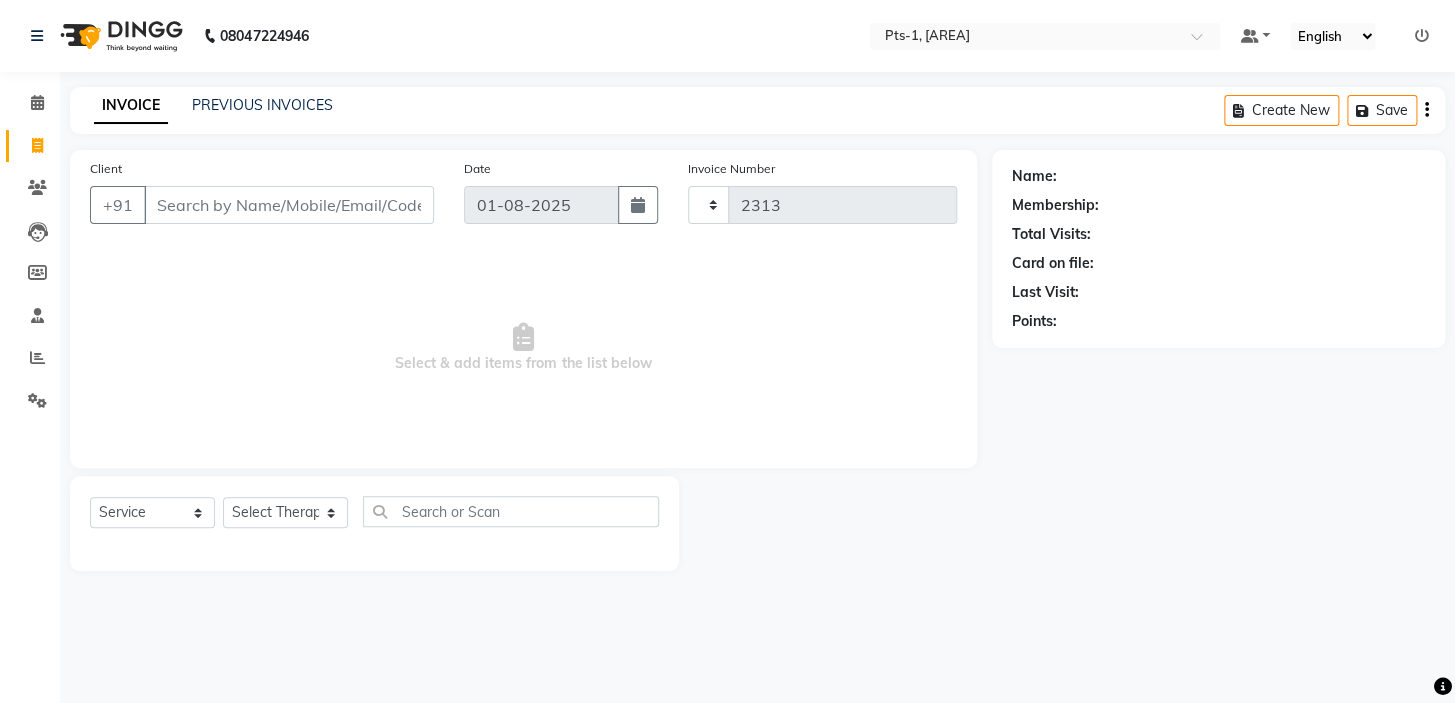 select on "5296" 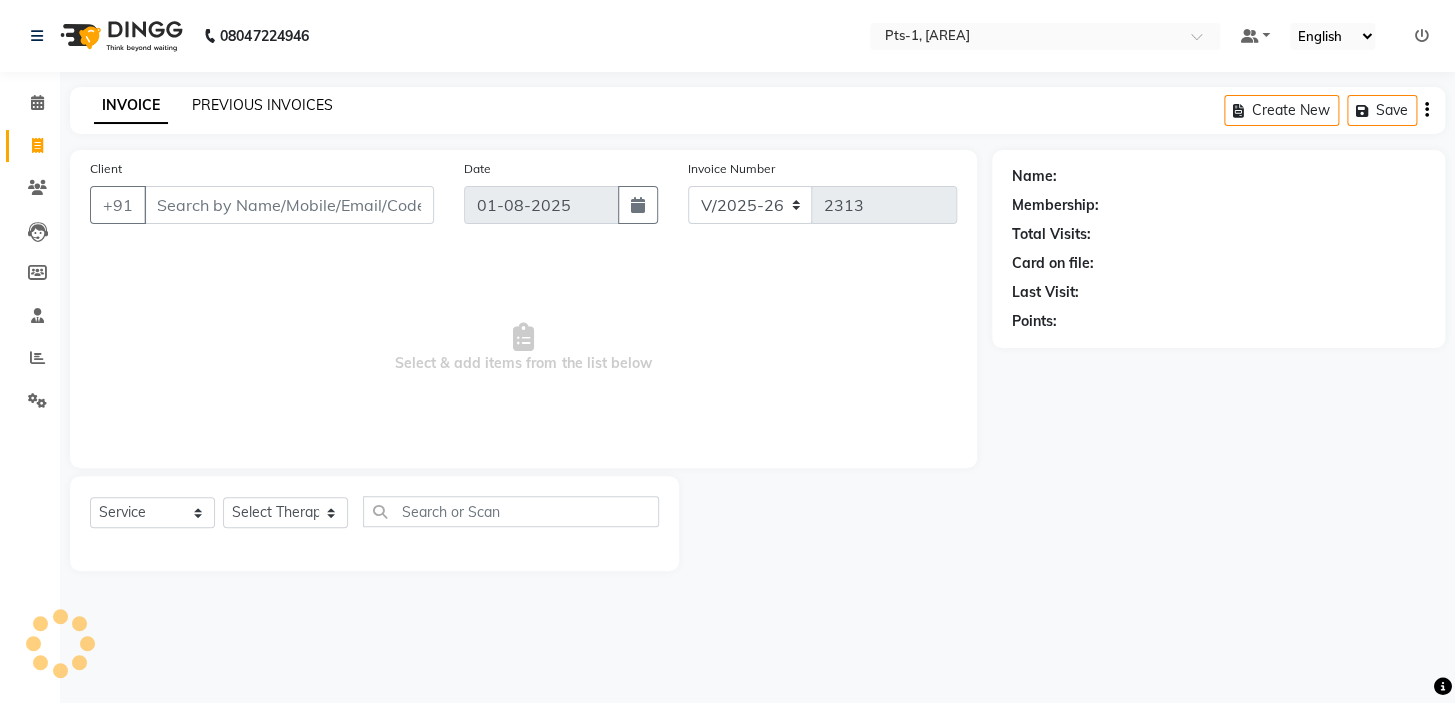 click on "PREVIOUS INVOICES" 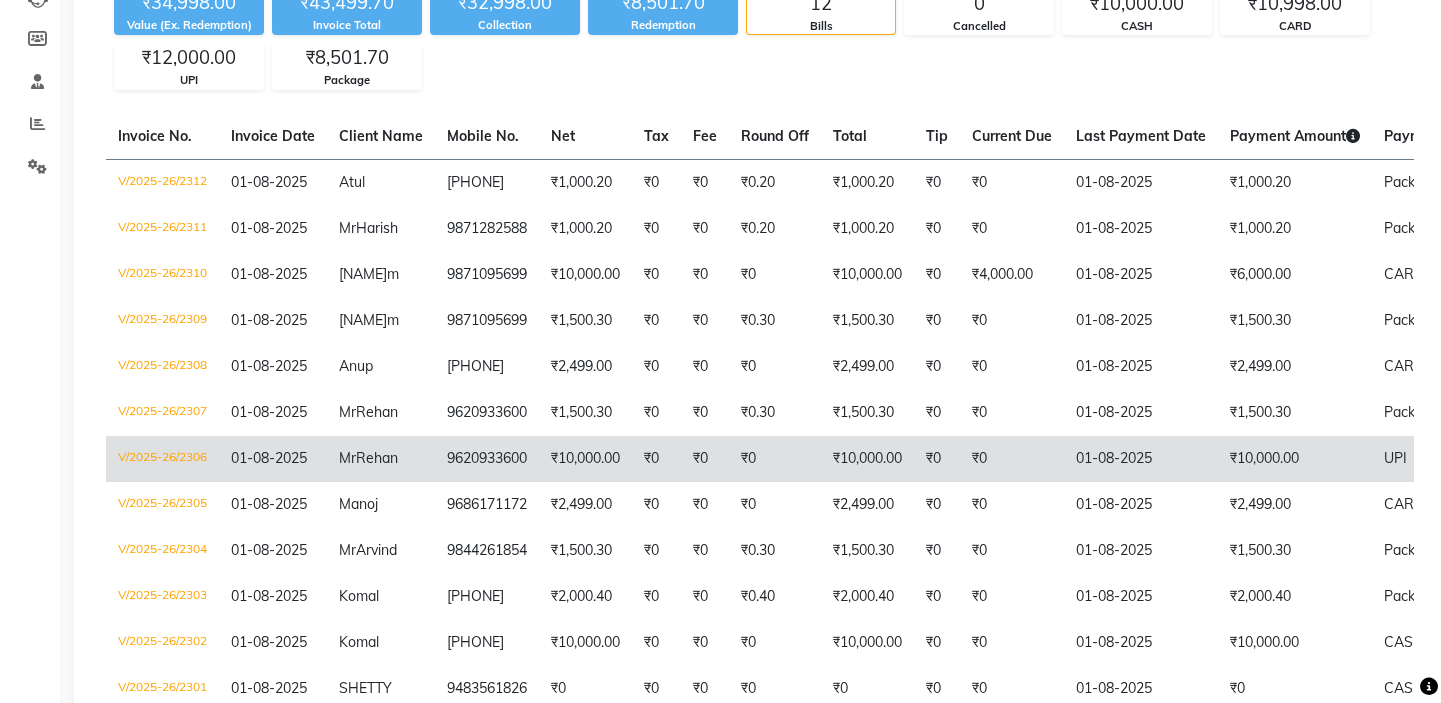 scroll, scrollTop: 272, scrollLeft: 0, axis: vertical 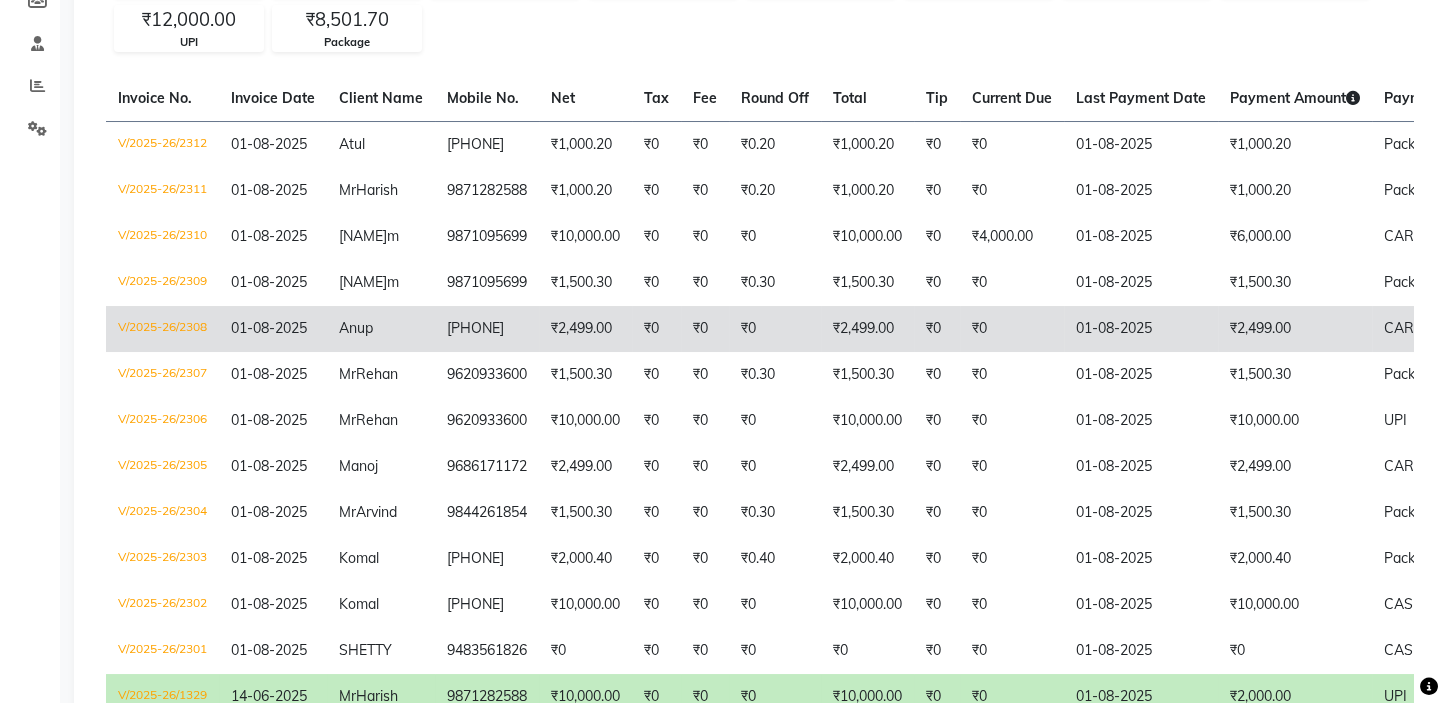 click on "₹2,499.00" 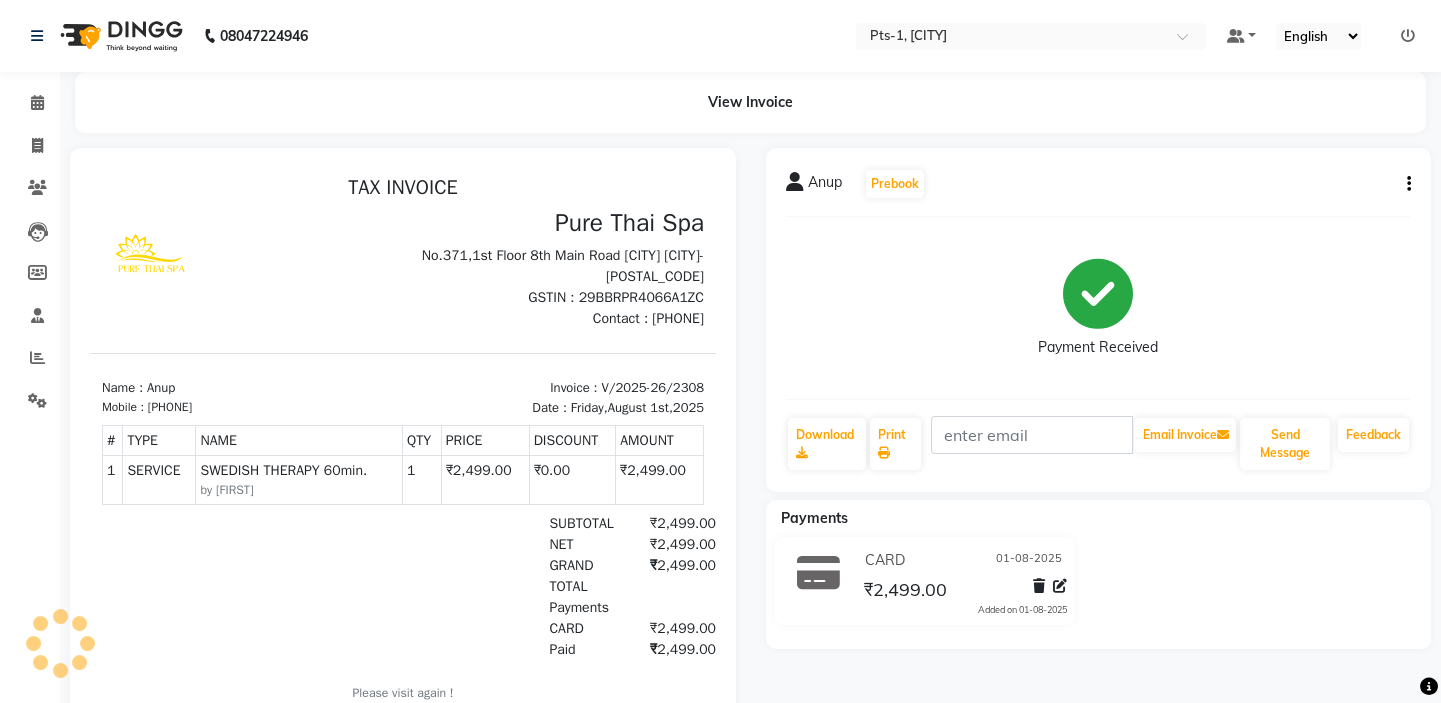 scroll, scrollTop: 0, scrollLeft: 0, axis: both 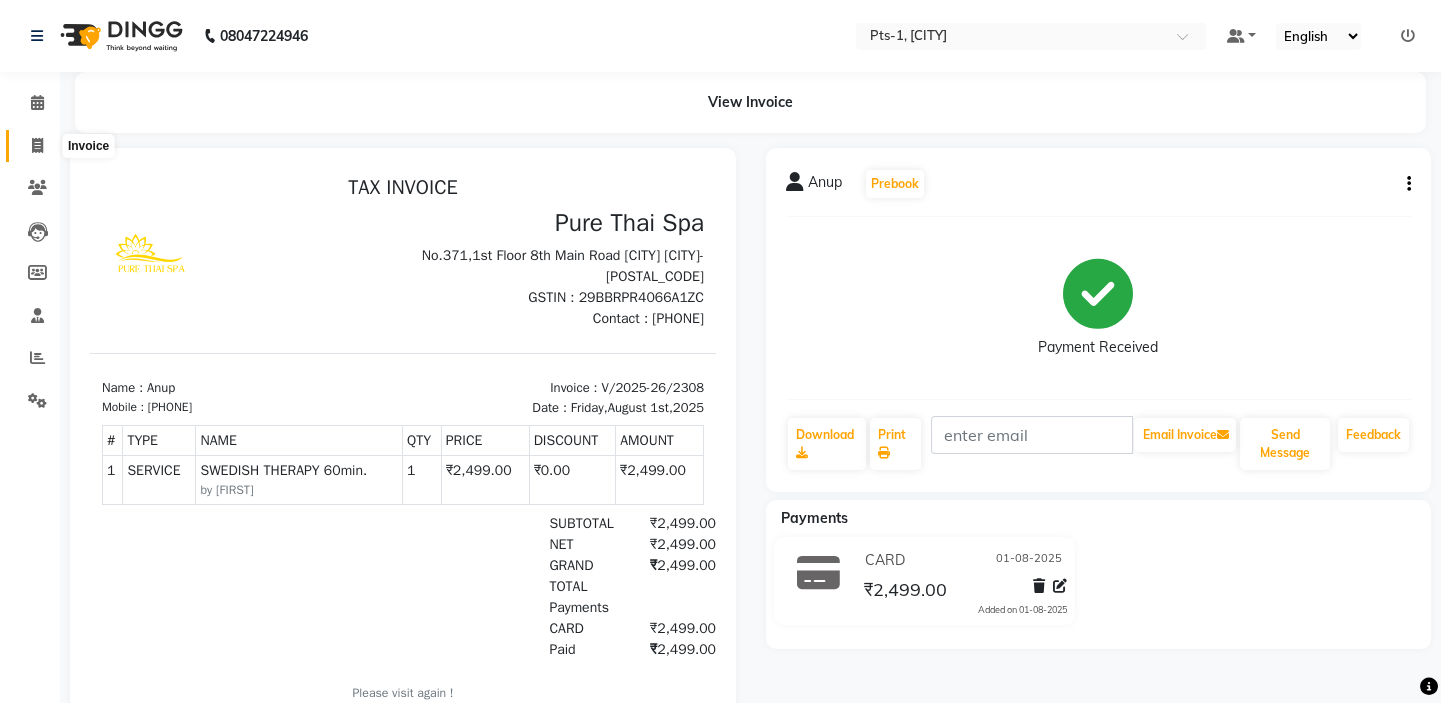 click 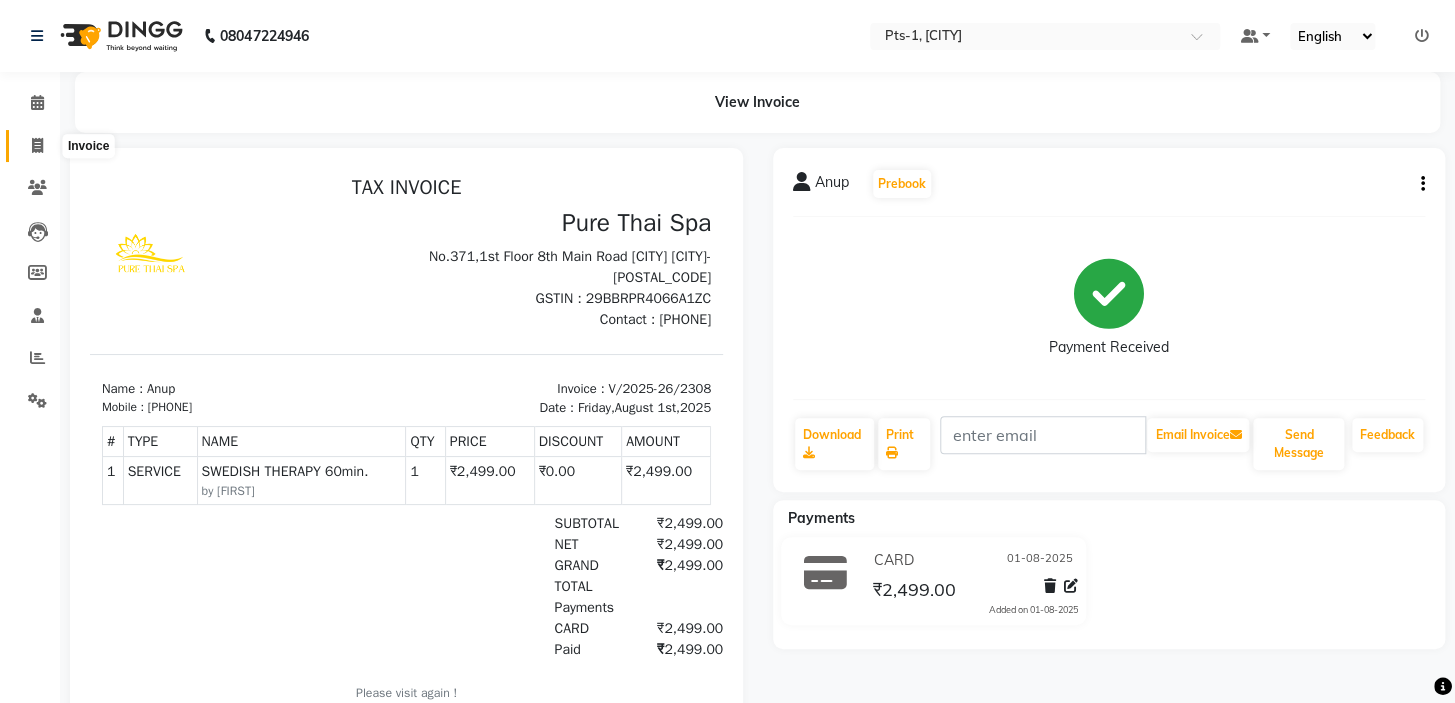 select on "5296" 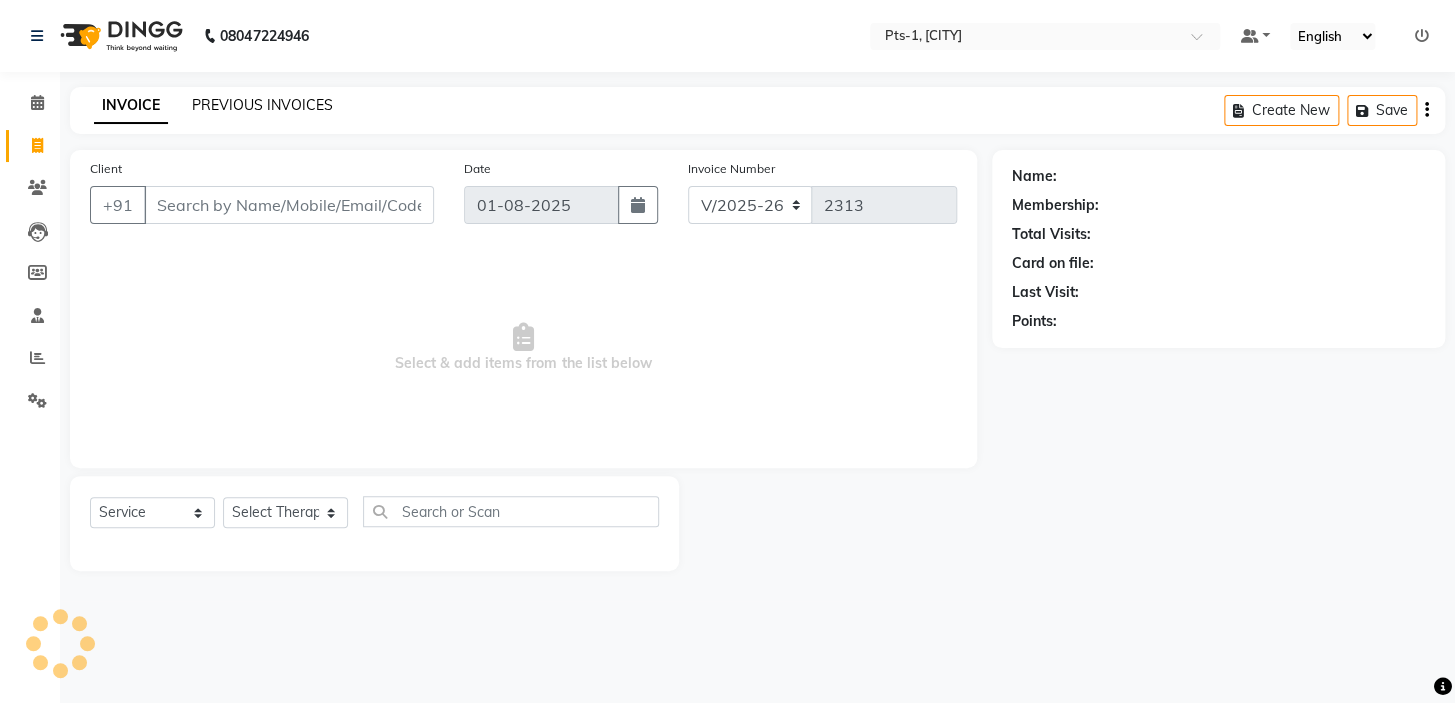 click on "PREVIOUS INVOICES" 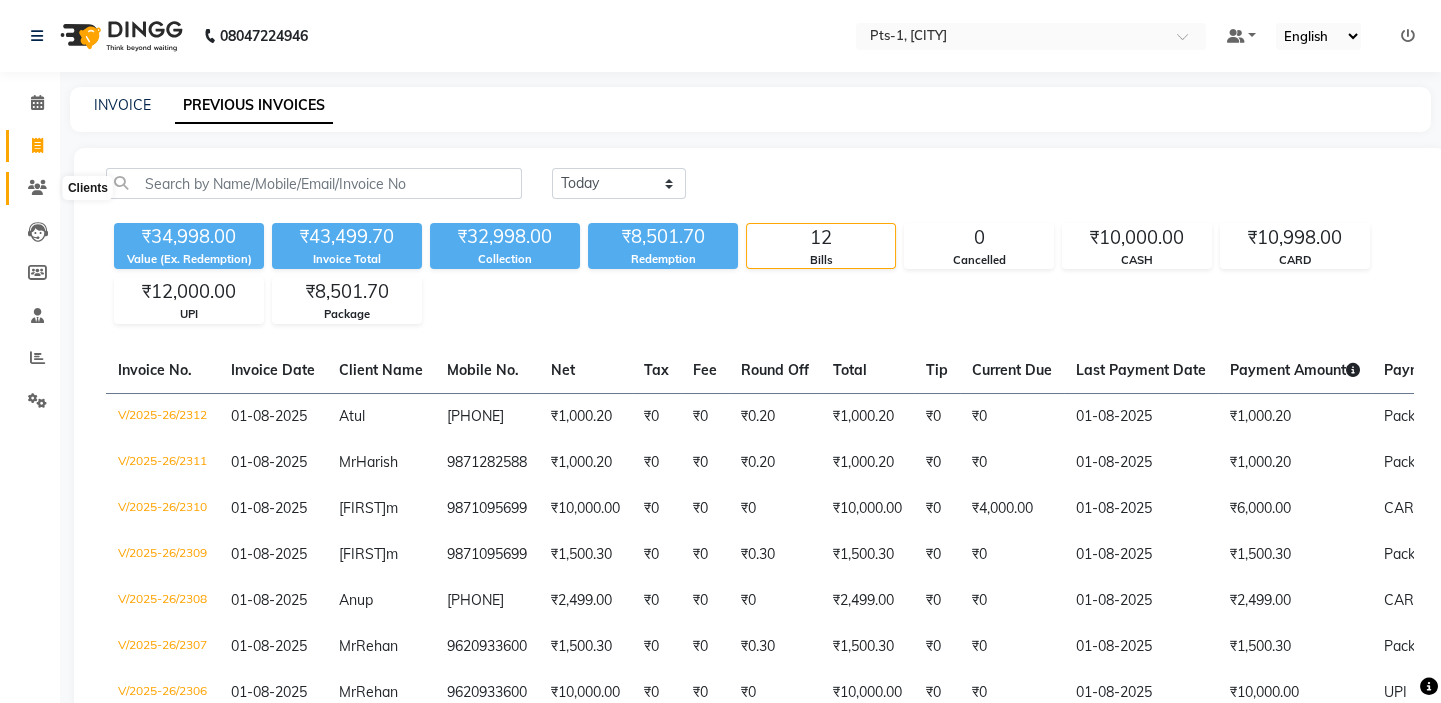 click 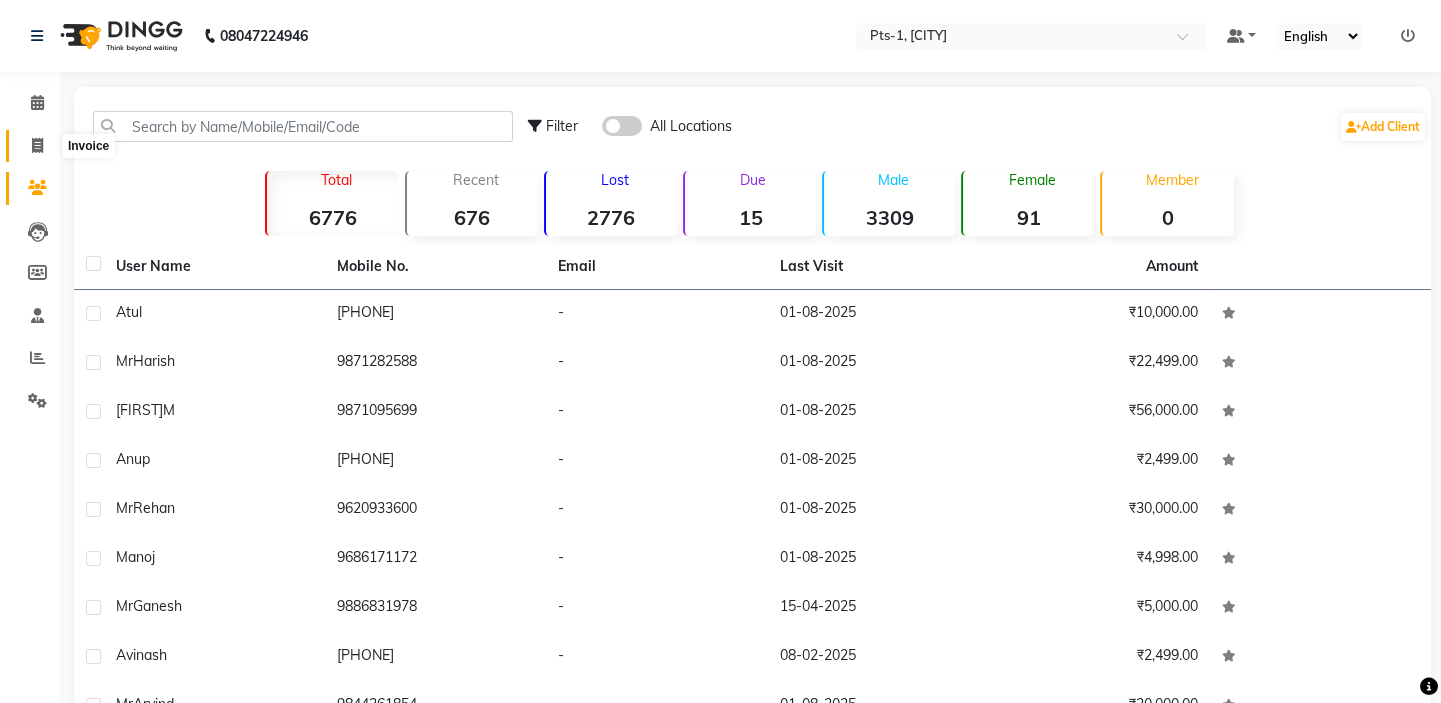 drag, startPoint x: 34, startPoint y: 143, endPoint x: 84, endPoint y: 137, distance: 50.358715 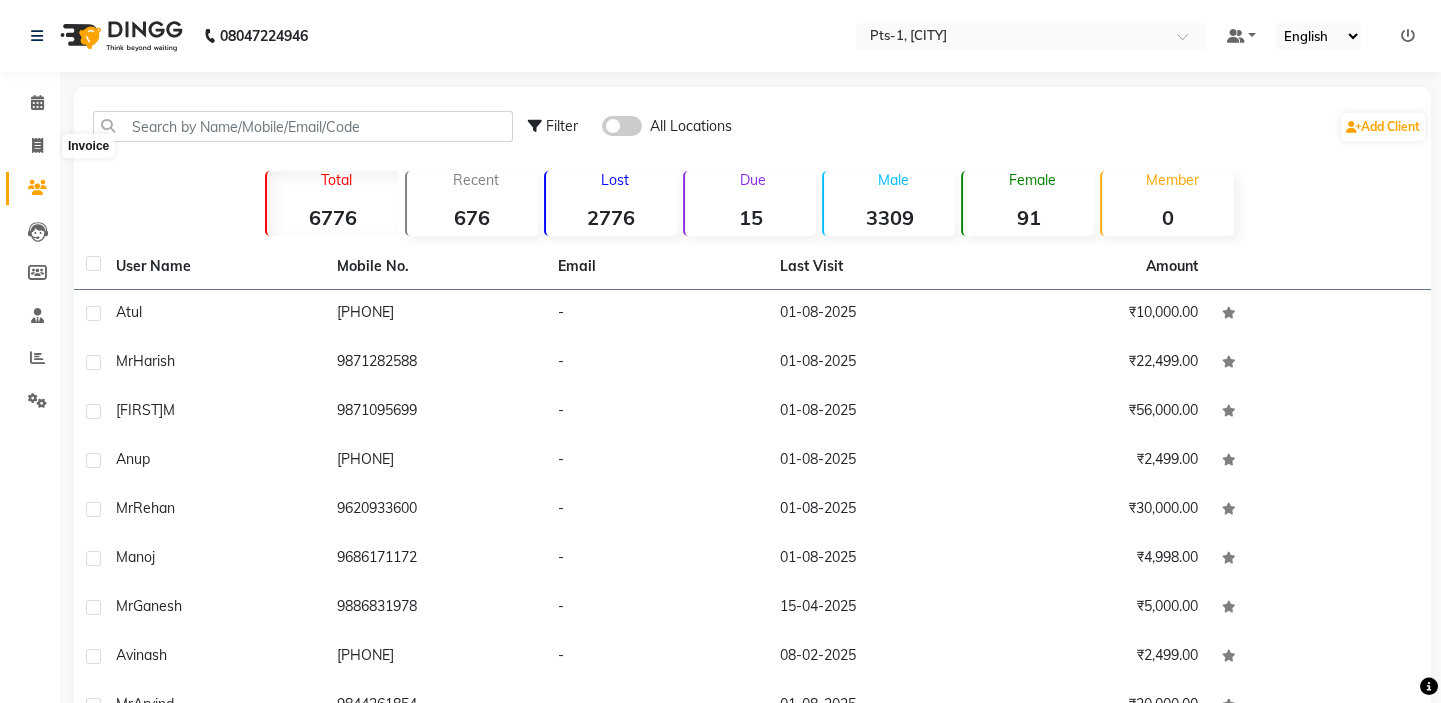 select on "service" 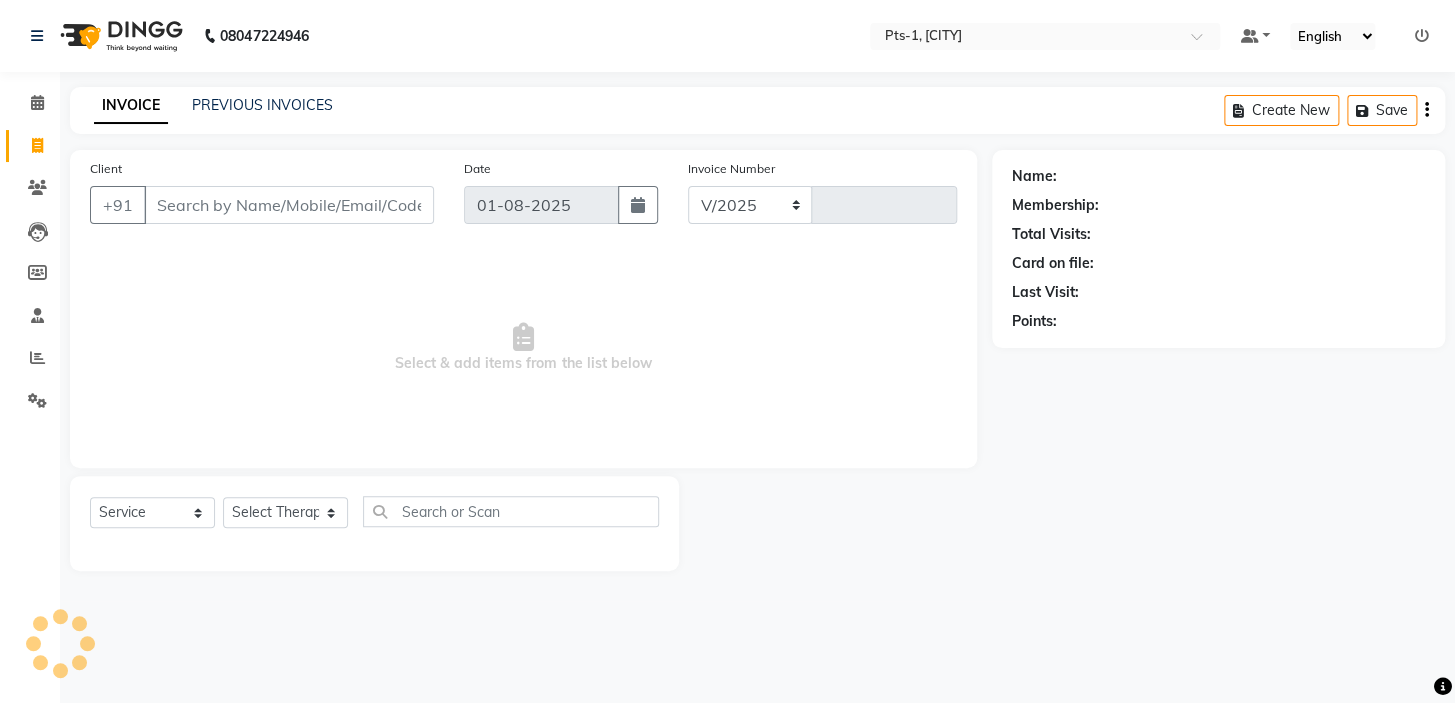 select on "5296" 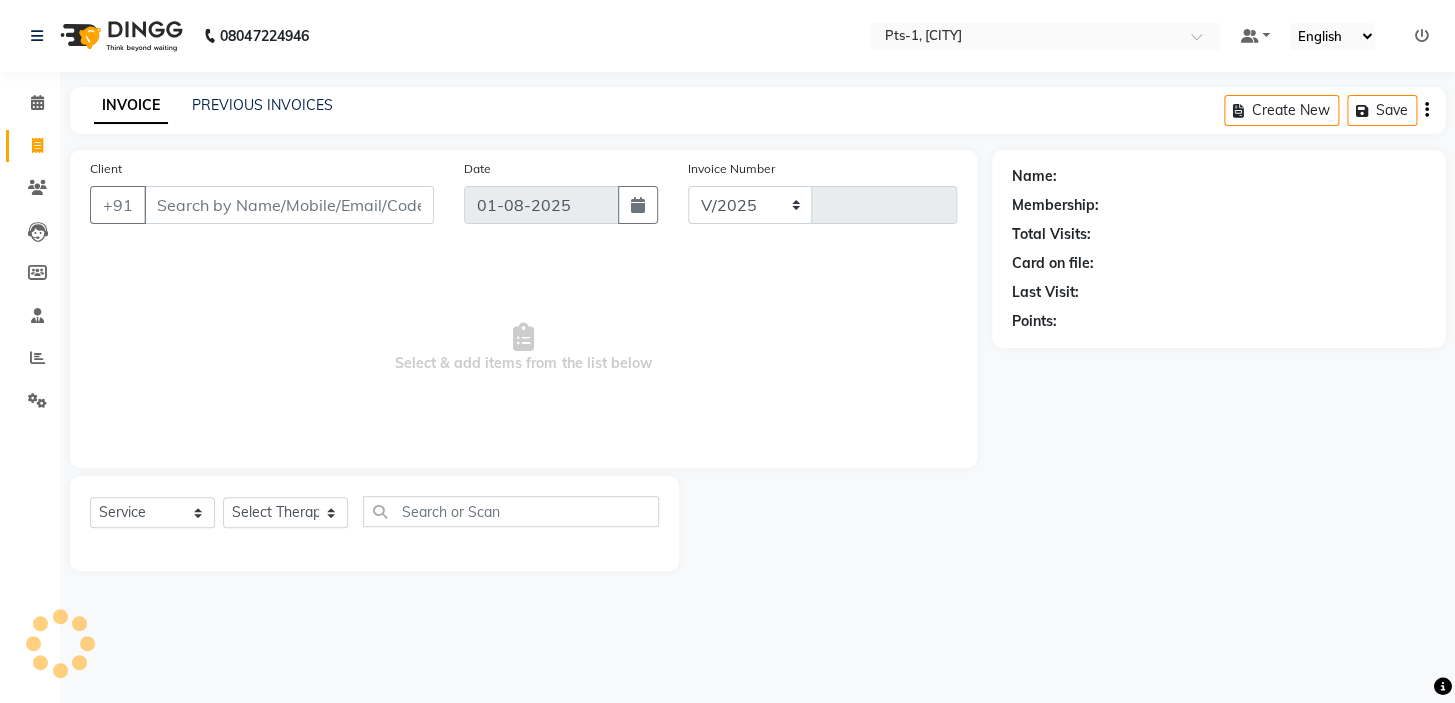 type on "2313" 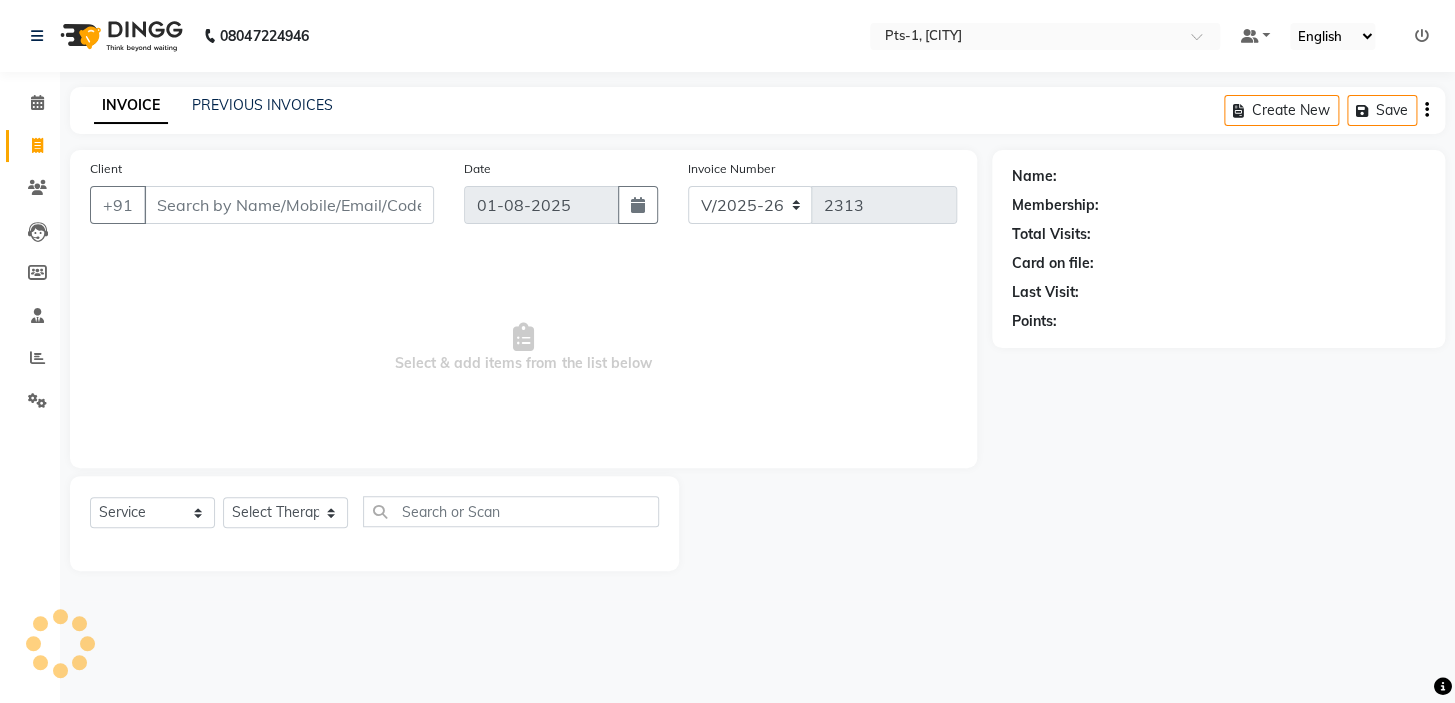 click on "Client" at bounding box center (289, 205) 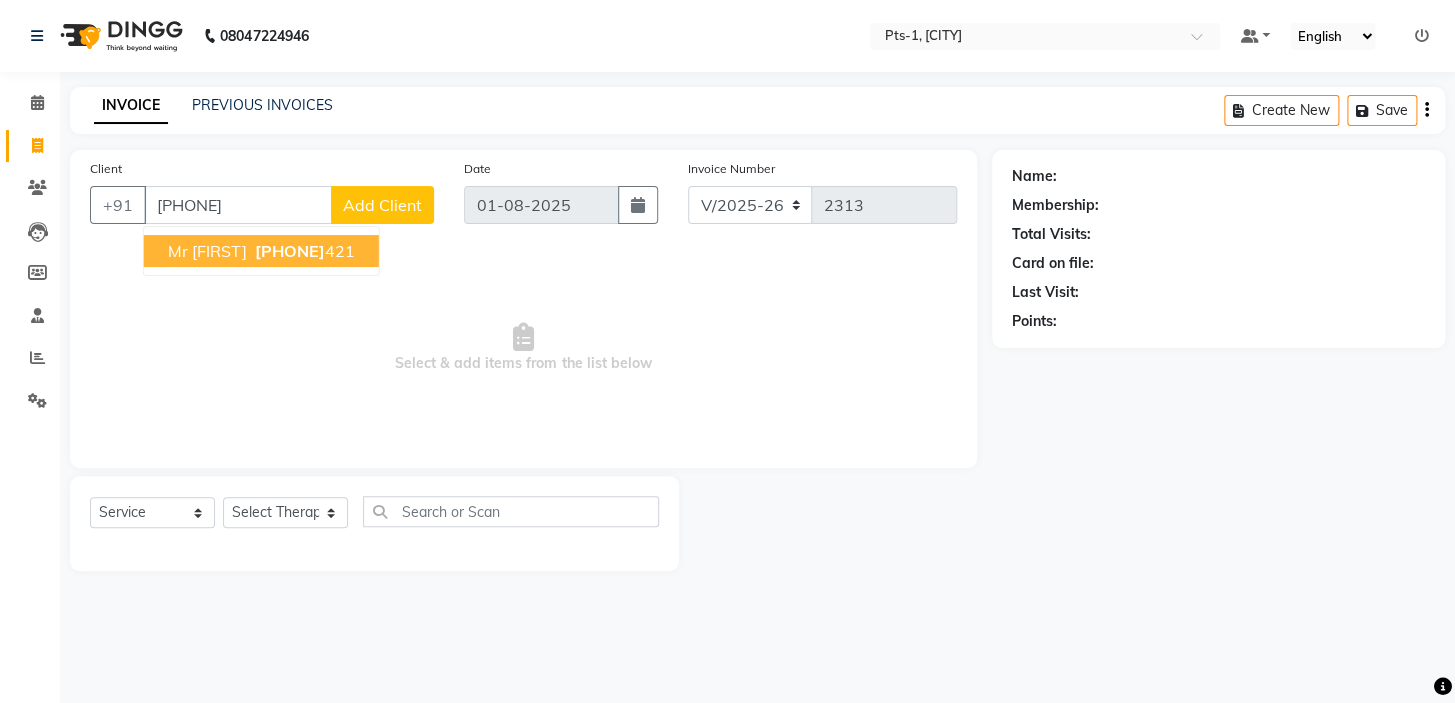 click on "9341243 421" at bounding box center (303, 251) 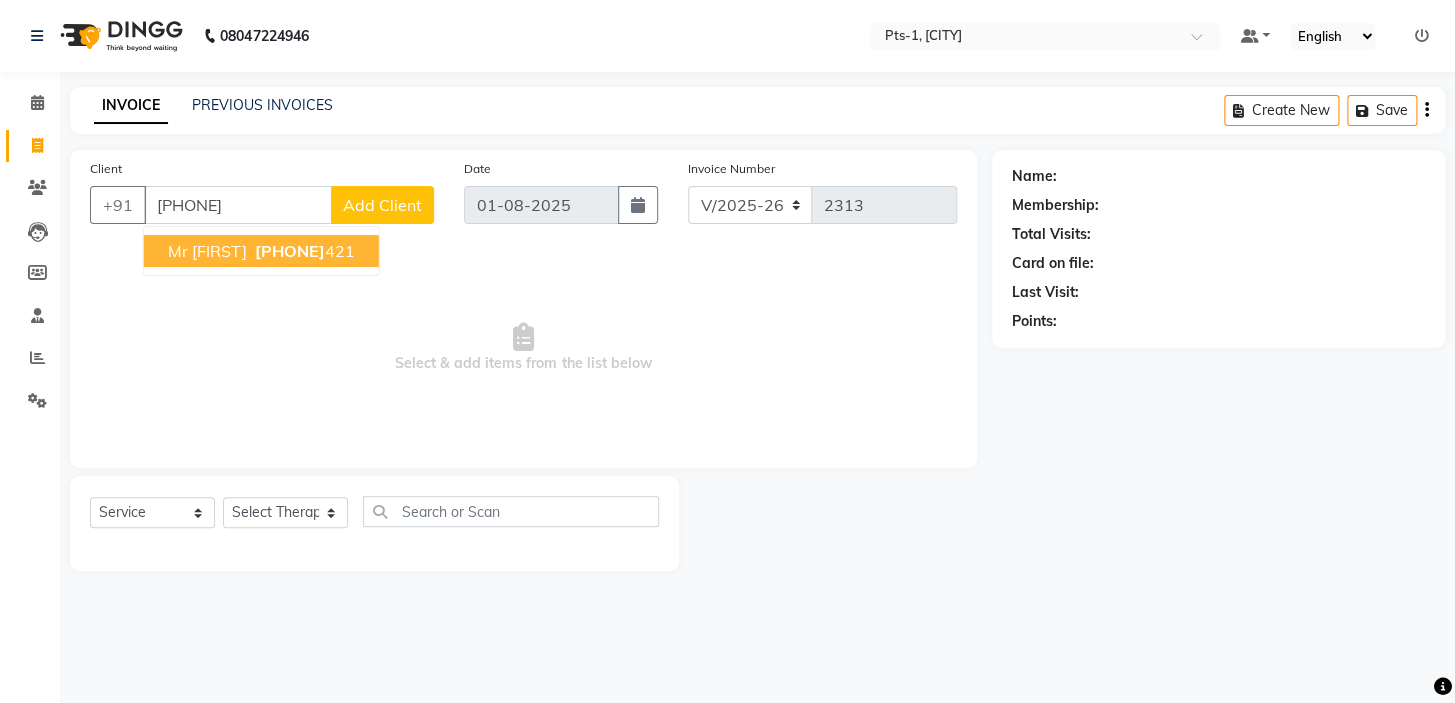 type on "9341243421" 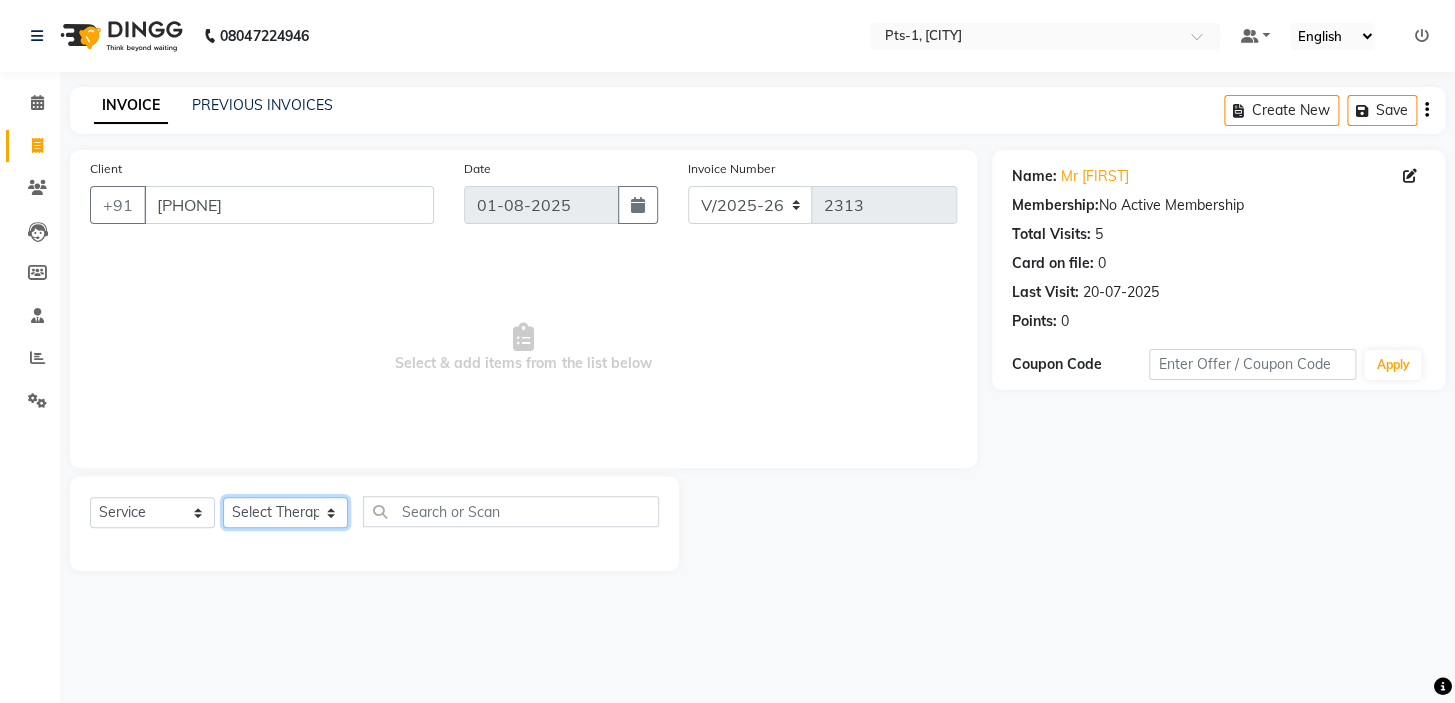 click on "Select Therapist Anand Annie anyone Babu Bela Gia Jeje Jenny Jincy JOE Lilly Nanny Rita Shodika Sun Tashi VINOD KUMAR" 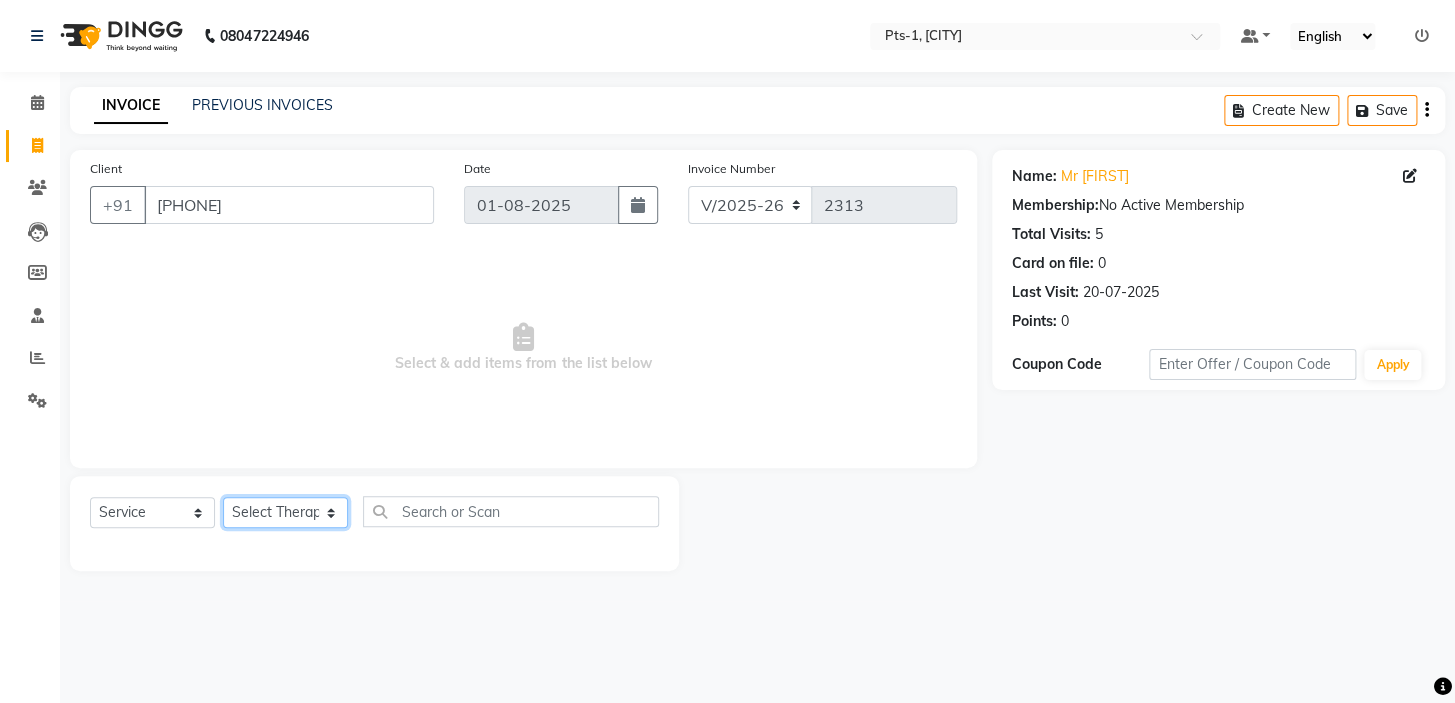 select on "80363" 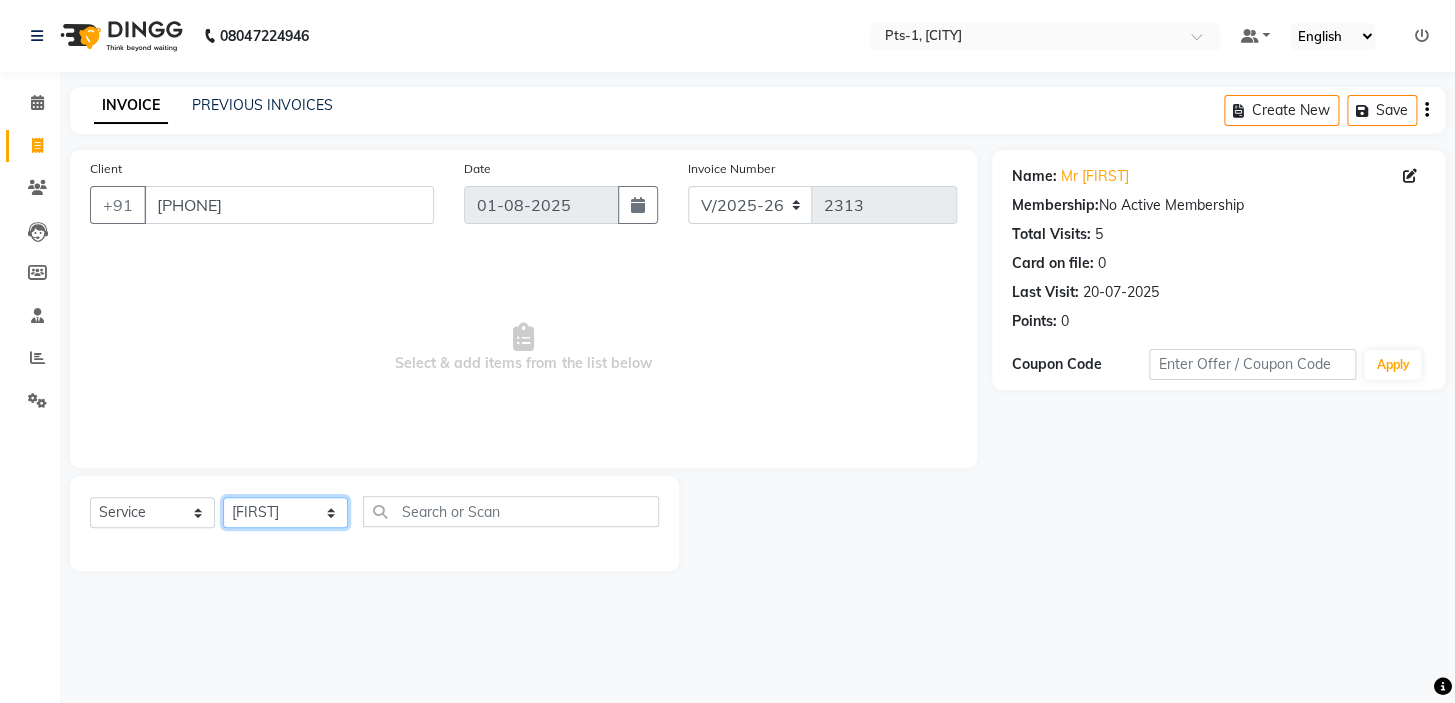click on "Select Therapist Anand Annie anyone Babu Bela Gia Jeje Jenny Jincy JOE Lilly Nanny Rita Shodika Sun Tashi VINOD KUMAR" 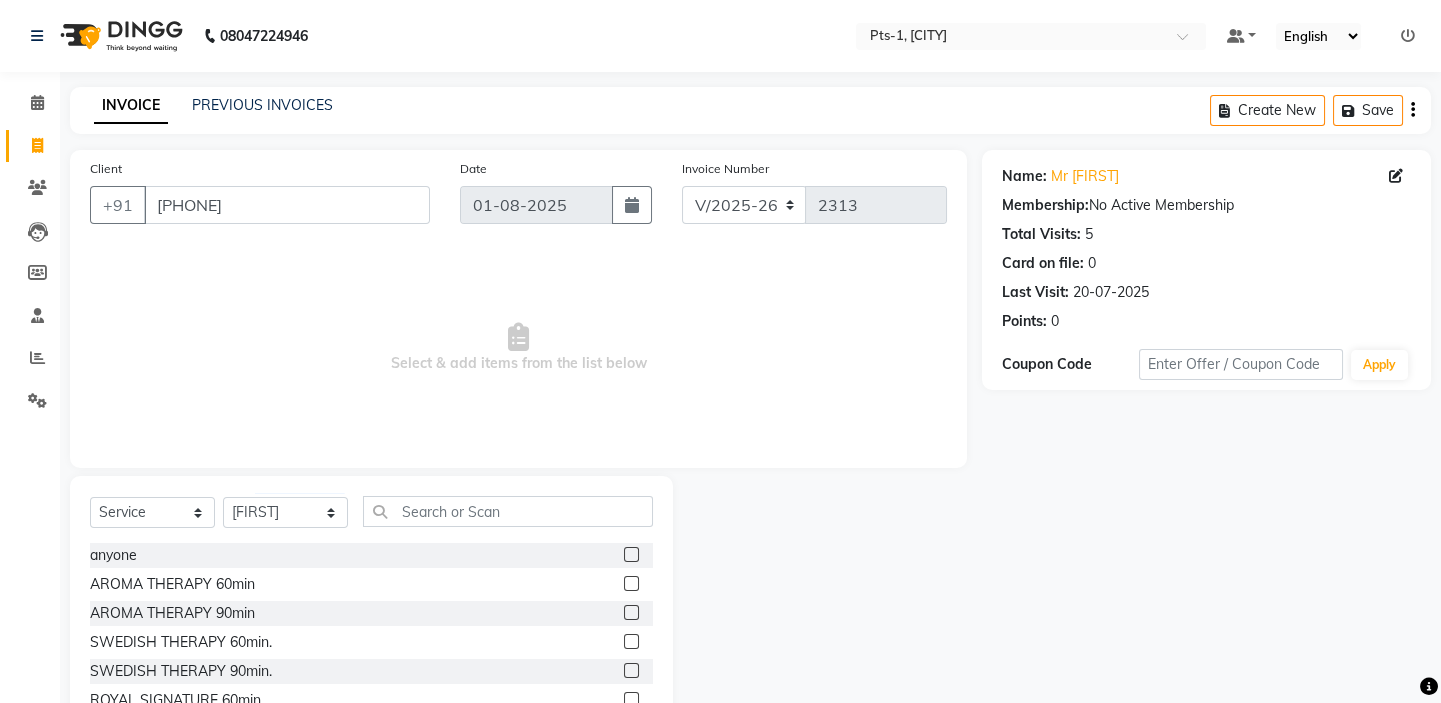 click 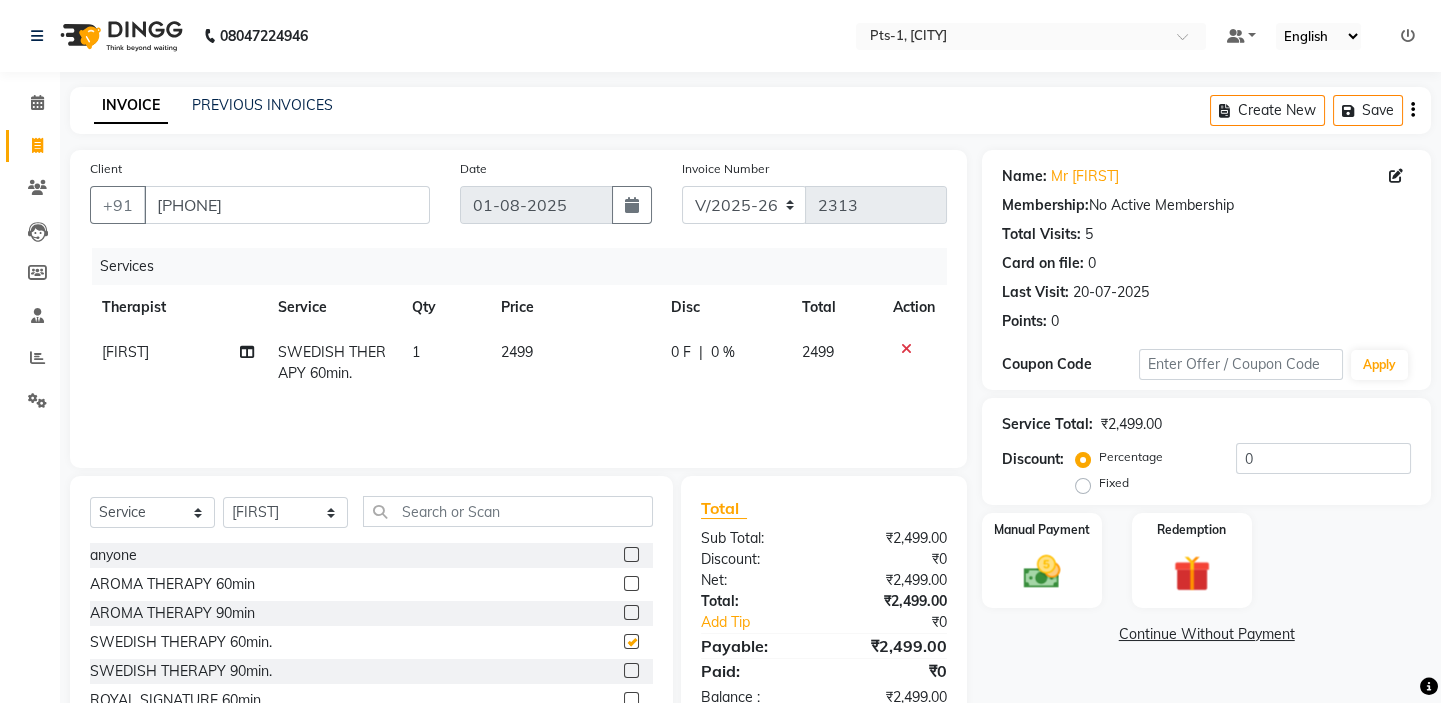checkbox on "false" 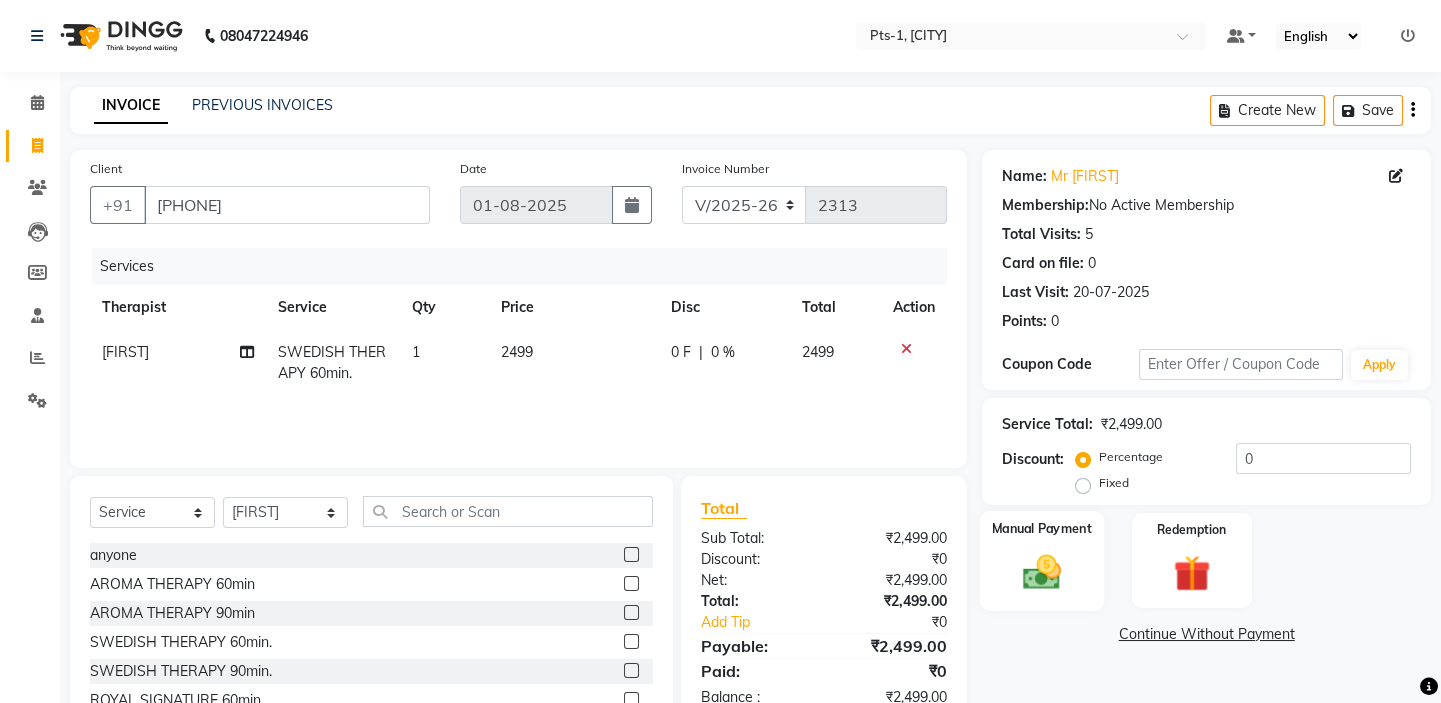 click 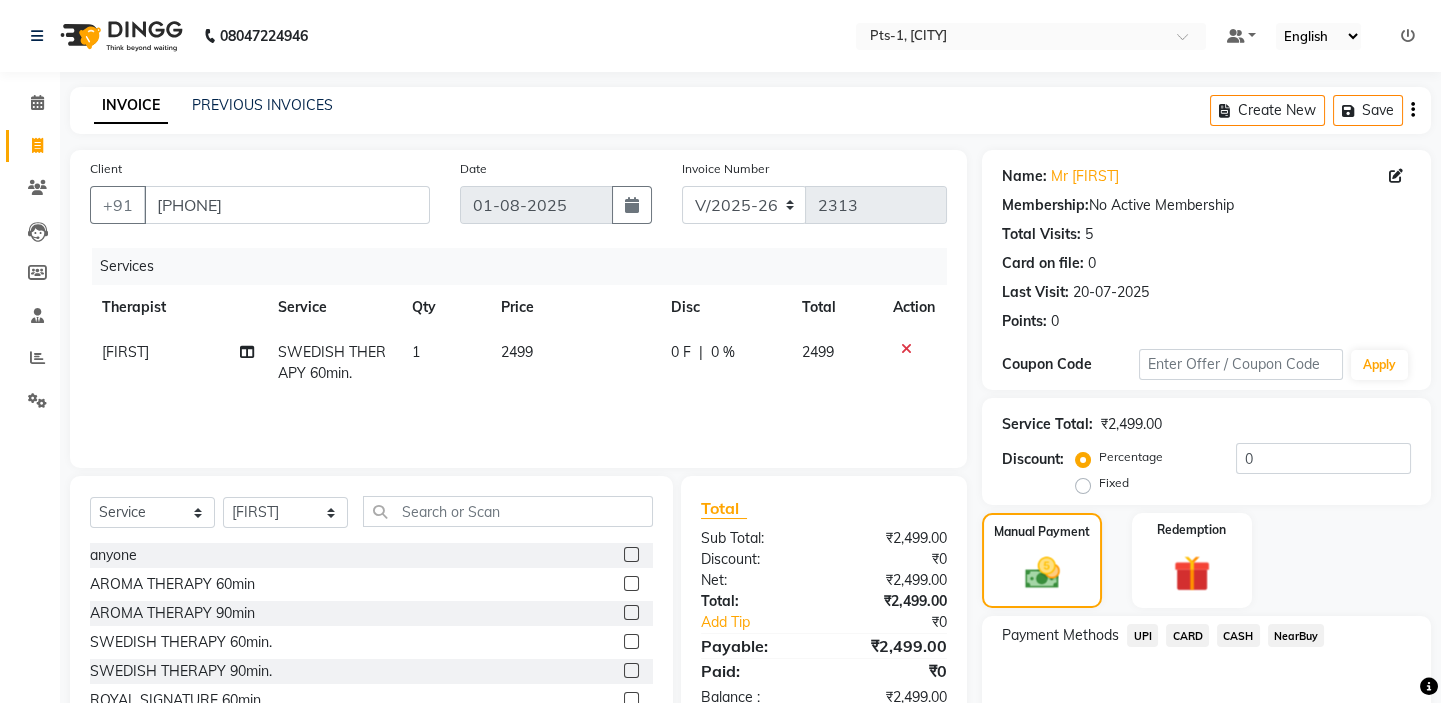 click on "CASH" 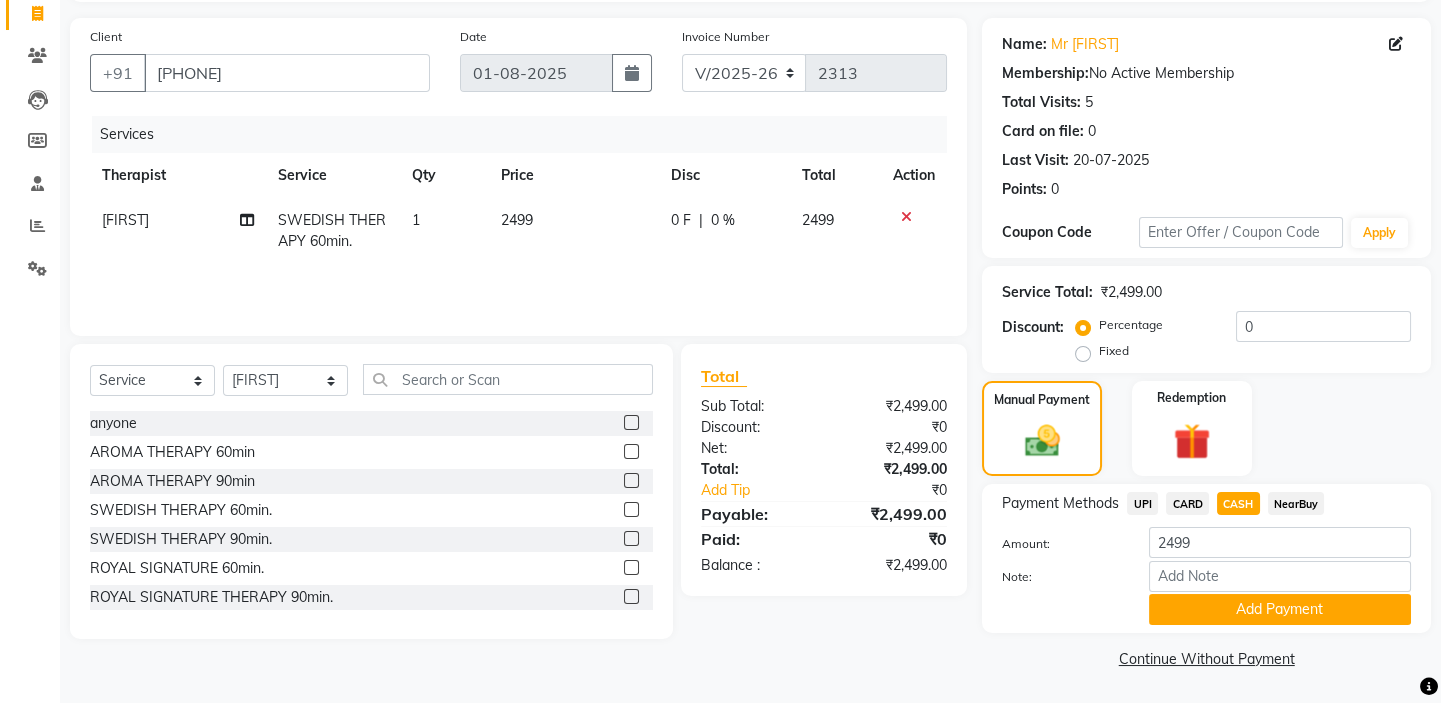 scroll, scrollTop: 133, scrollLeft: 0, axis: vertical 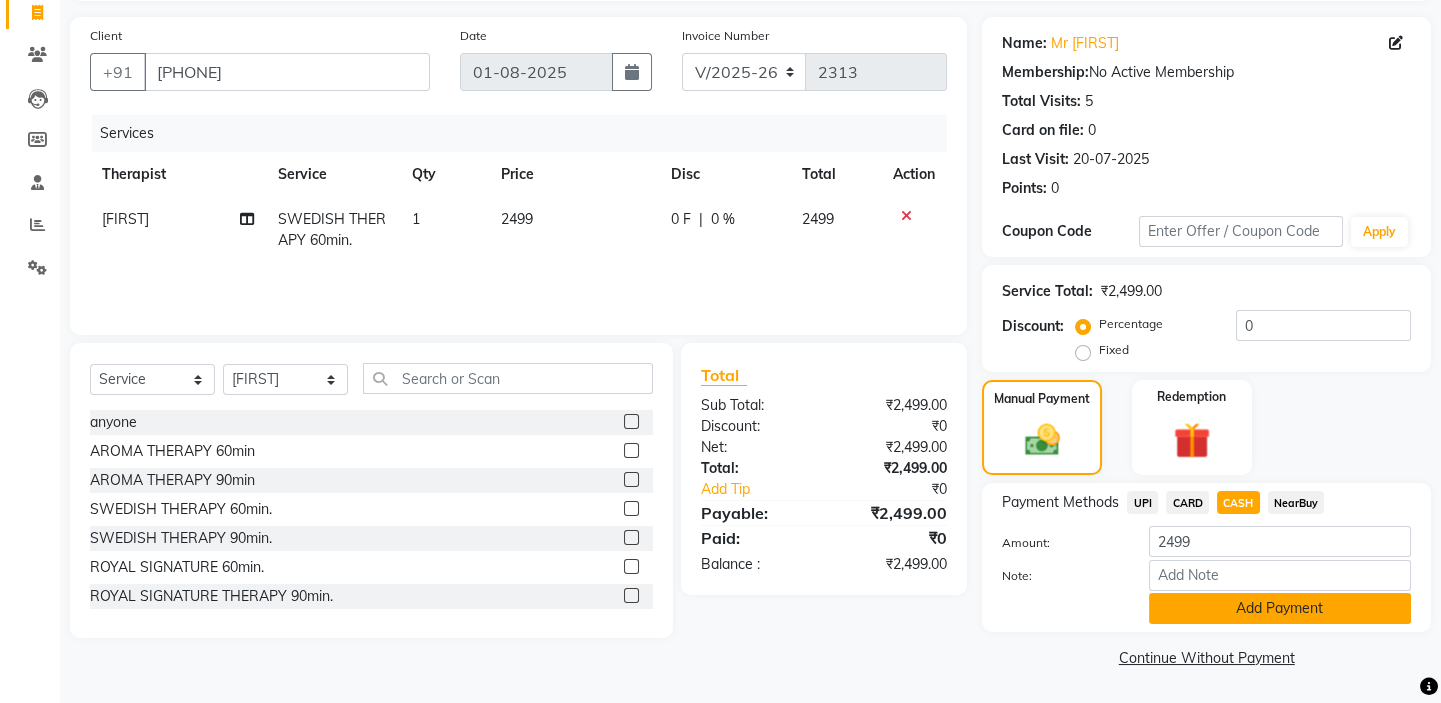 click on "Add Payment" 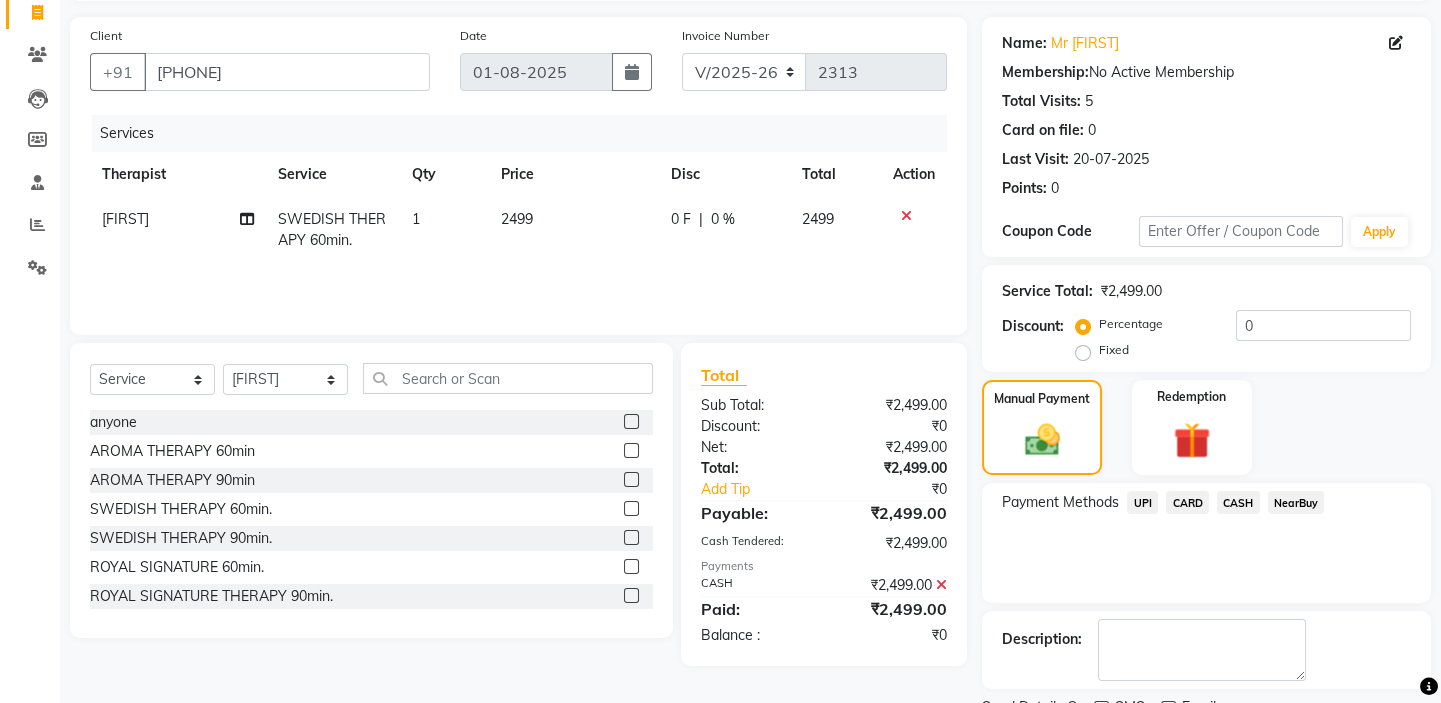 scroll, scrollTop: 216, scrollLeft: 0, axis: vertical 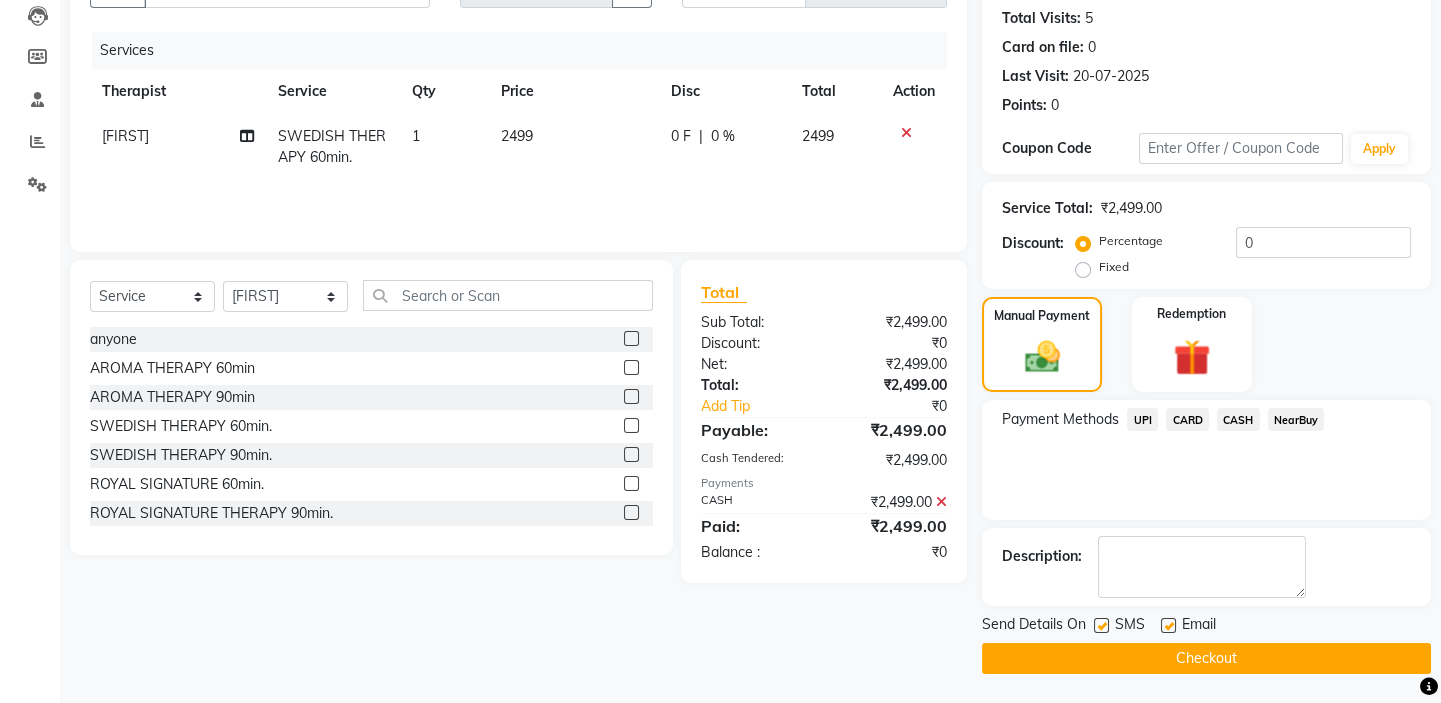 click 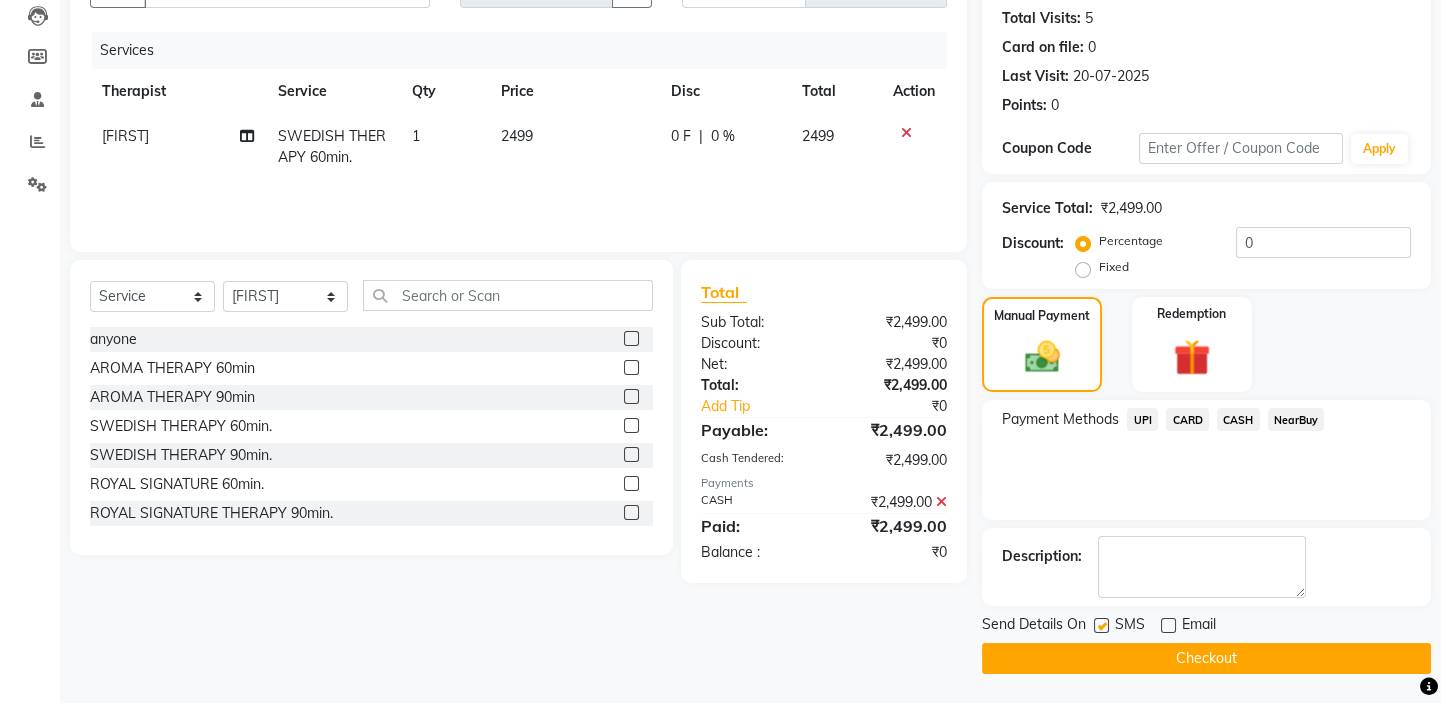 click 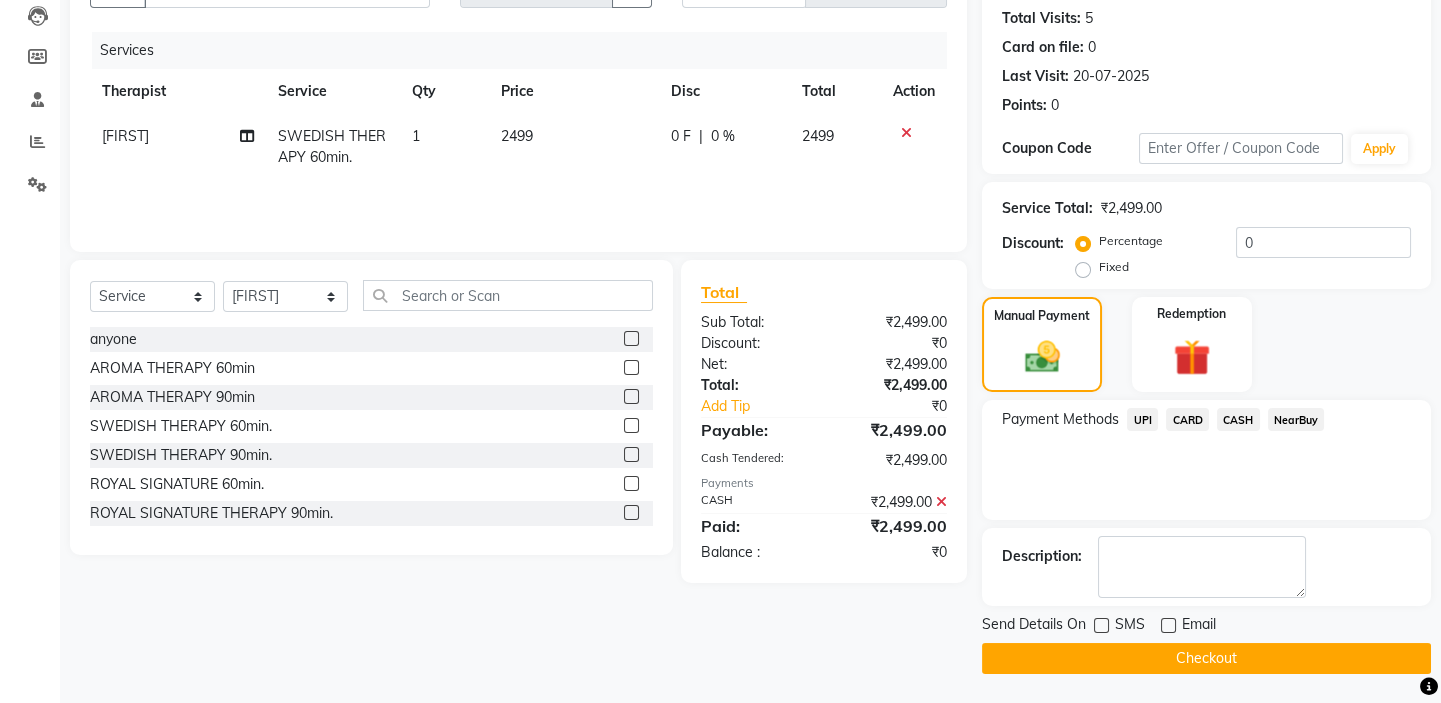click on "Checkout" 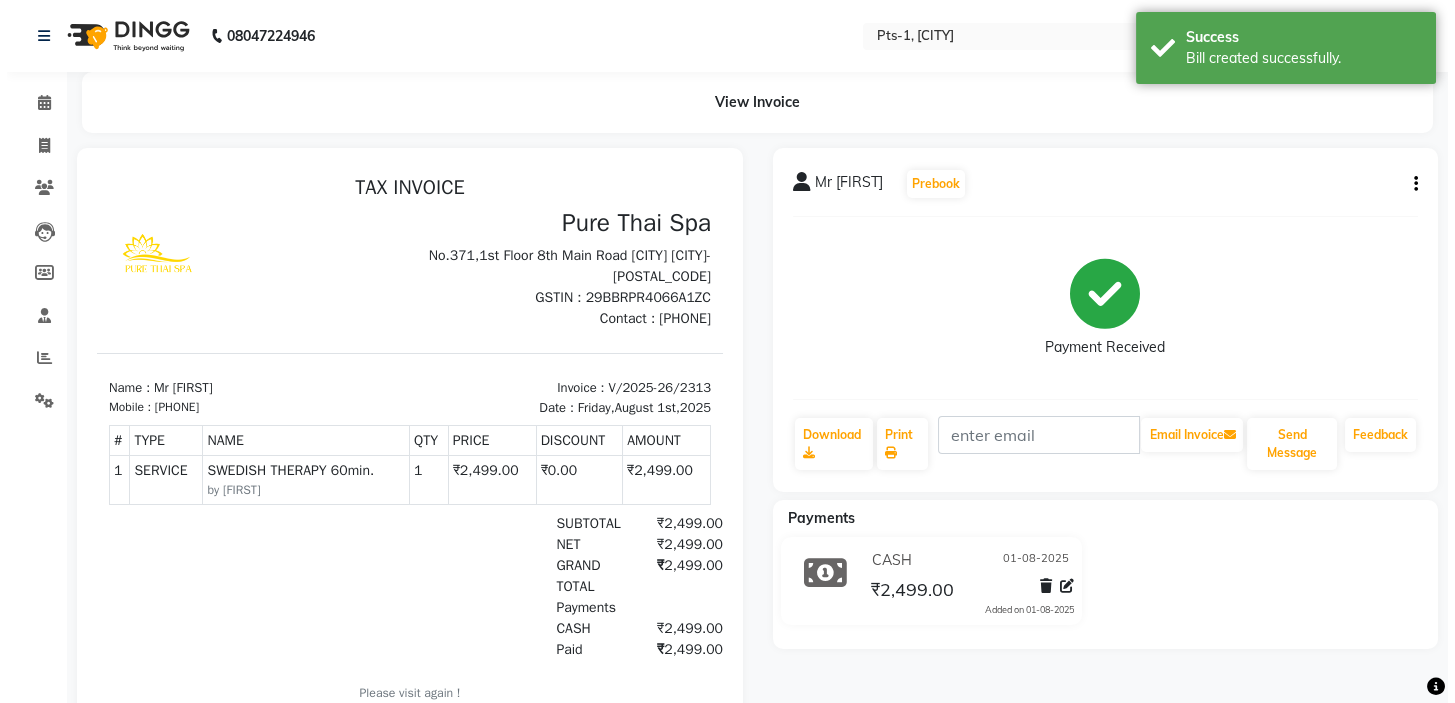 scroll, scrollTop: 0, scrollLeft: 0, axis: both 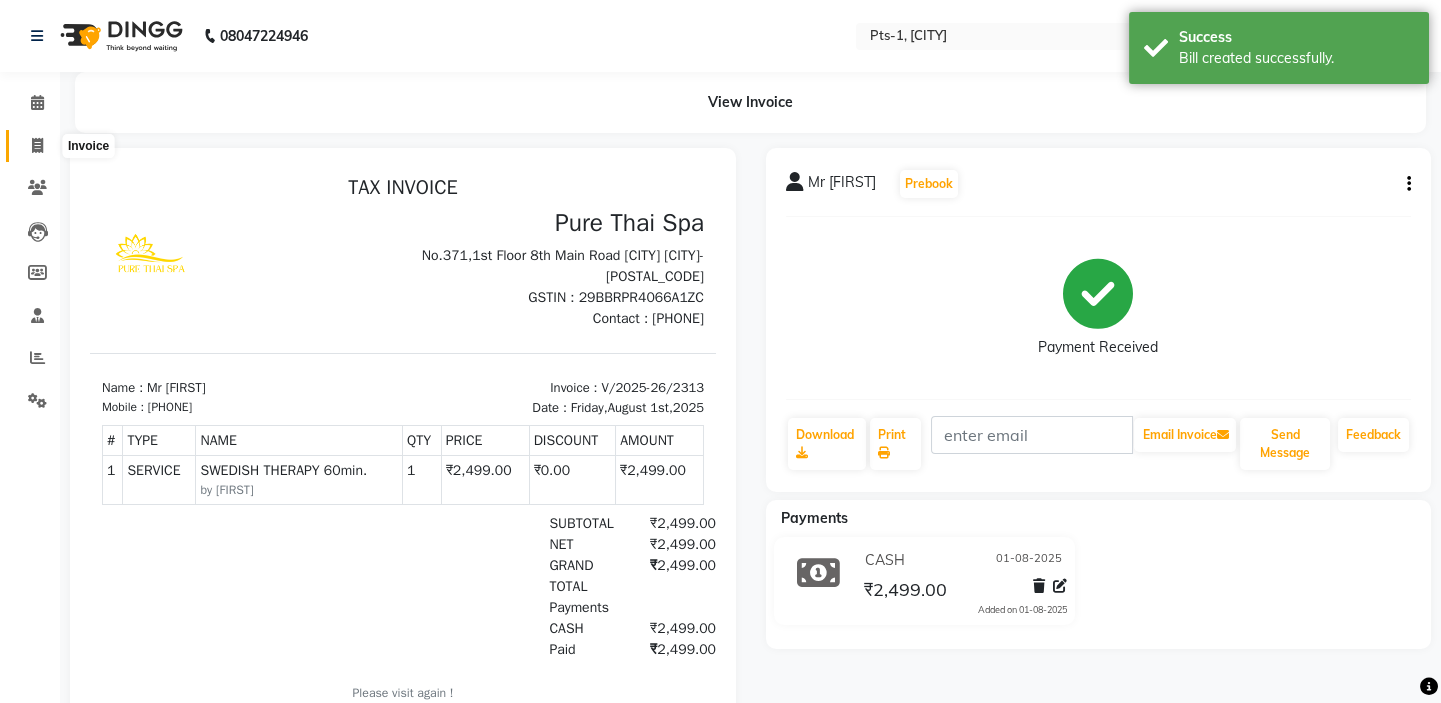 click 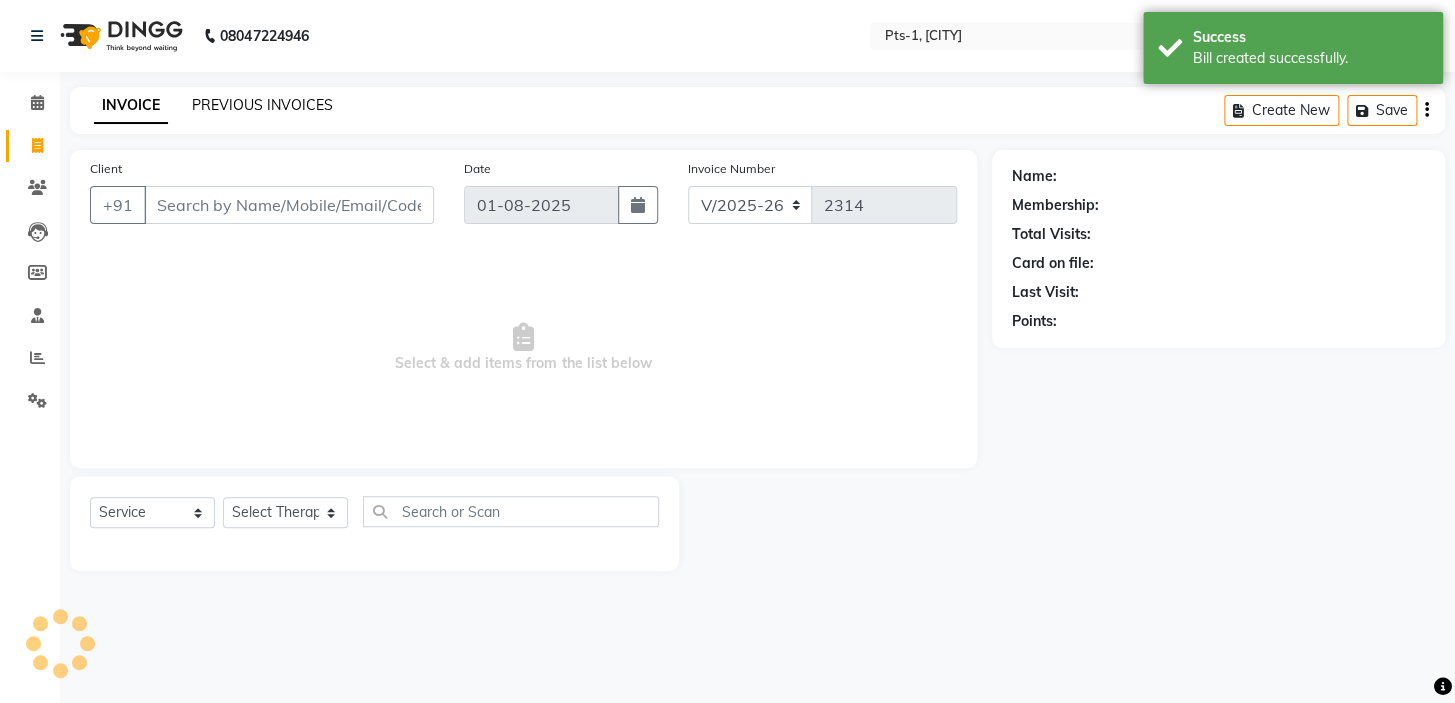 click on "PREVIOUS INVOICES" 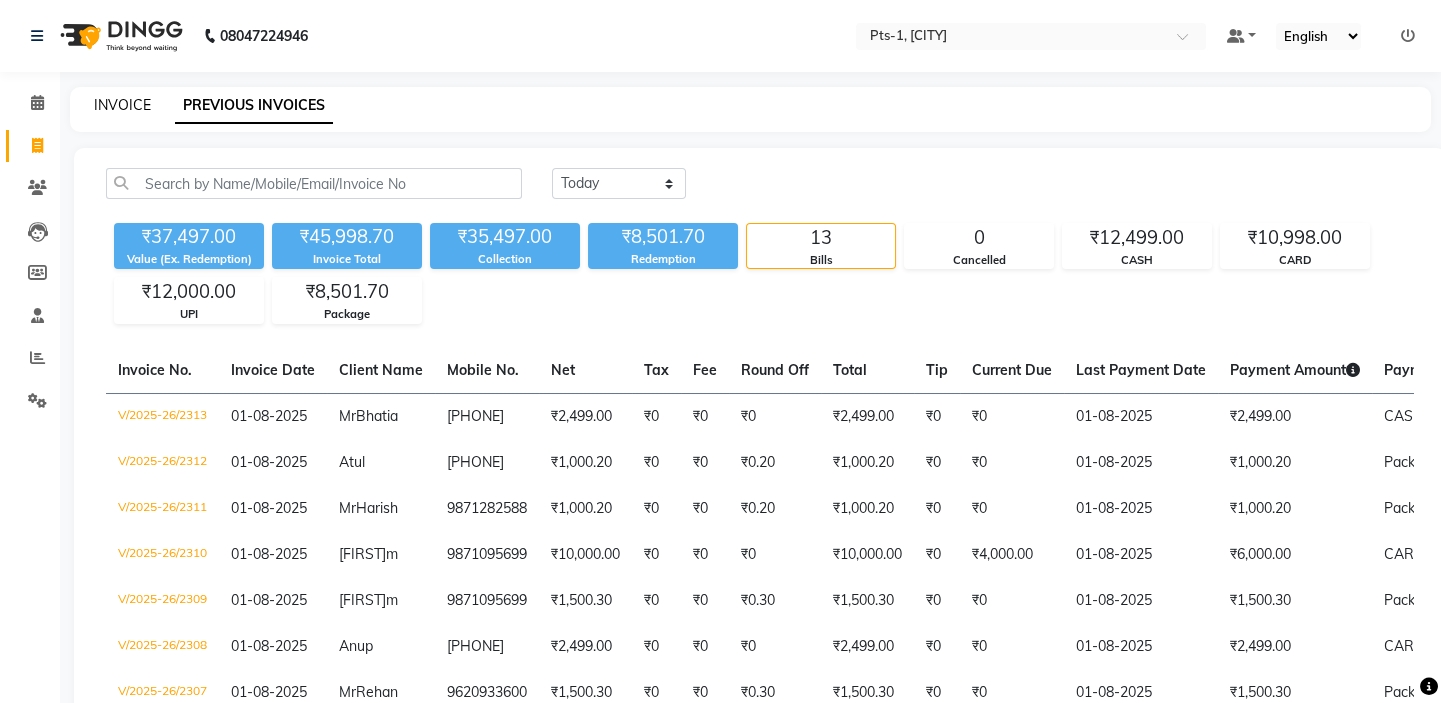 click on "INVOICE" 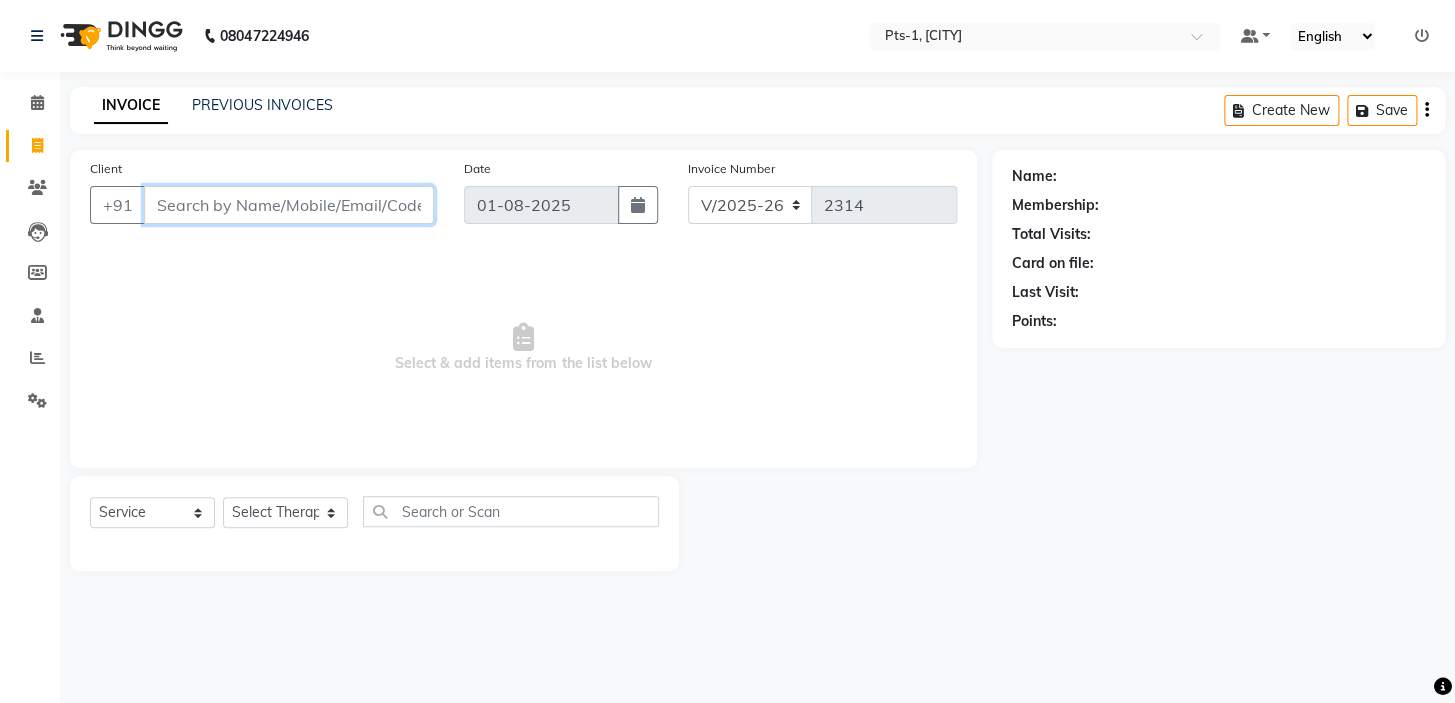 click on "Client" at bounding box center (289, 205) 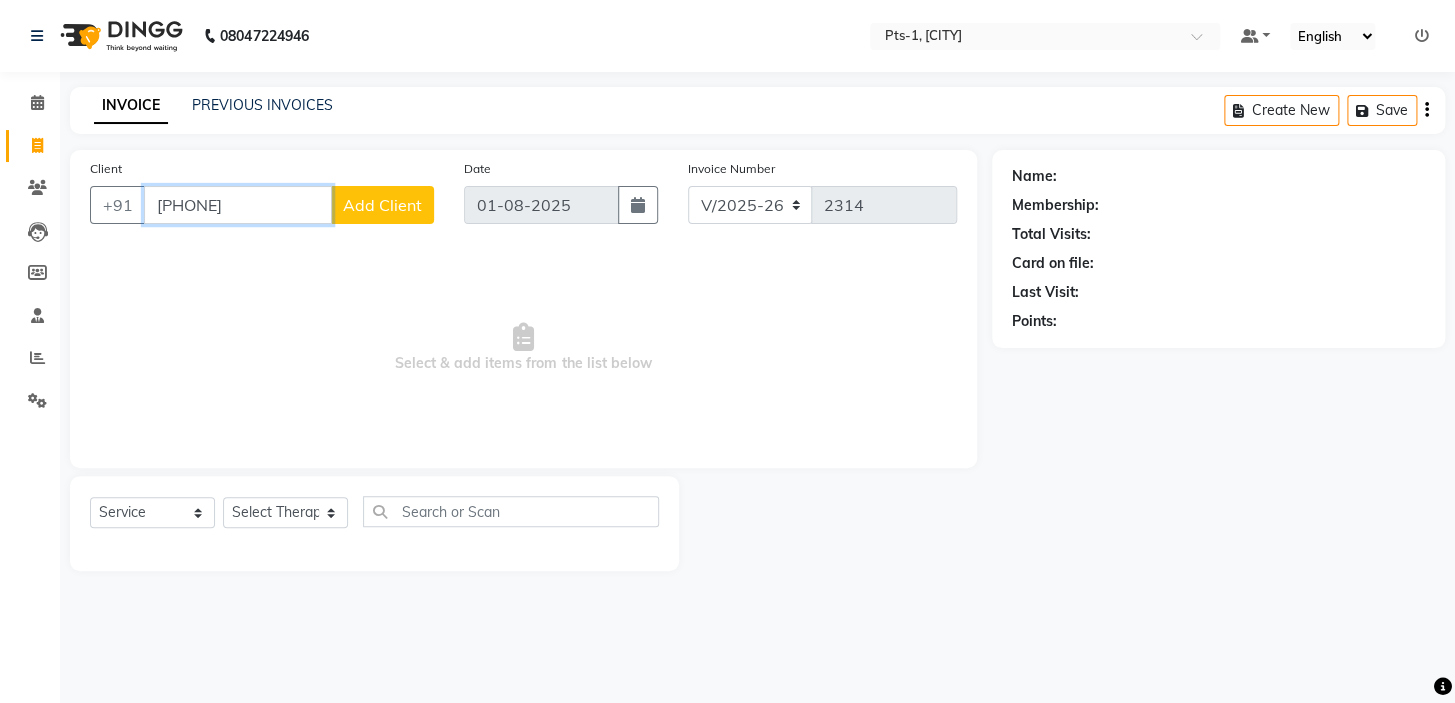 type on "9980446464" 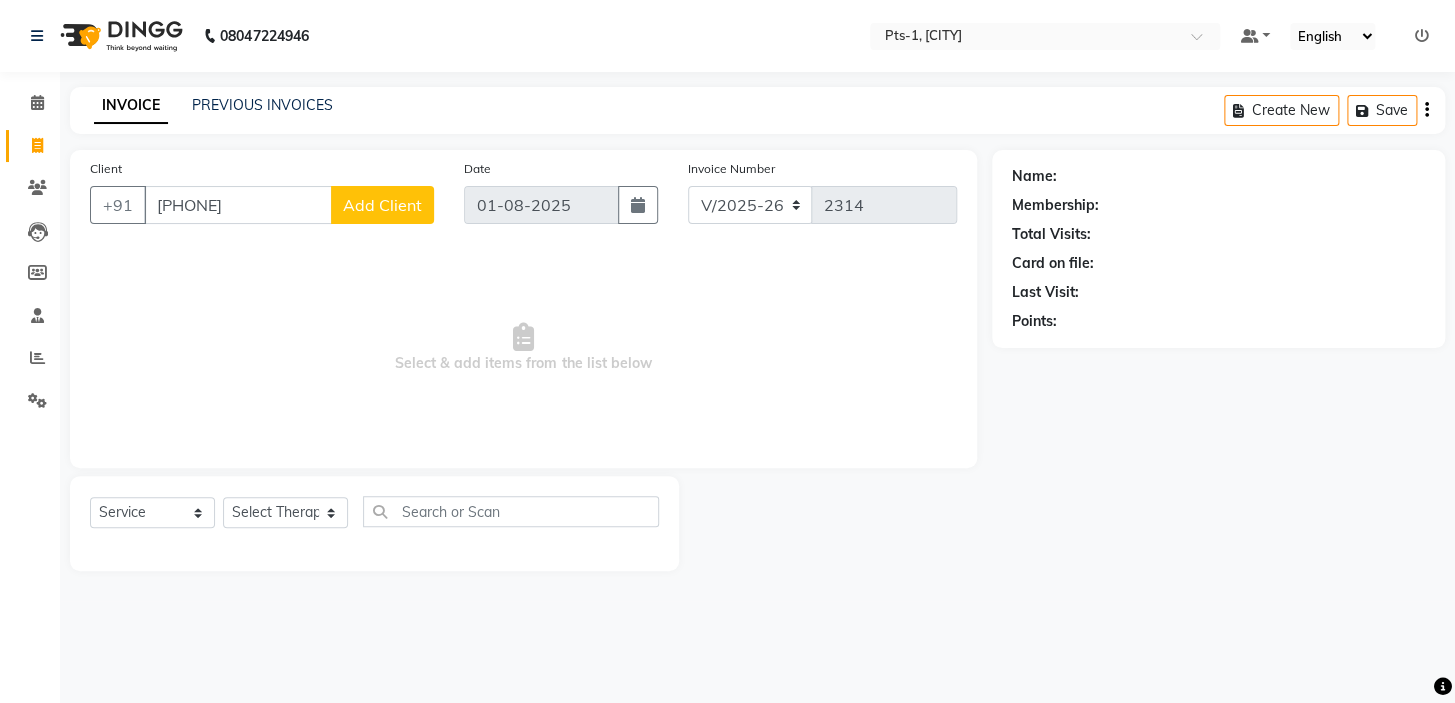 click on "Add Client" 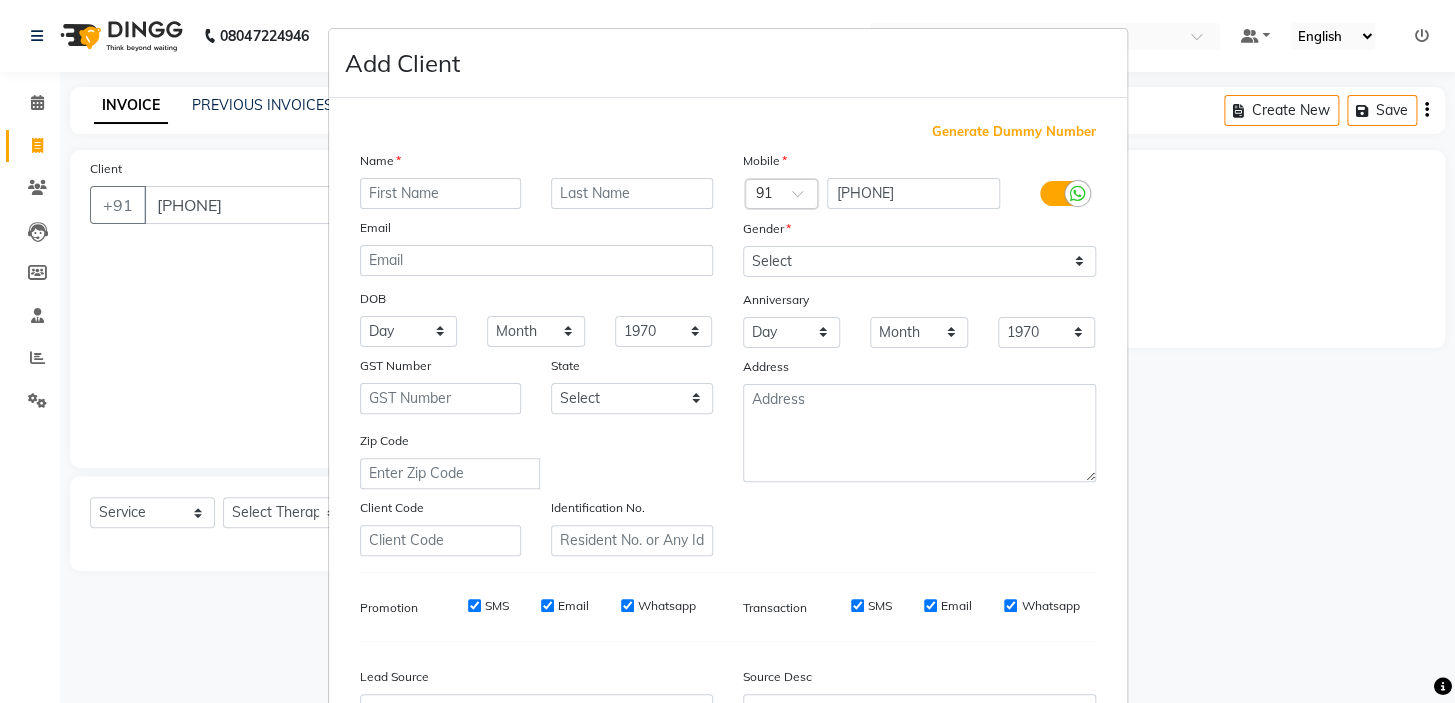click at bounding box center (441, 193) 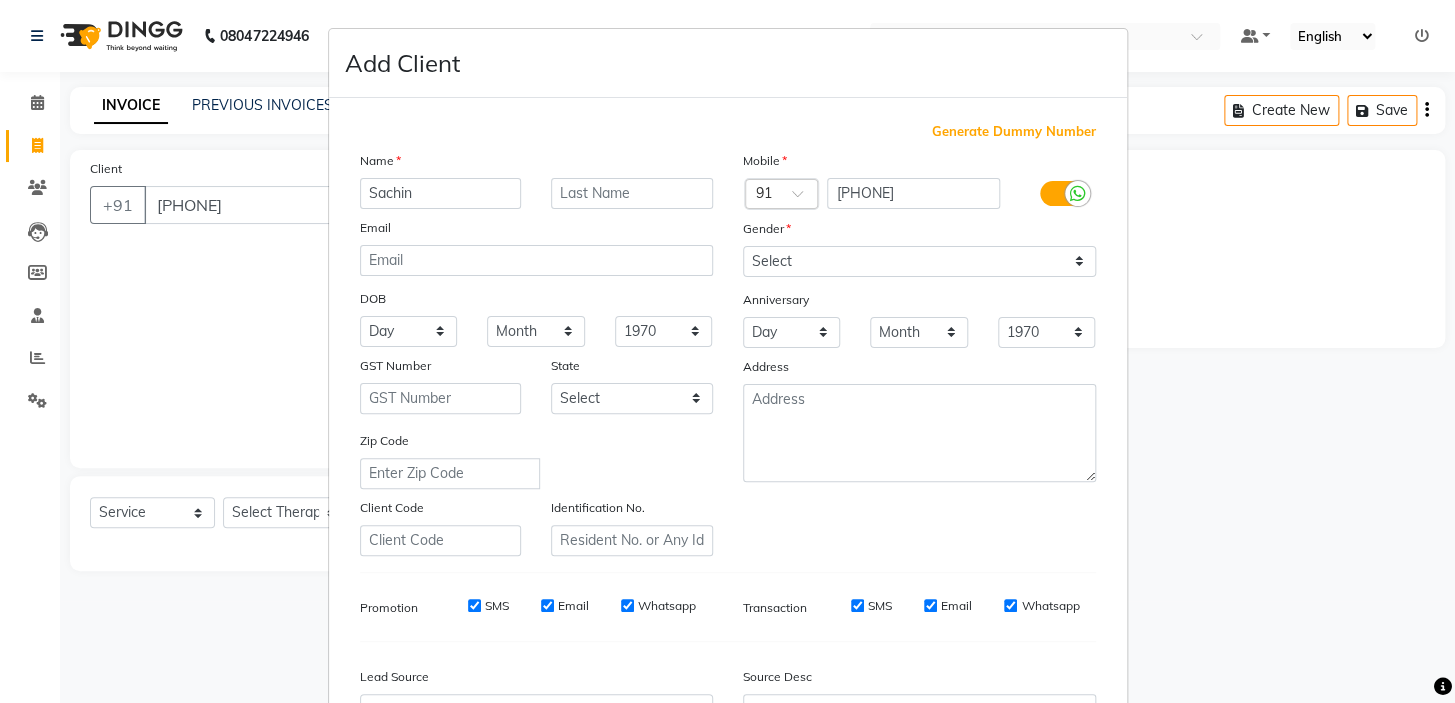 type on "Sachin" 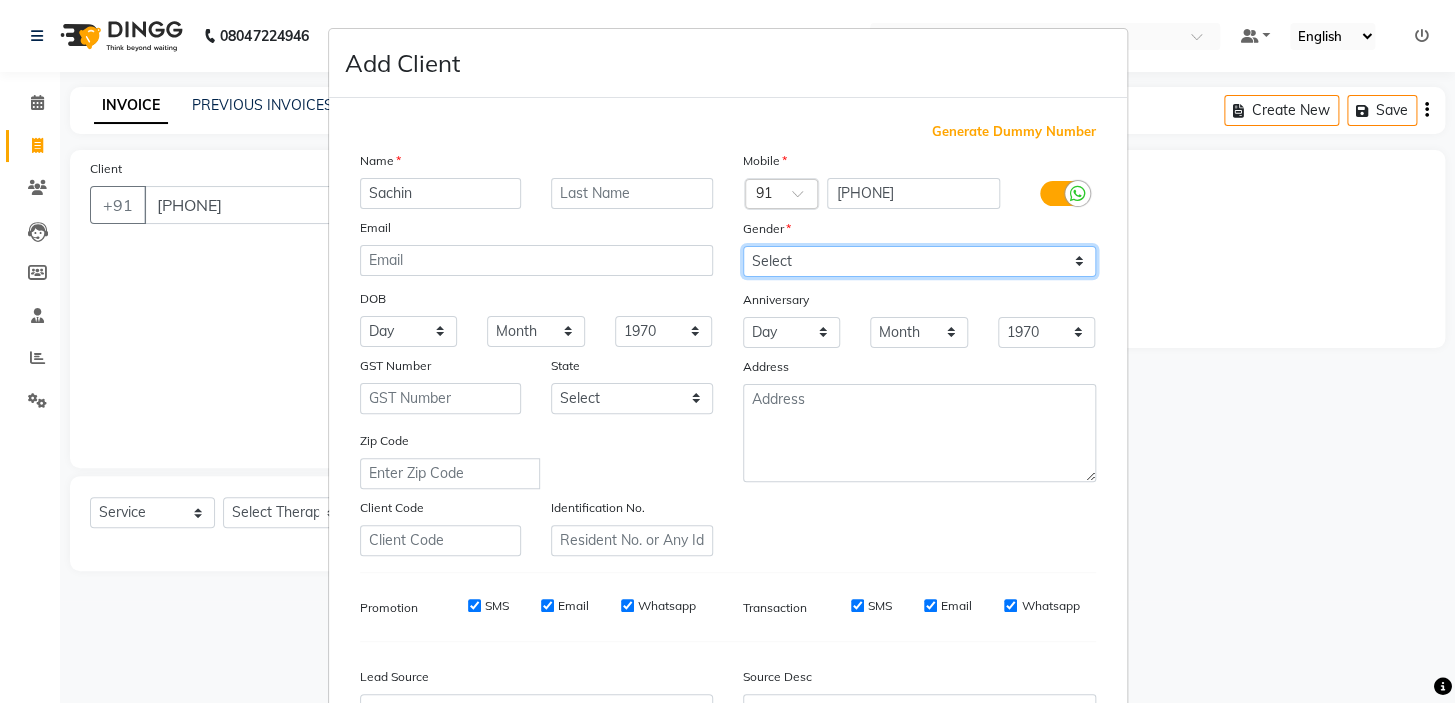 click on "Select Male Female Other Prefer Not To Say" at bounding box center [919, 261] 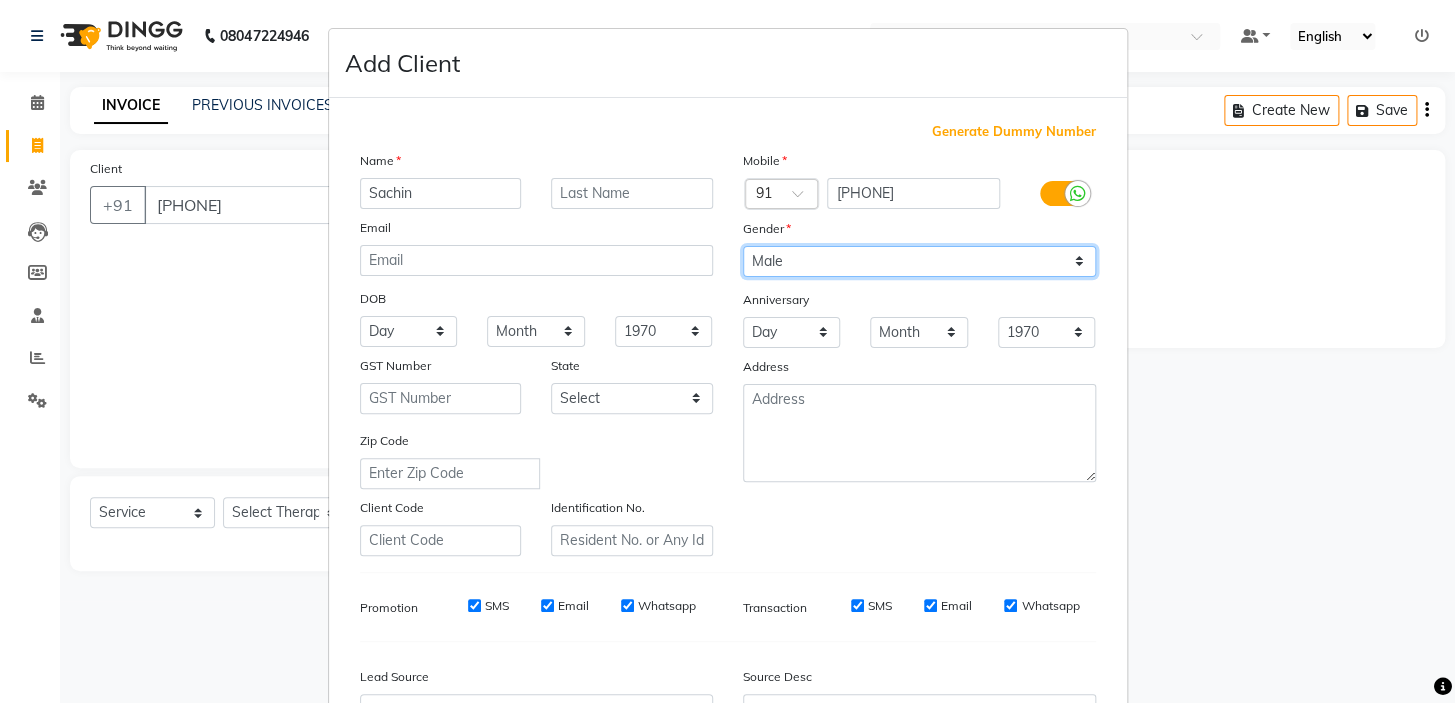 click on "Select Male Female Other Prefer Not To Say" at bounding box center [919, 261] 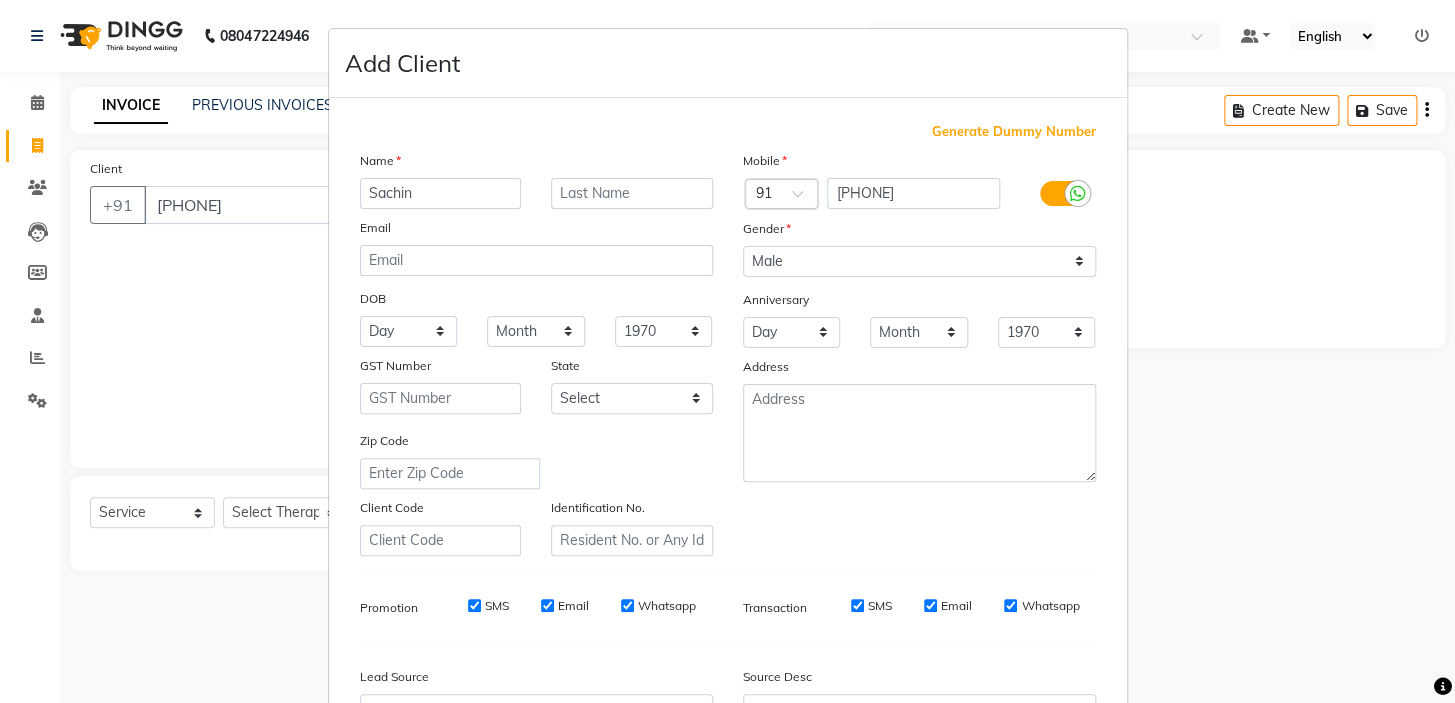 click on "SMS" at bounding box center (474, 605) 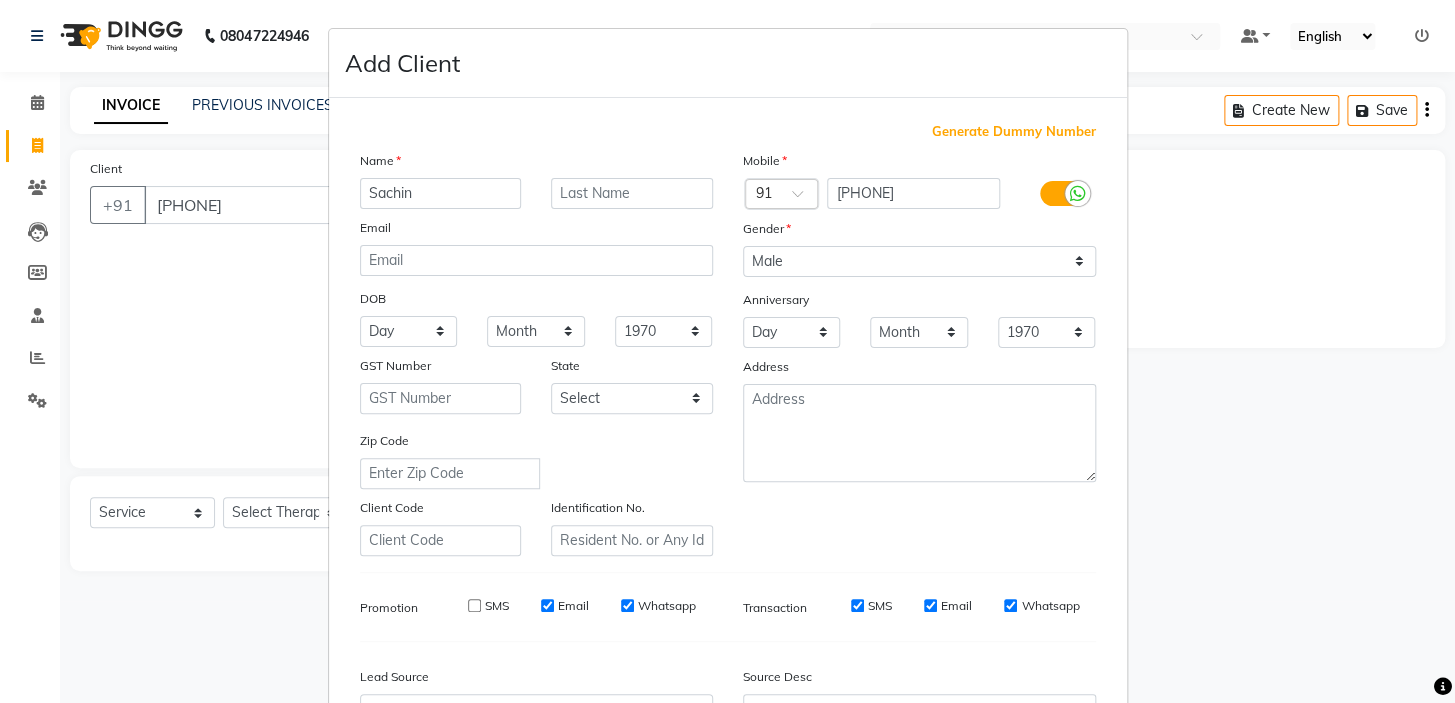 click on "Email" at bounding box center (547, 605) 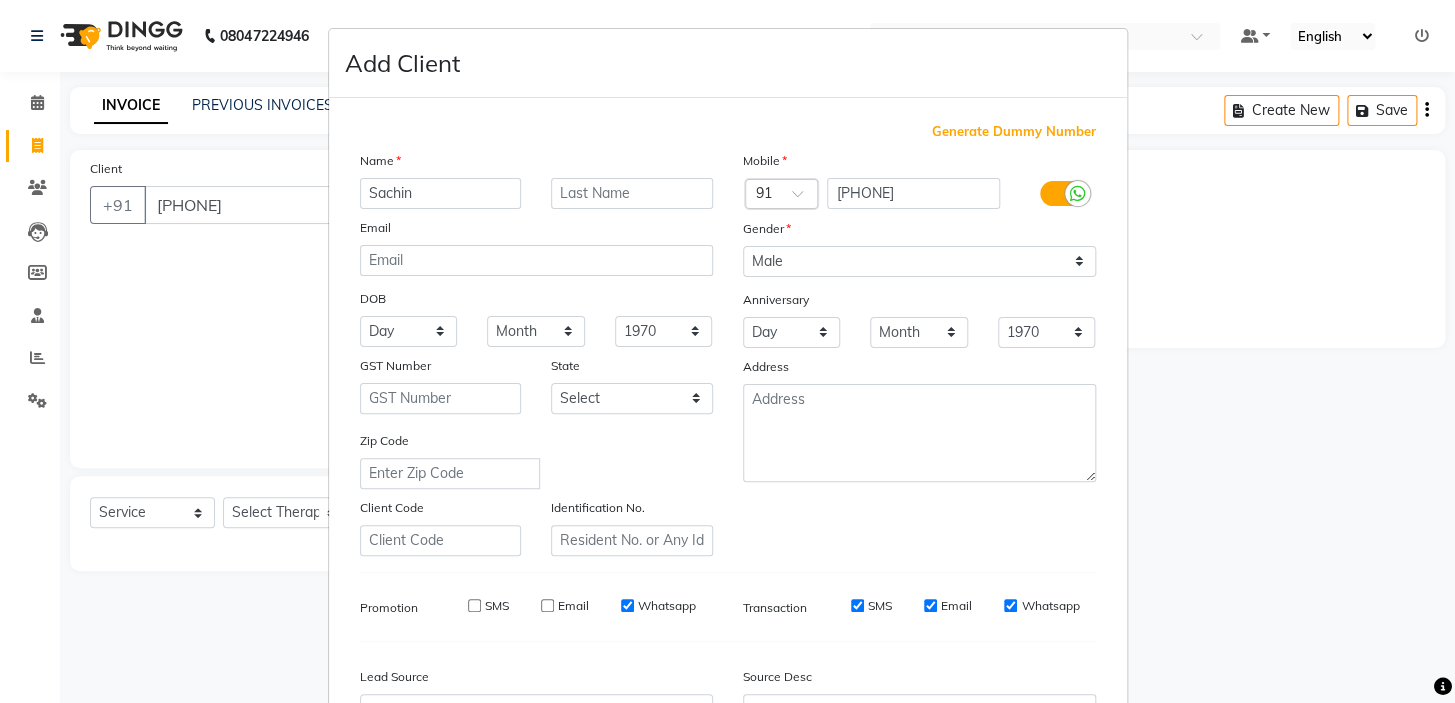 click on "Whatsapp" at bounding box center [627, 605] 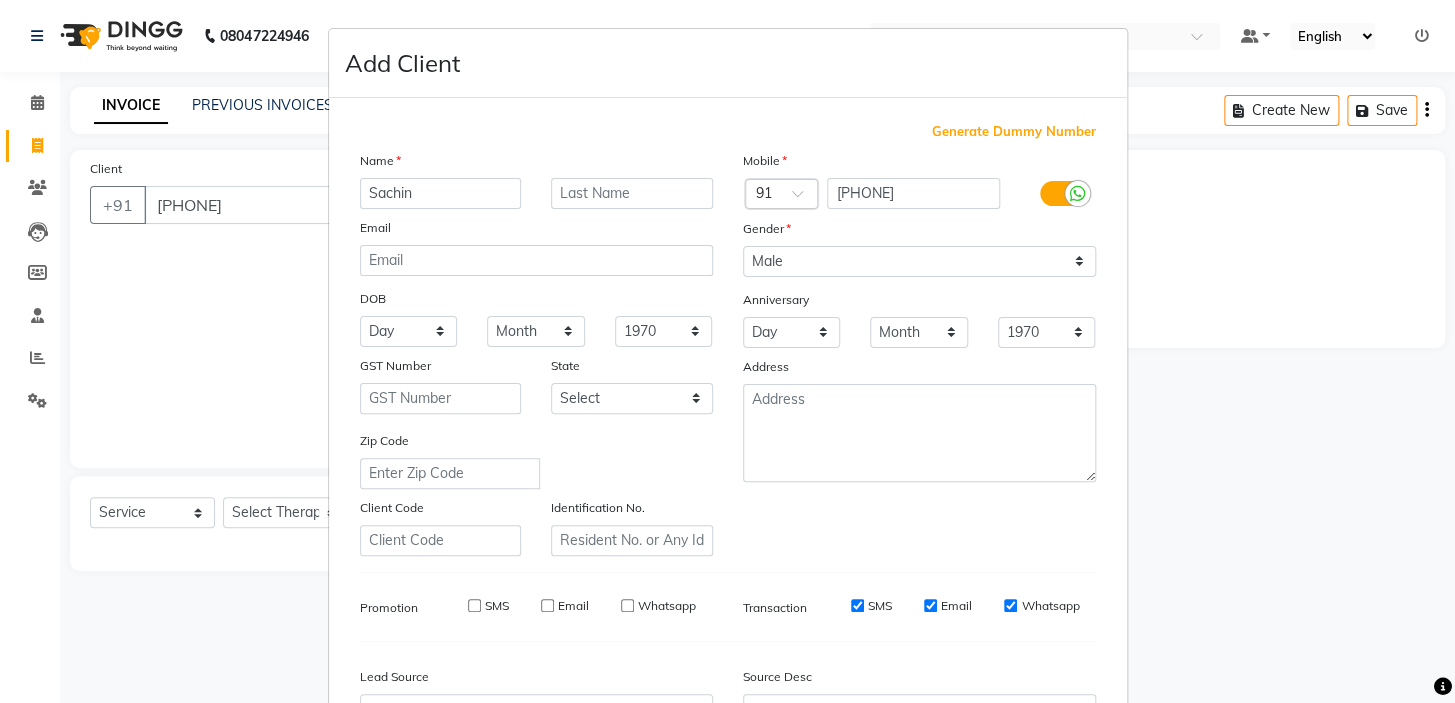 click on "SMS" at bounding box center [857, 605] 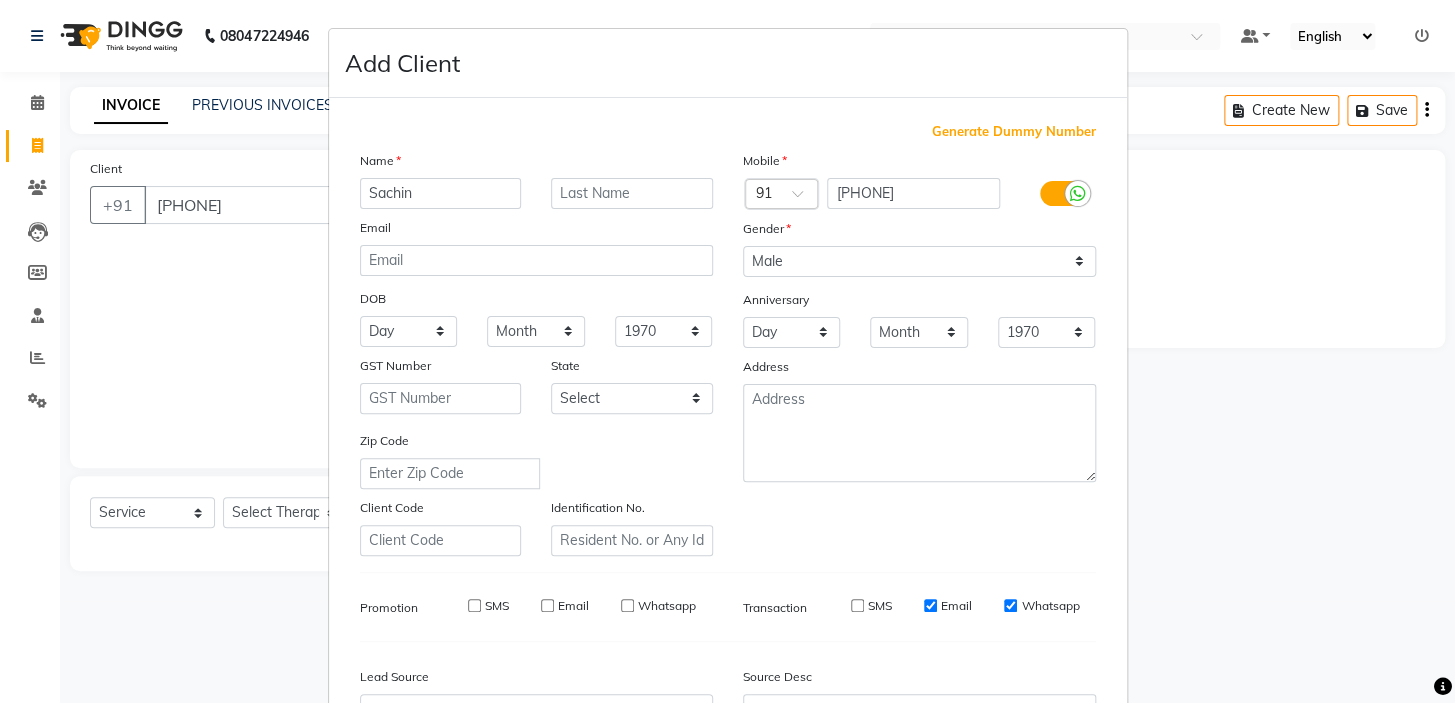 click on "Email" at bounding box center [930, 605] 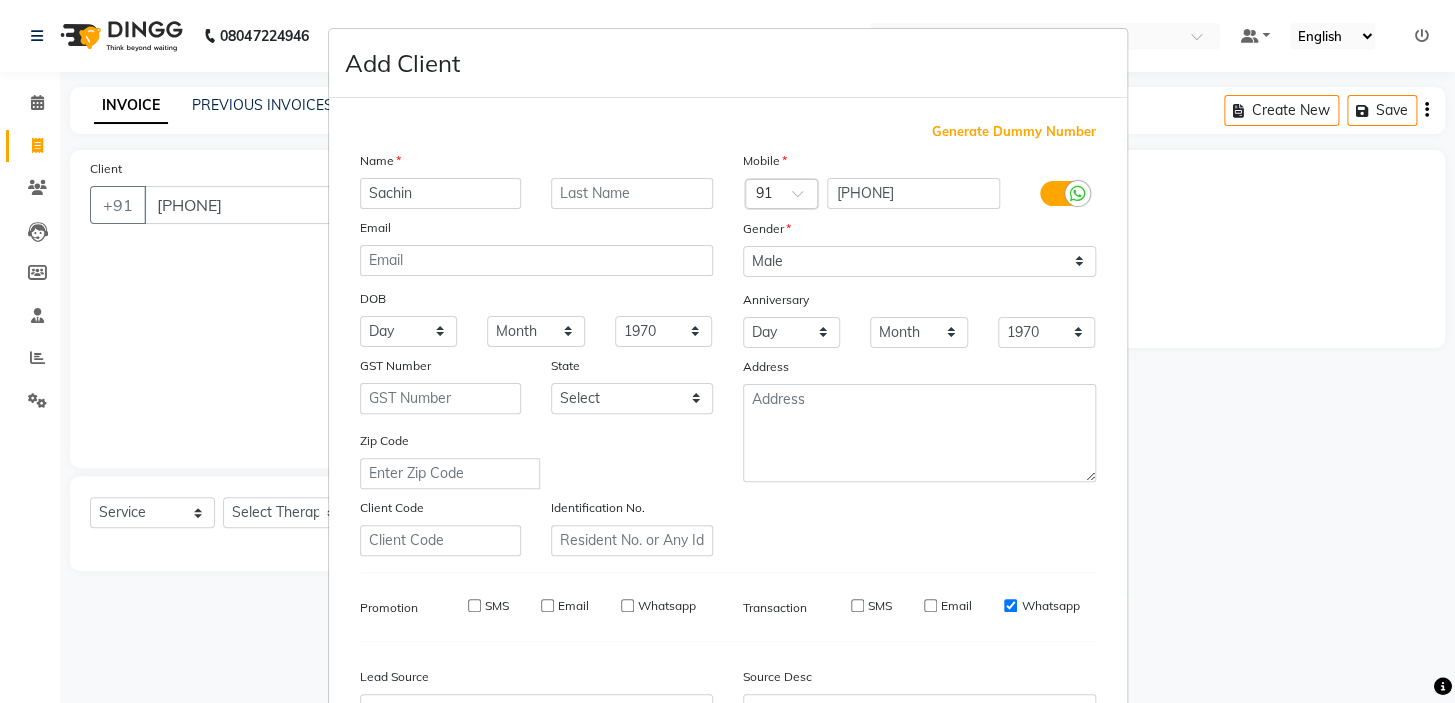 click on "Whatsapp" at bounding box center [1010, 605] 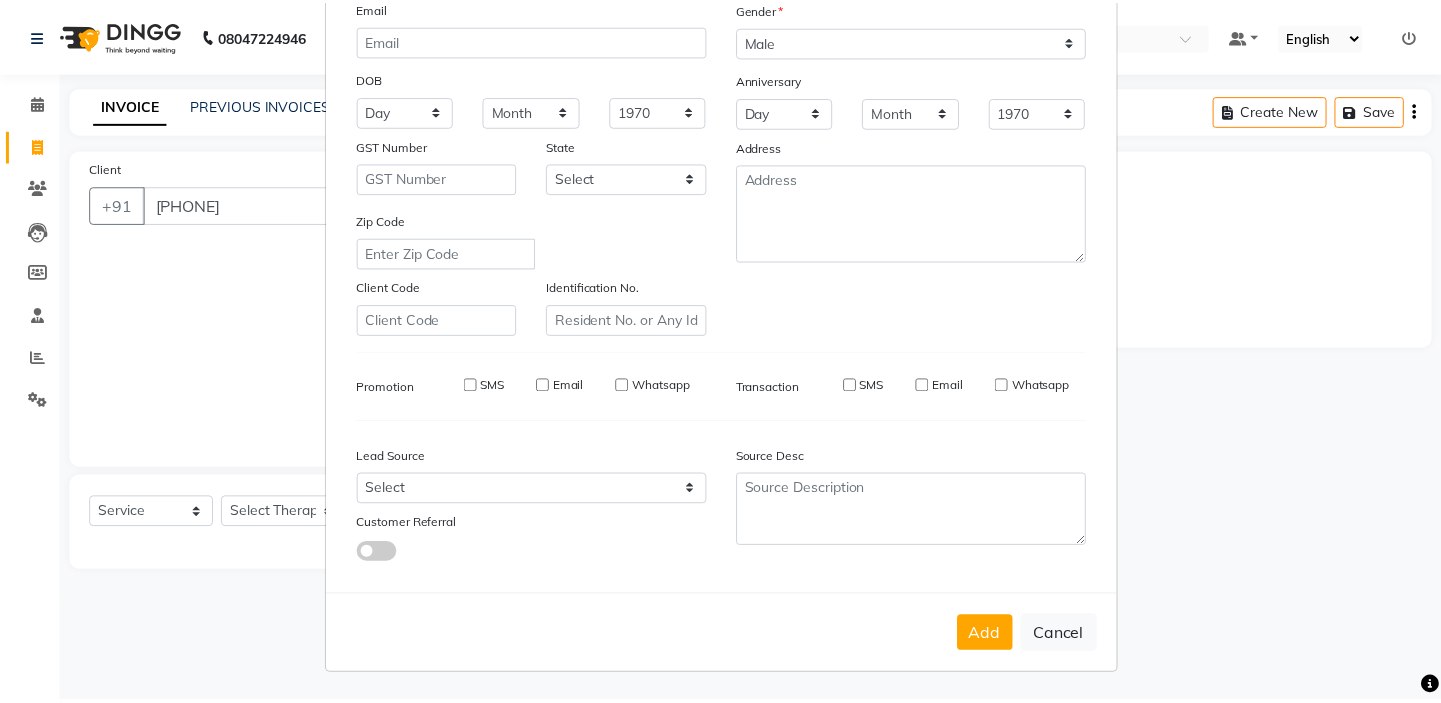 scroll, scrollTop: 226, scrollLeft: 0, axis: vertical 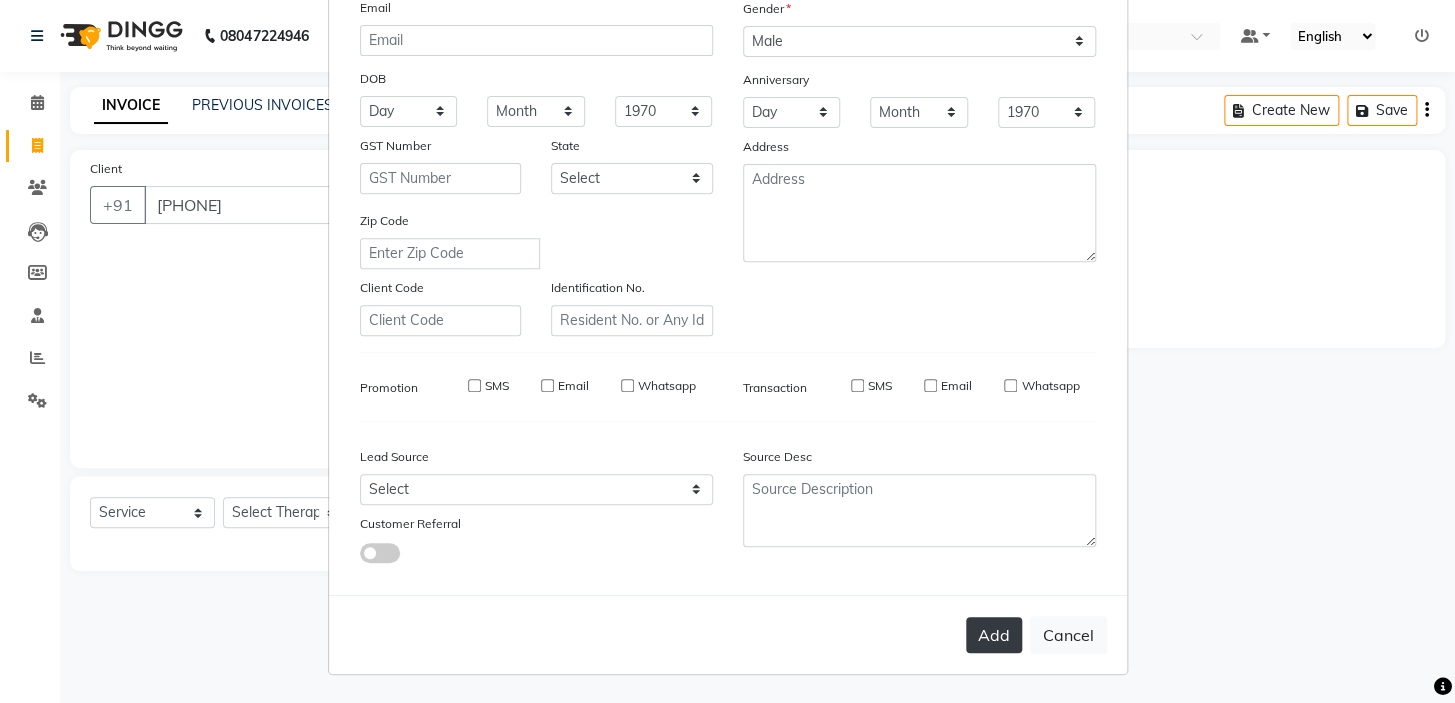 click on "Add" at bounding box center (994, 635) 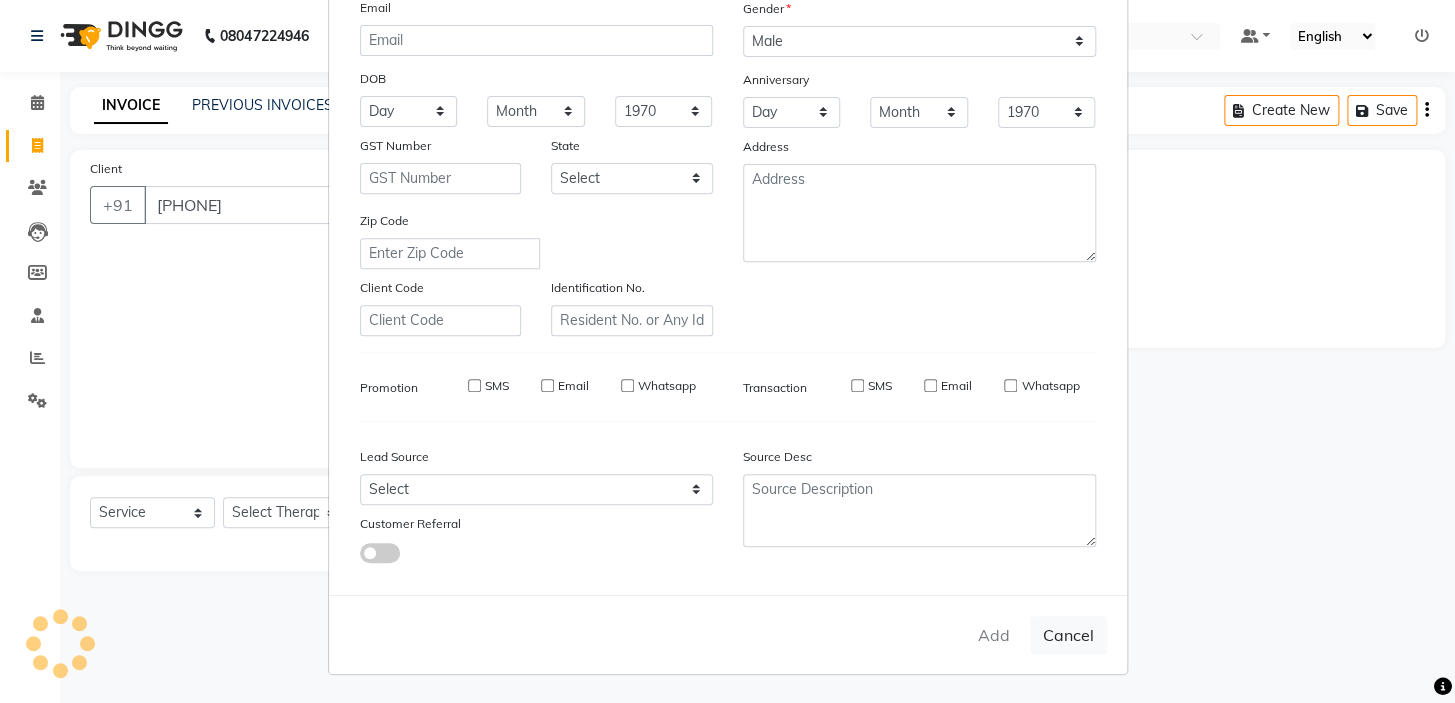 type 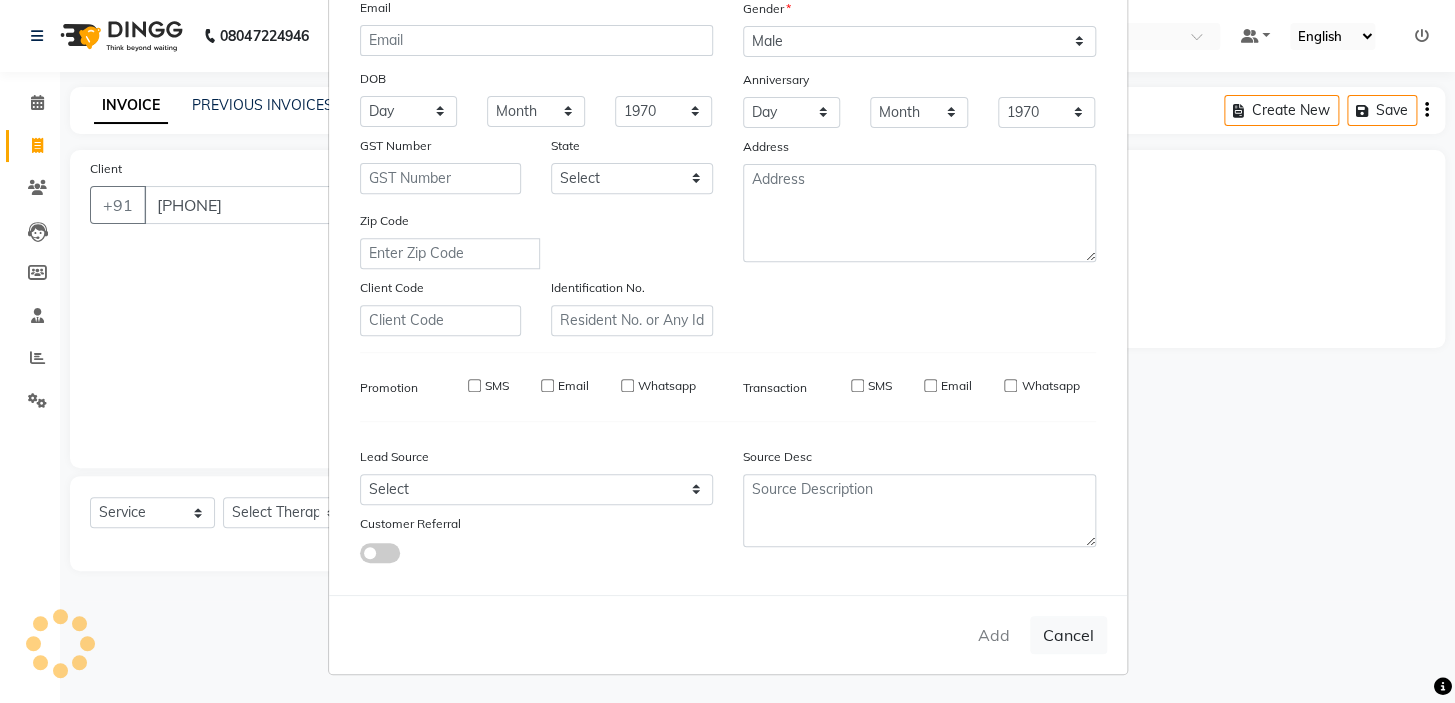select 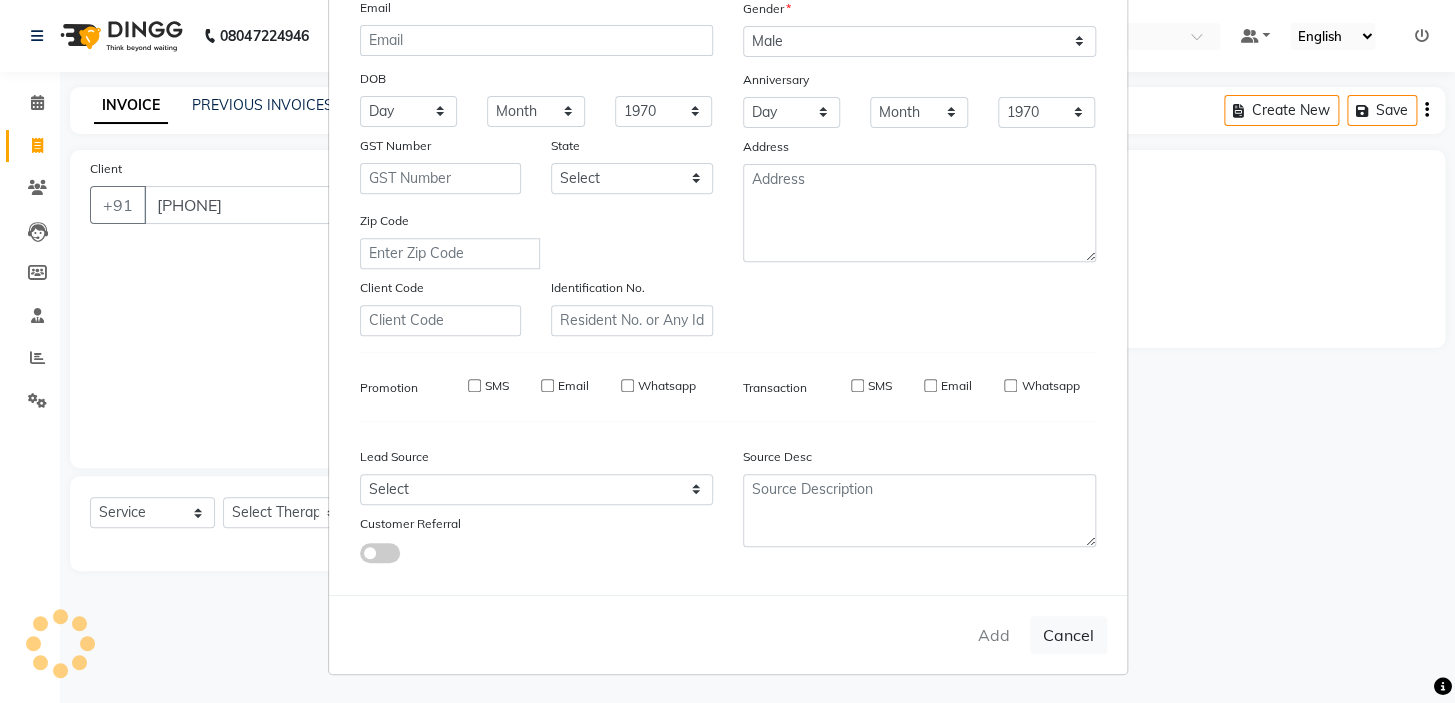 checkbox on "false" 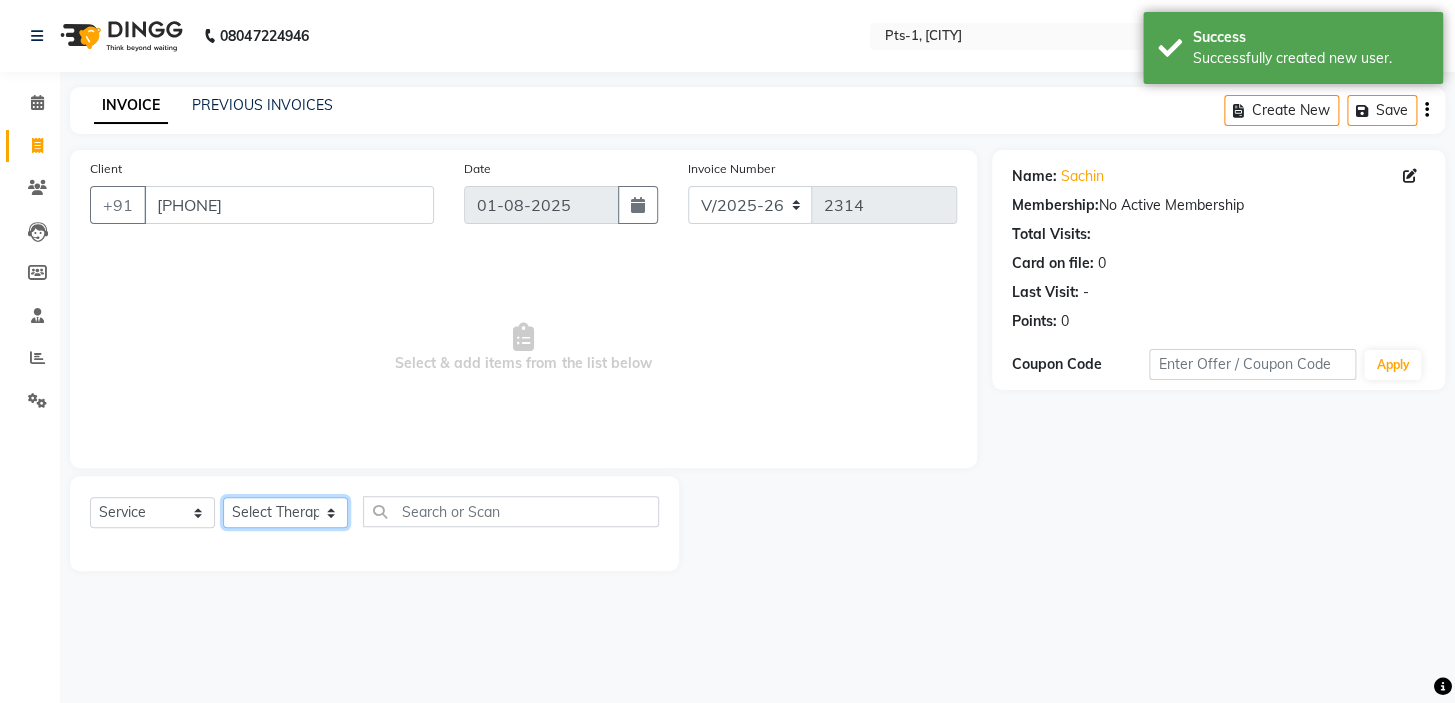 click on "Select Therapist Anand Annie anyone Babu Bela Gia Jeje Jenny Jincy JOE Lilly Nanny Rita Shodika Sun Tashi VINOD KUMAR" 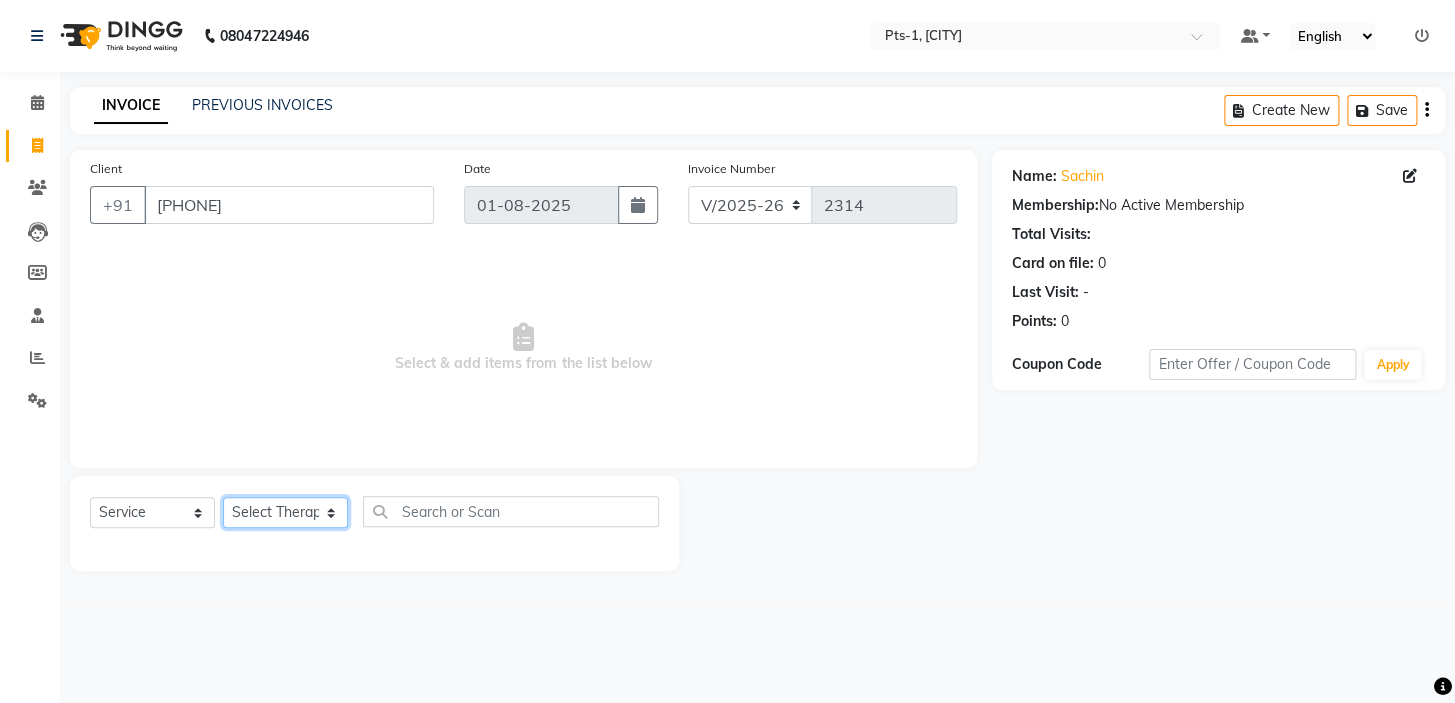 select on "34866" 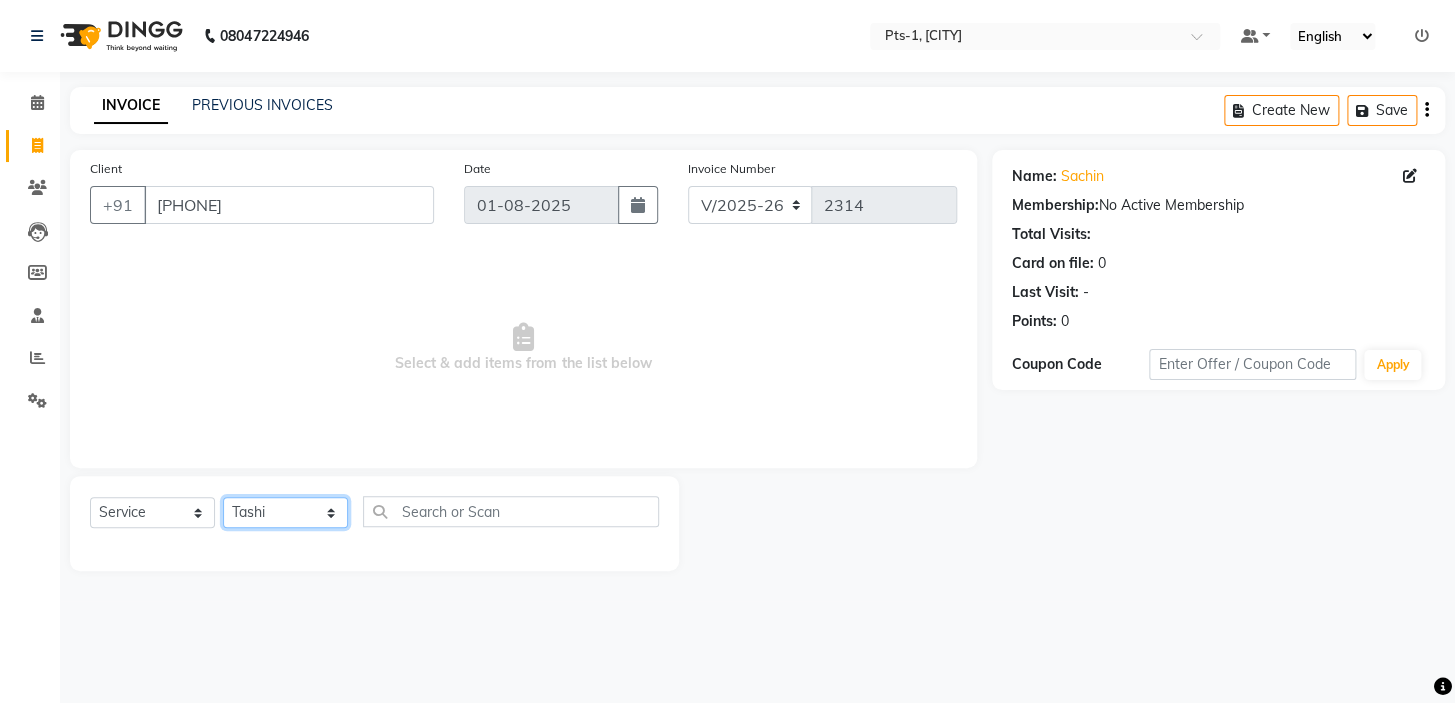 click on "Select Therapist Anand Annie anyone Babu Bela Gia Jeje Jenny Jincy JOE Lilly Nanny Rita Shodika Sun Tashi VINOD KUMAR" 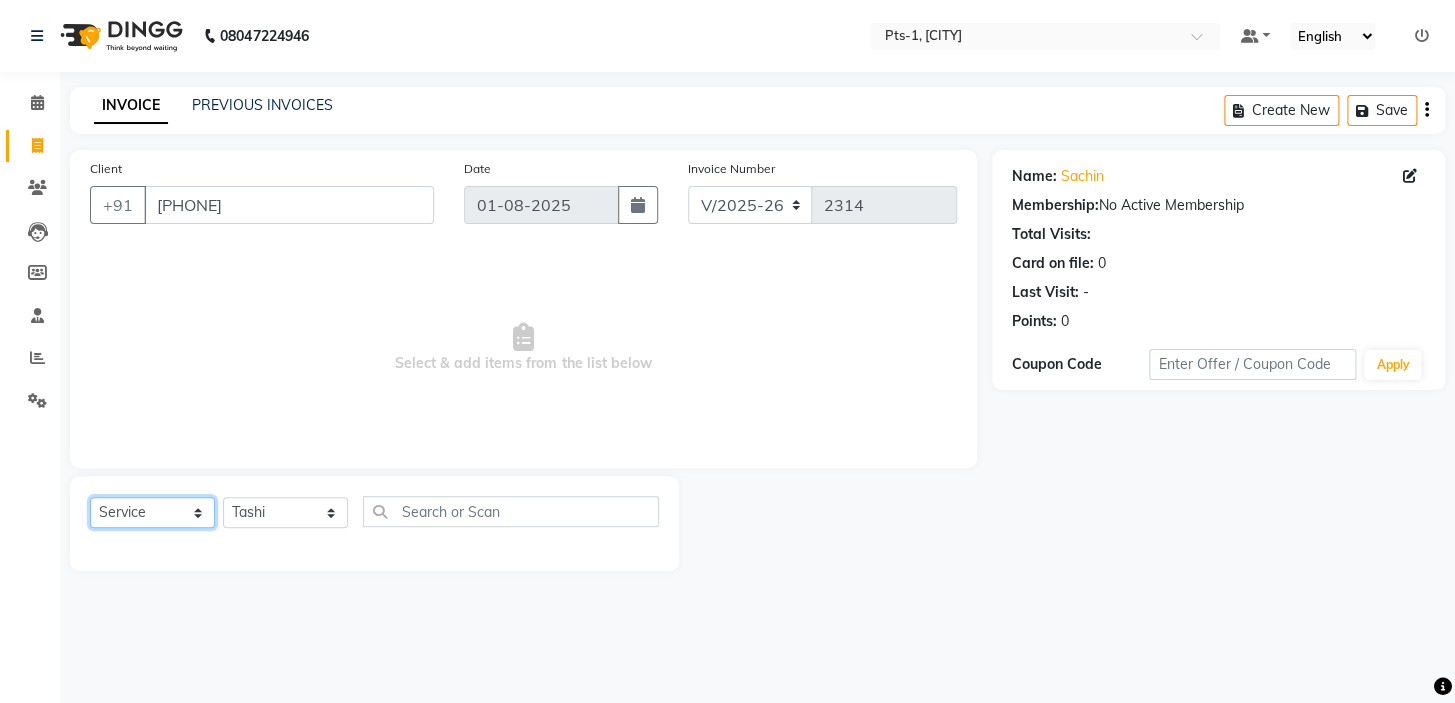 click on "Select  Service  Product  Membership  Package Voucher Prepaid Gift Card" 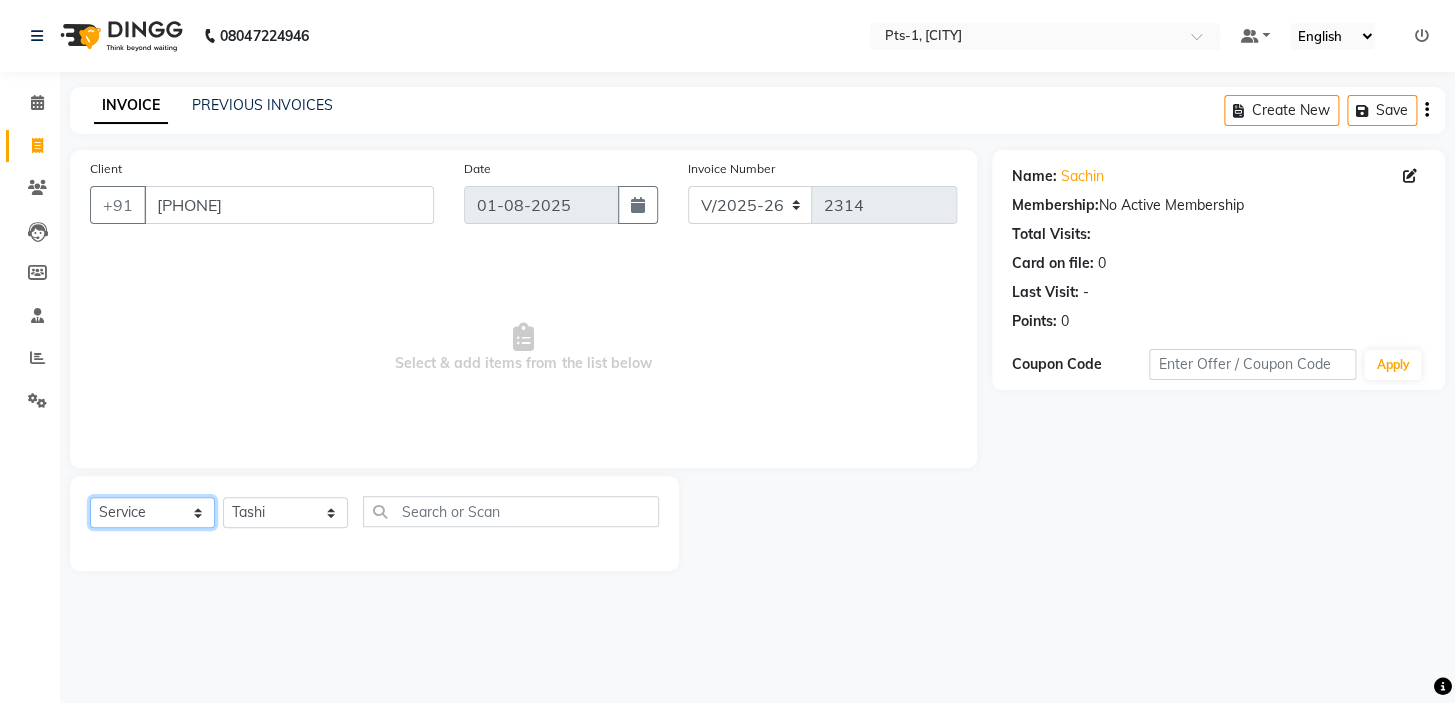 select on "package" 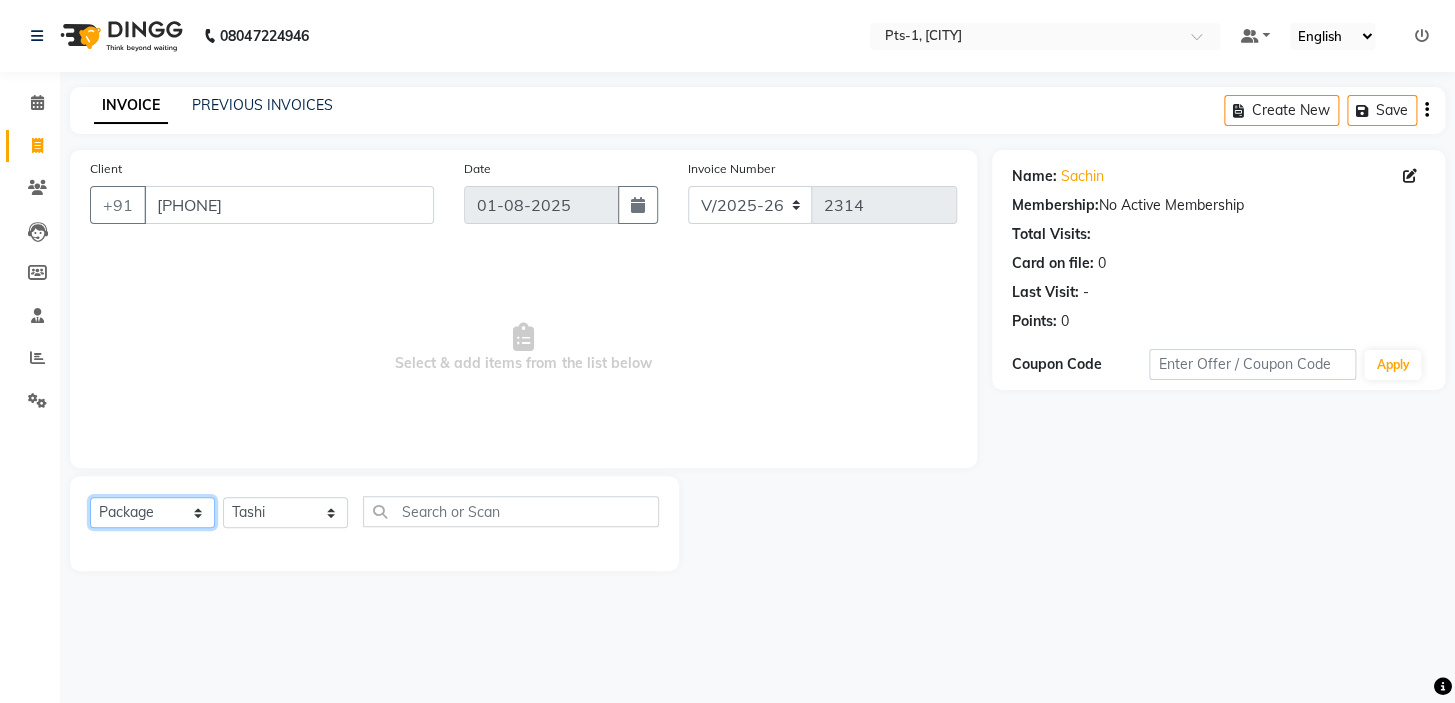 click on "Select  Service  Product  Membership  Package Voucher Prepaid Gift Card" 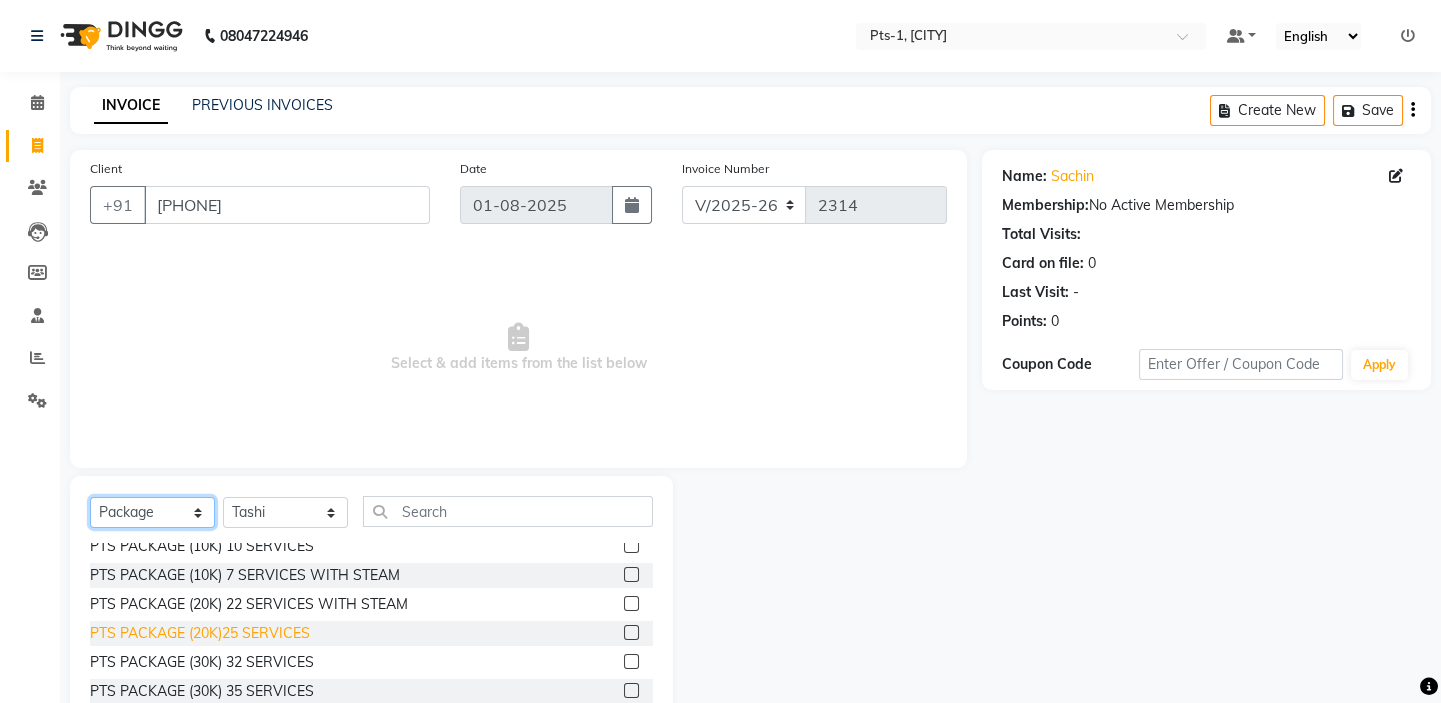 scroll, scrollTop: 234, scrollLeft: 0, axis: vertical 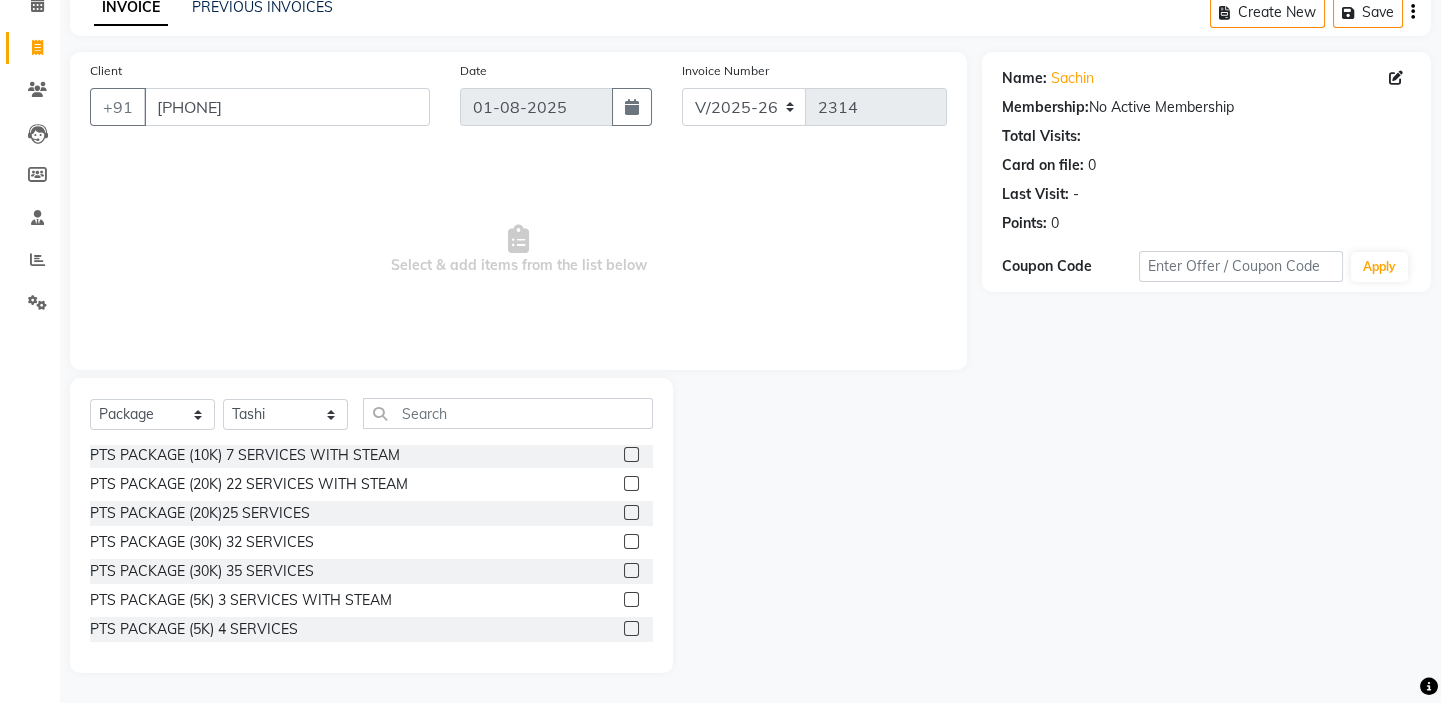 click 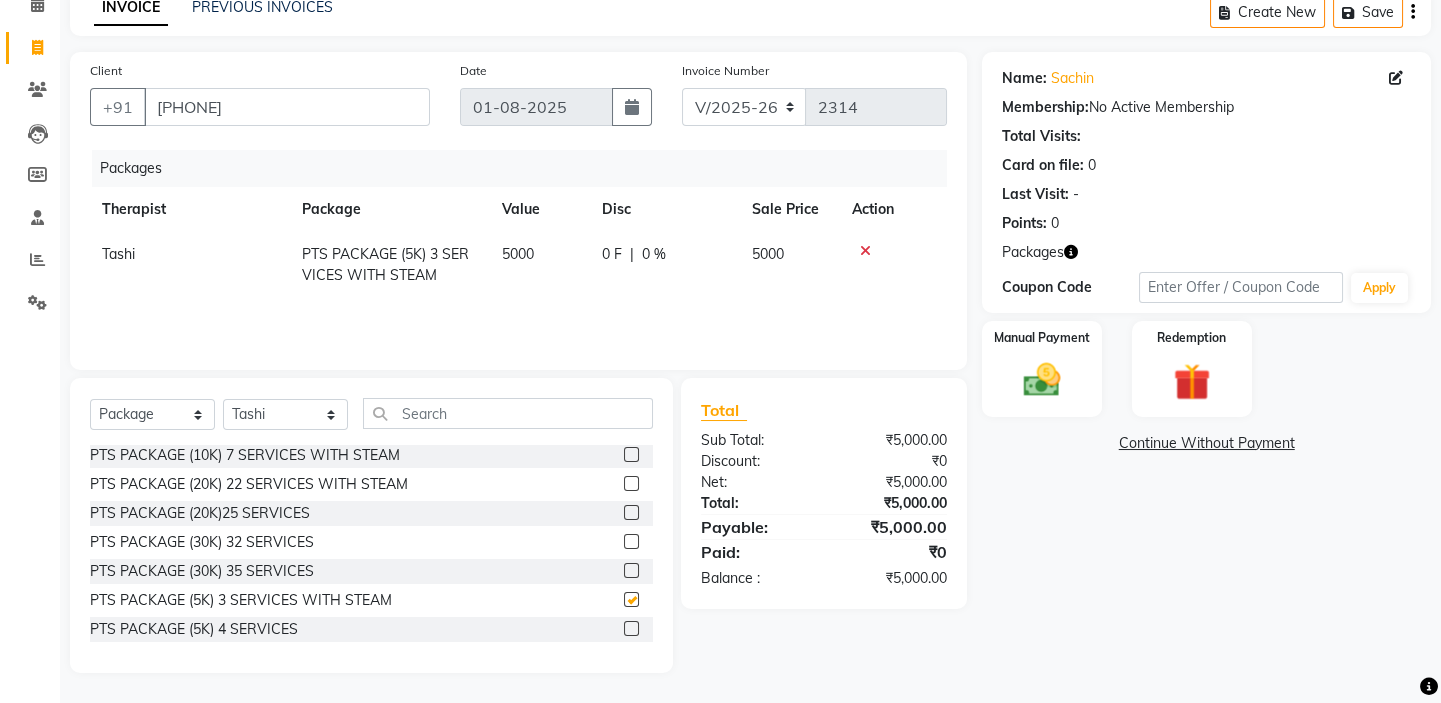 checkbox on "false" 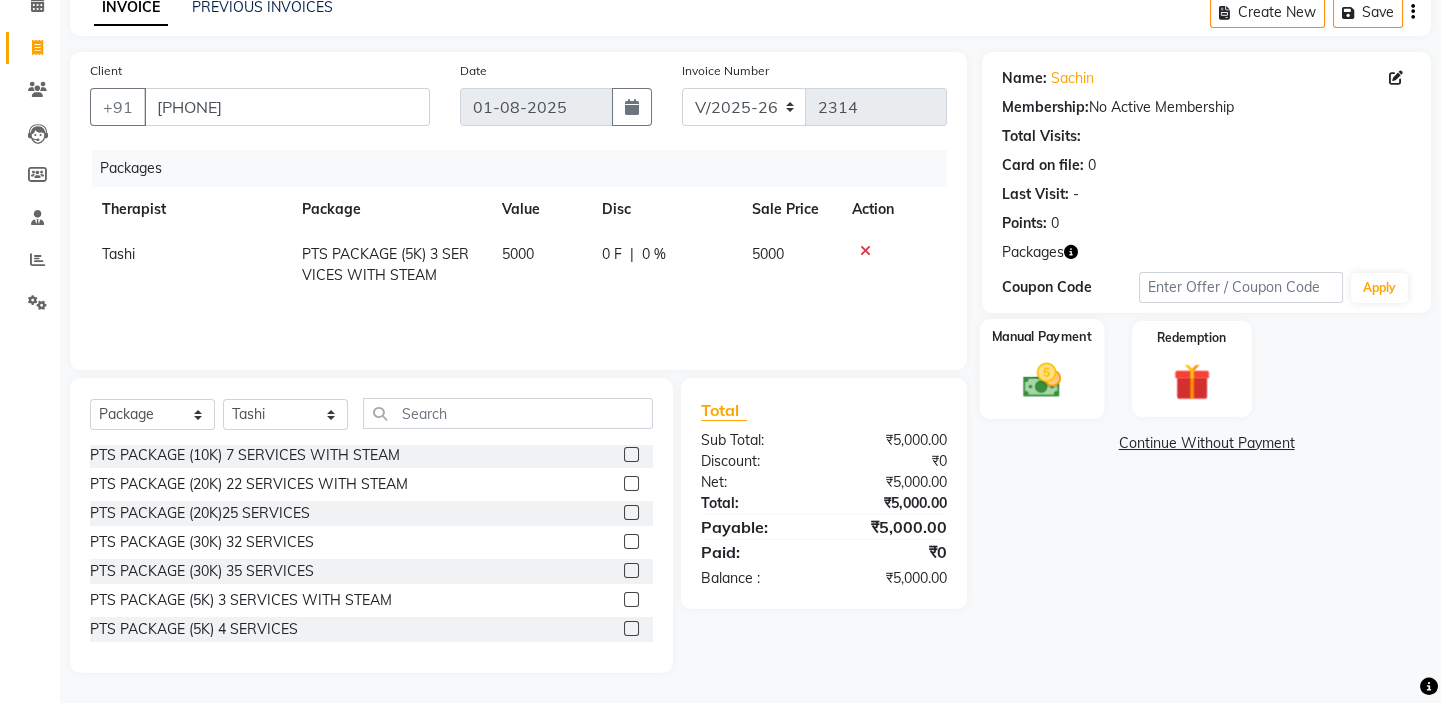 click 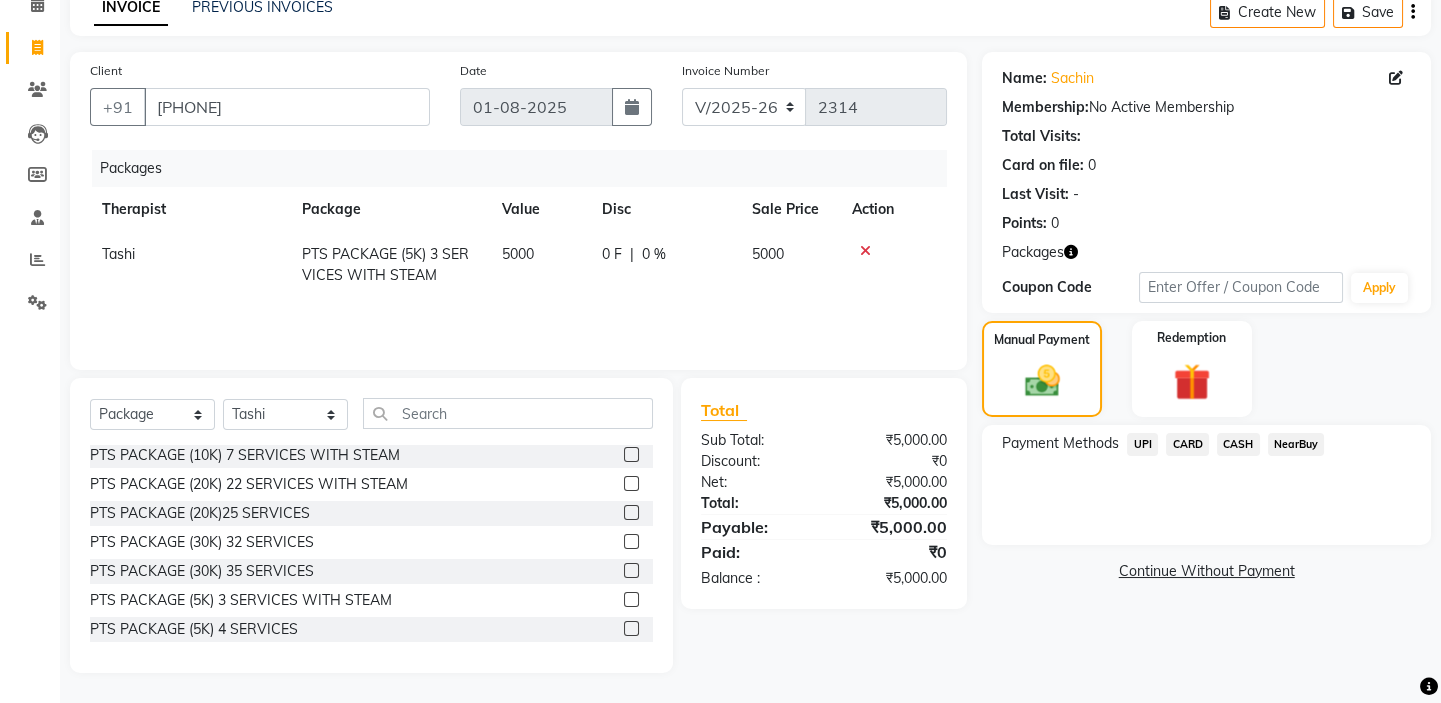 click on "CARD" 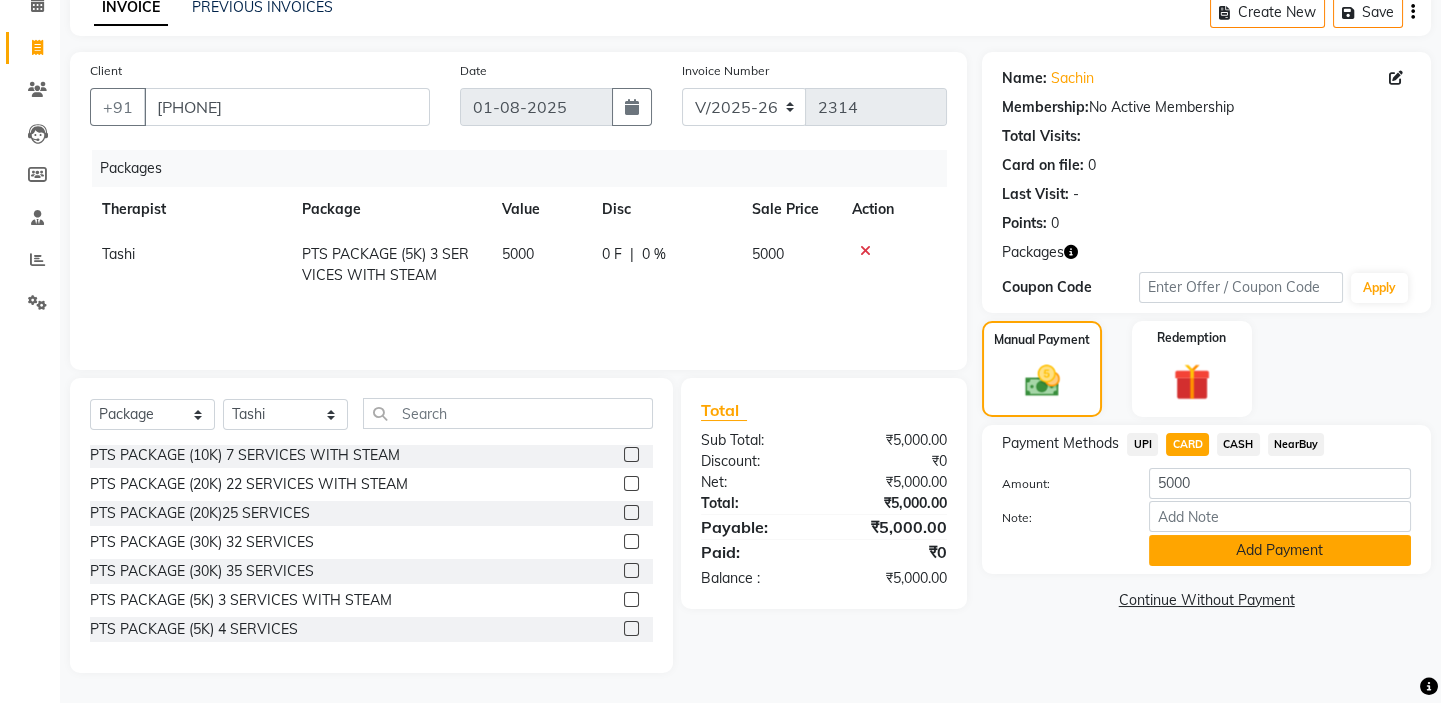 click on "Add Payment" 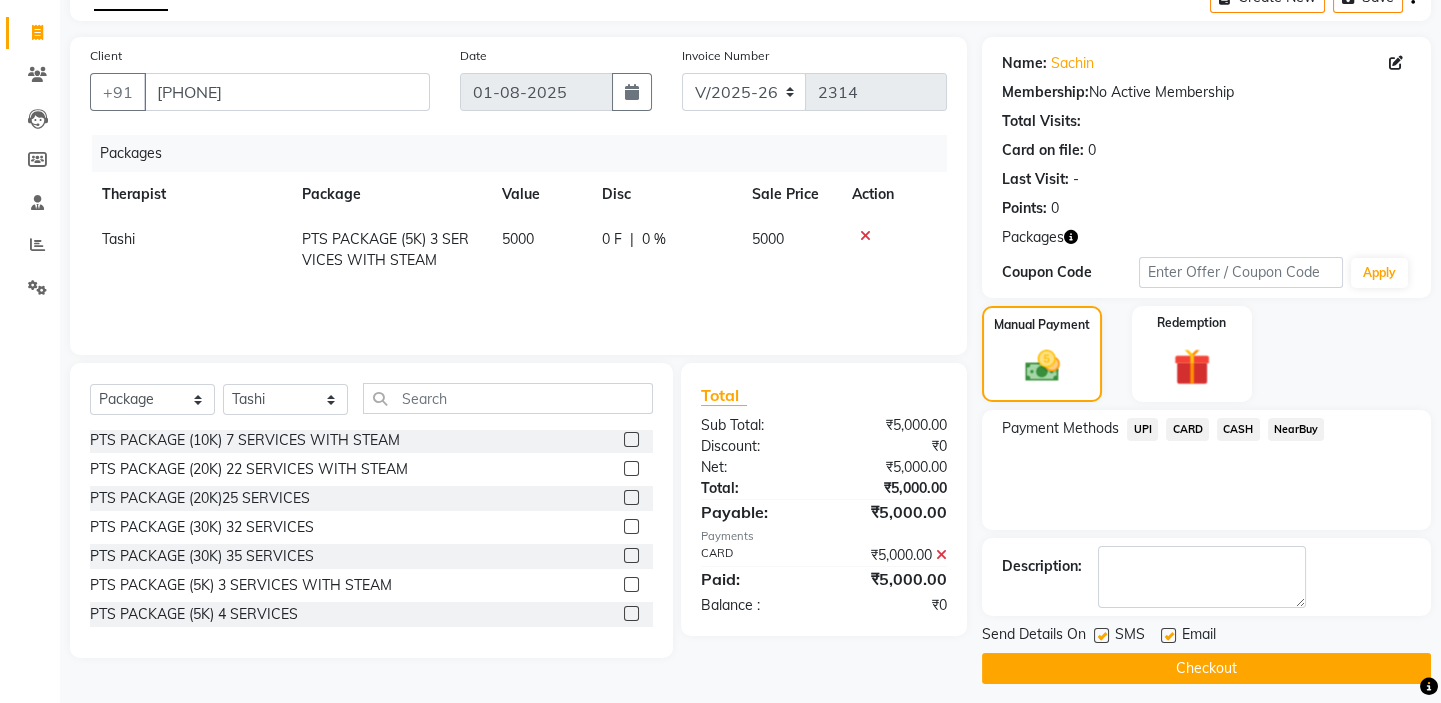scroll, scrollTop: 123, scrollLeft: 0, axis: vertical 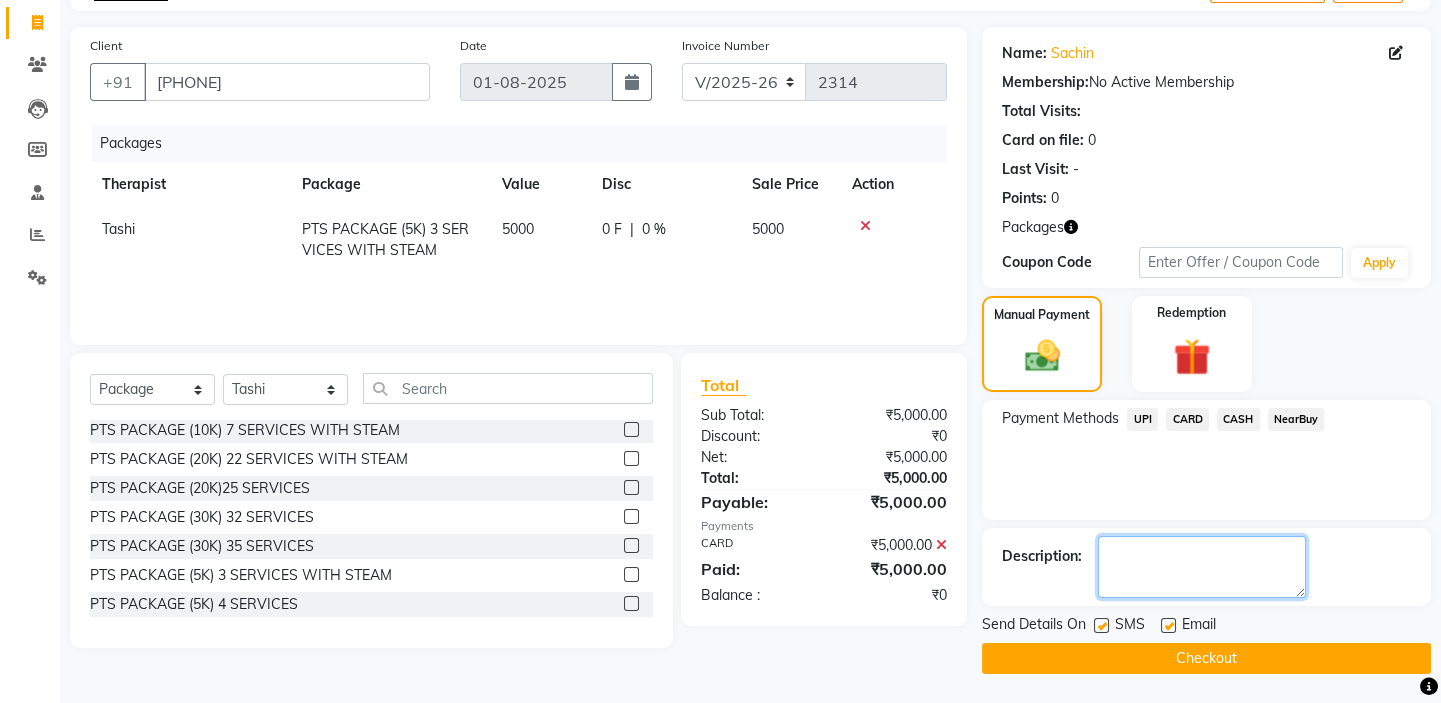click 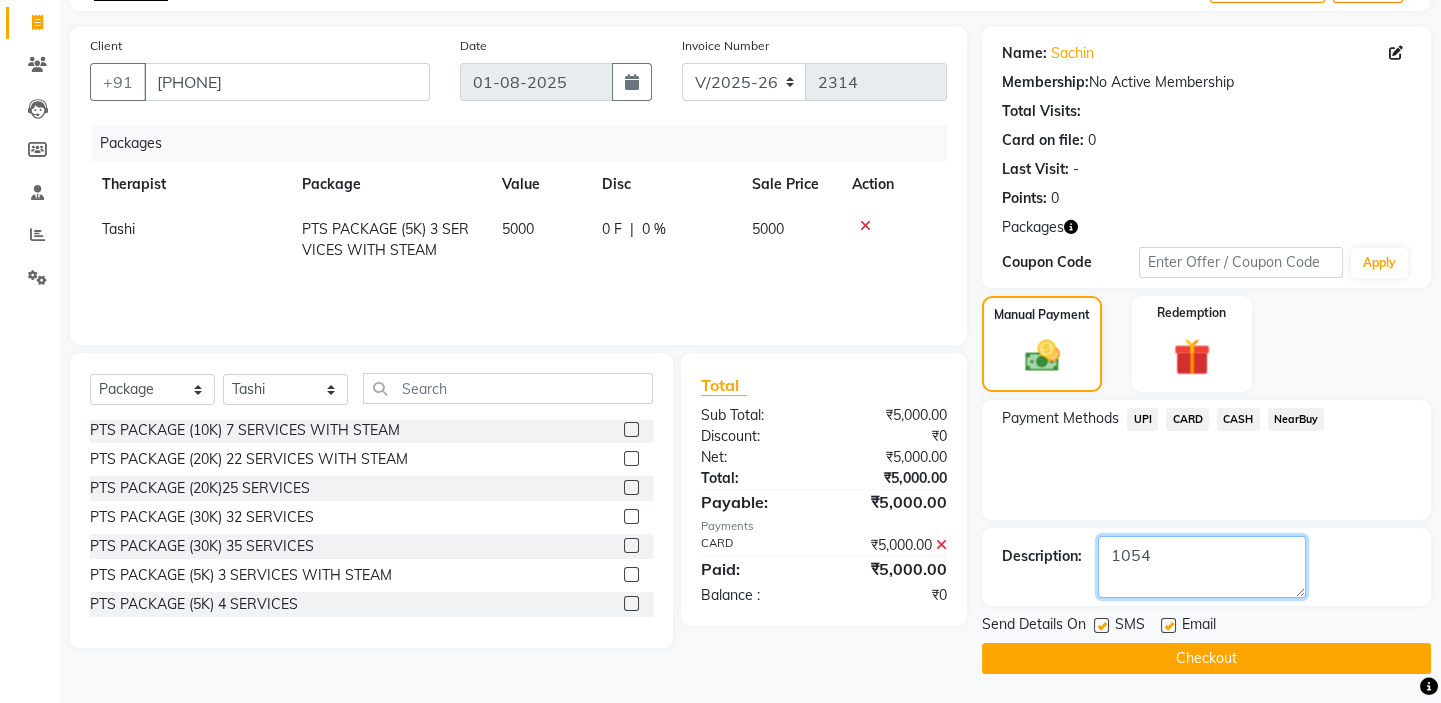 type on "1054" 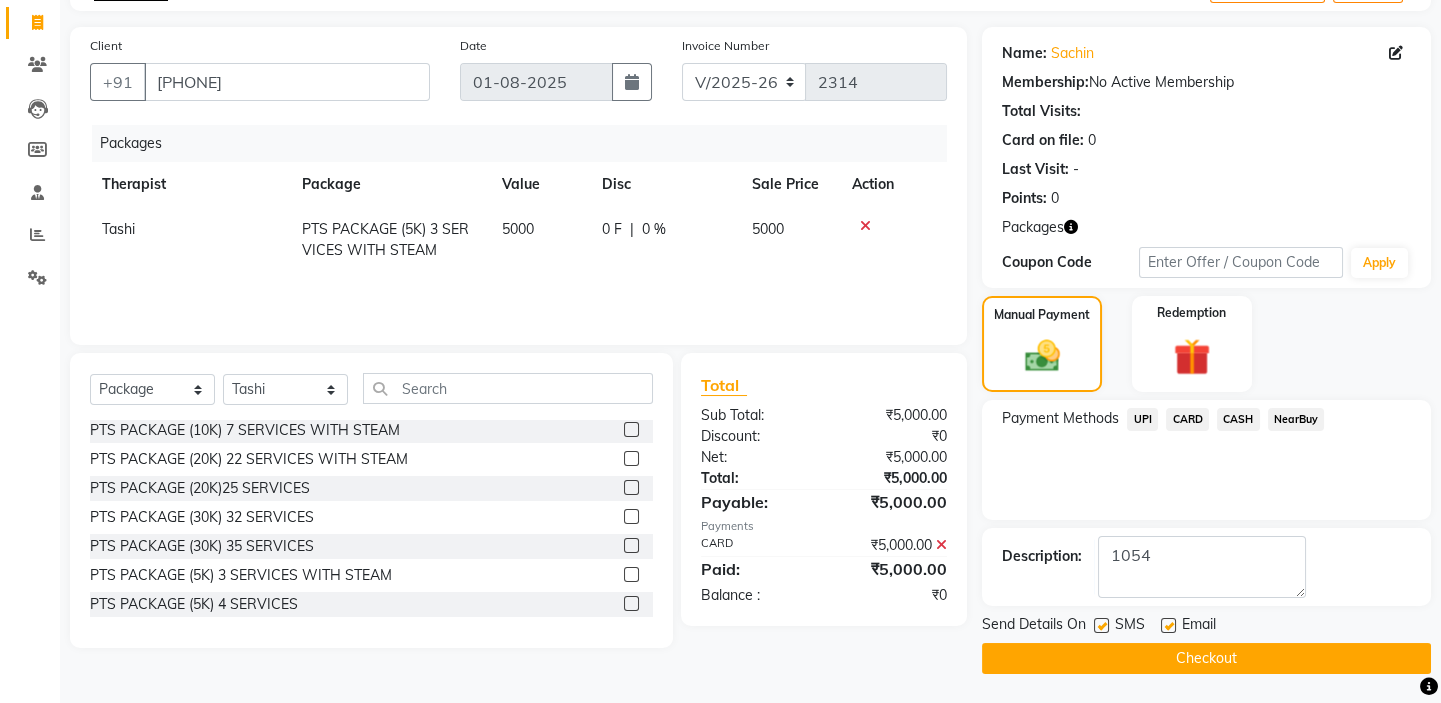 click 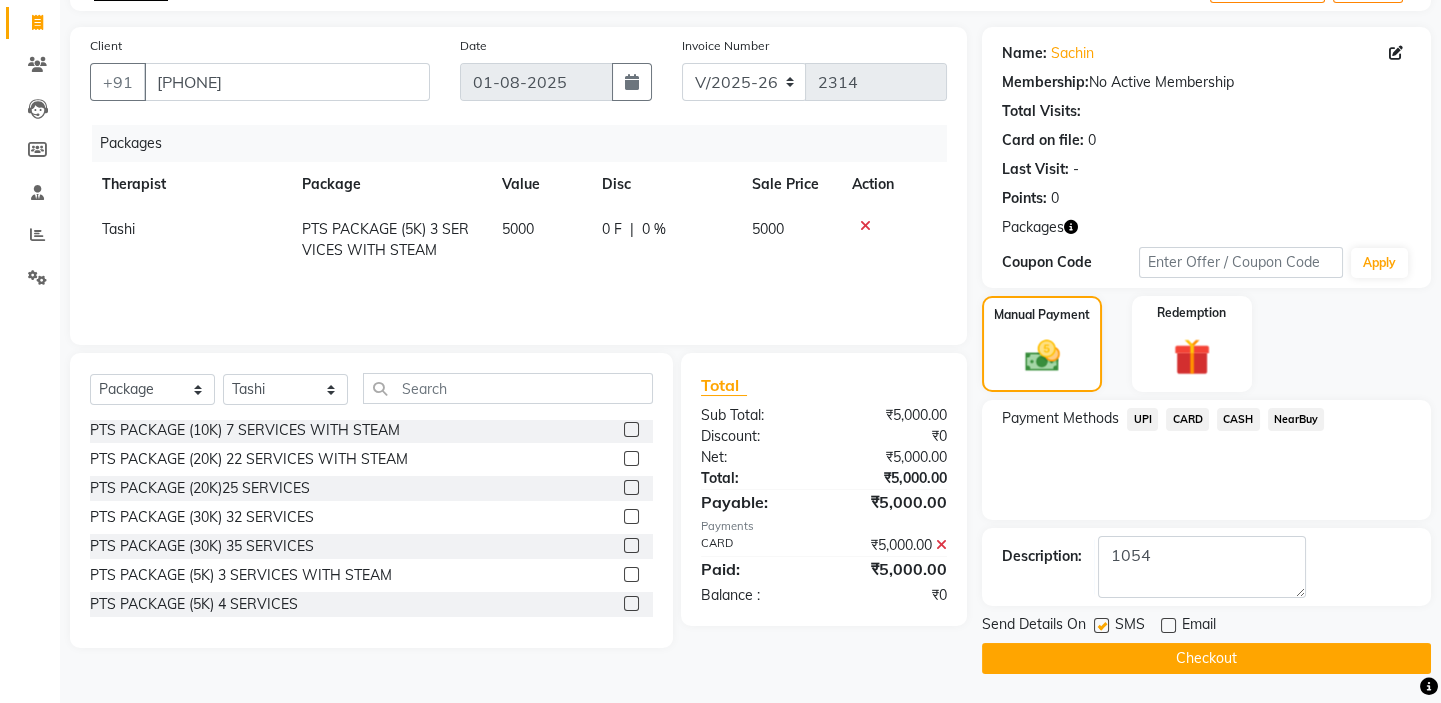 click 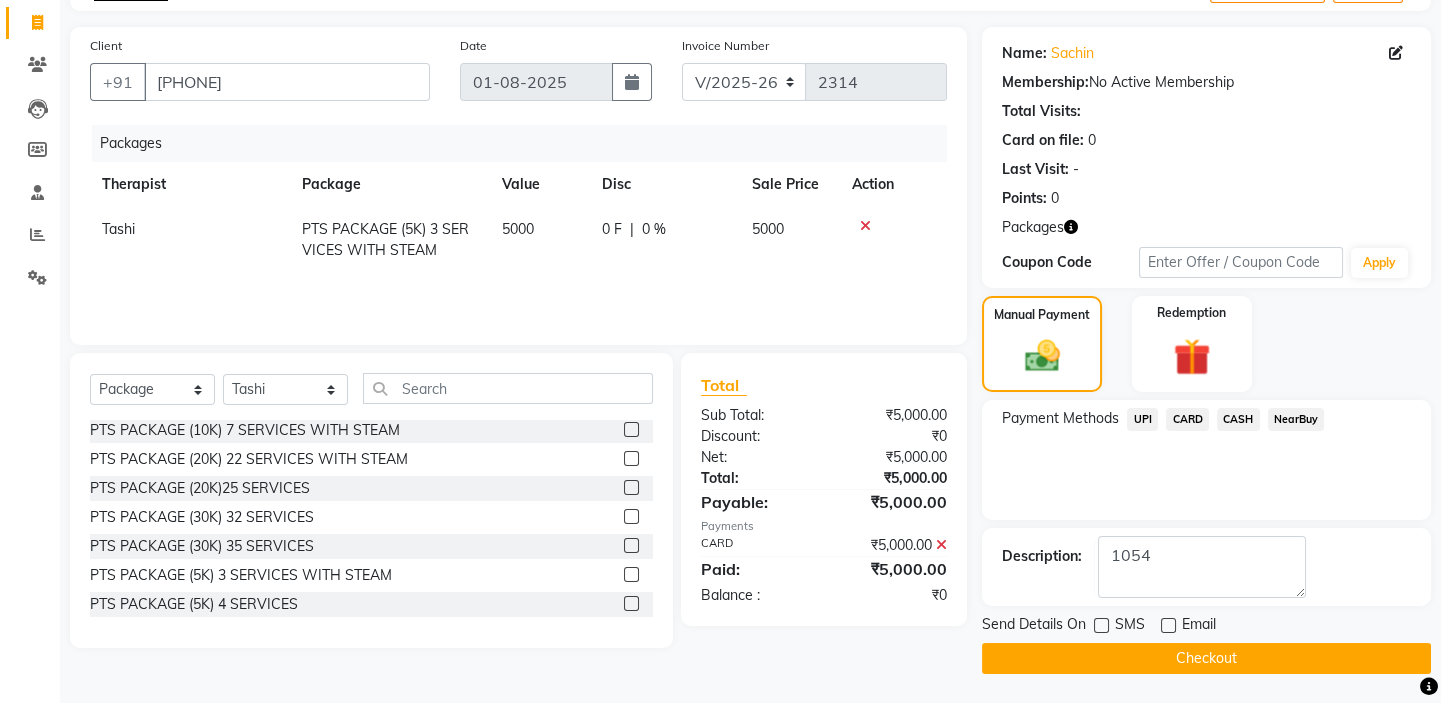 click on "Checkout" 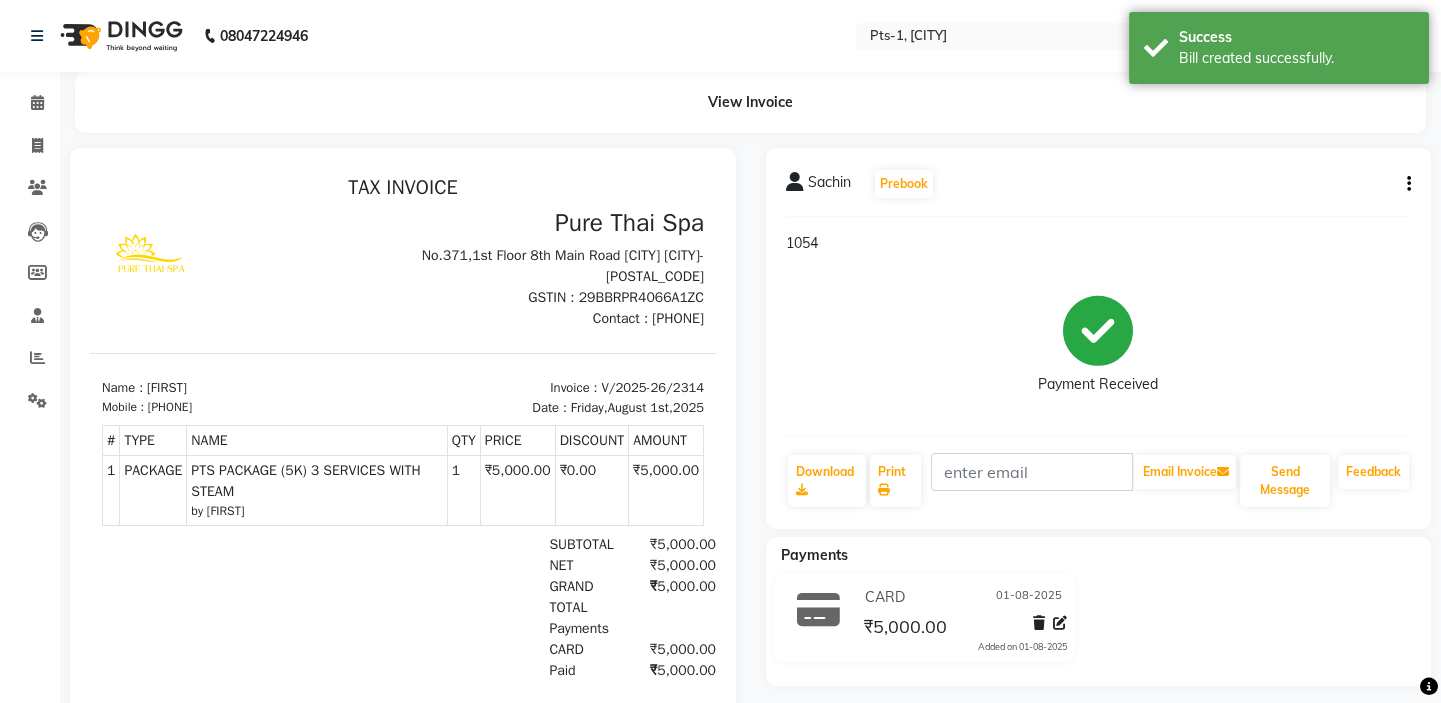scroll, scrollTop: 0, scrollLeft: 0, axis: both 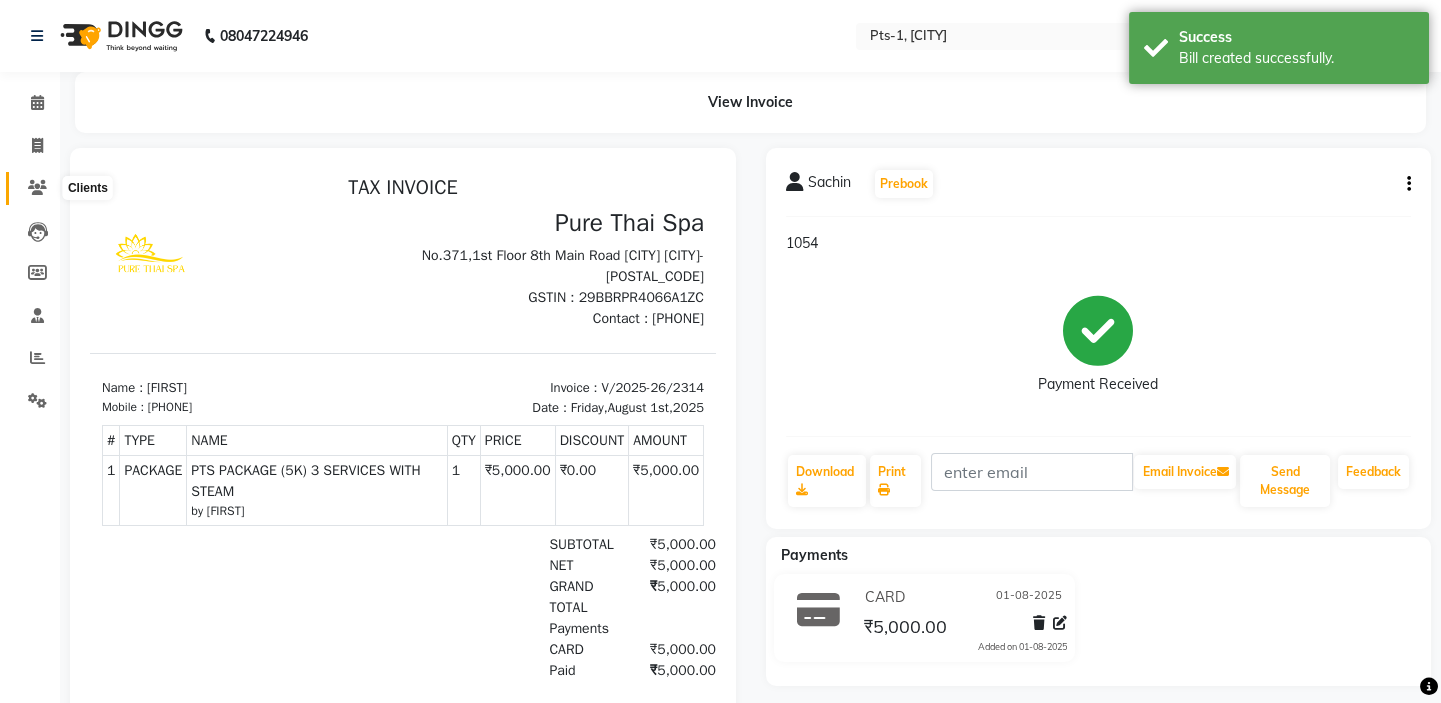 click 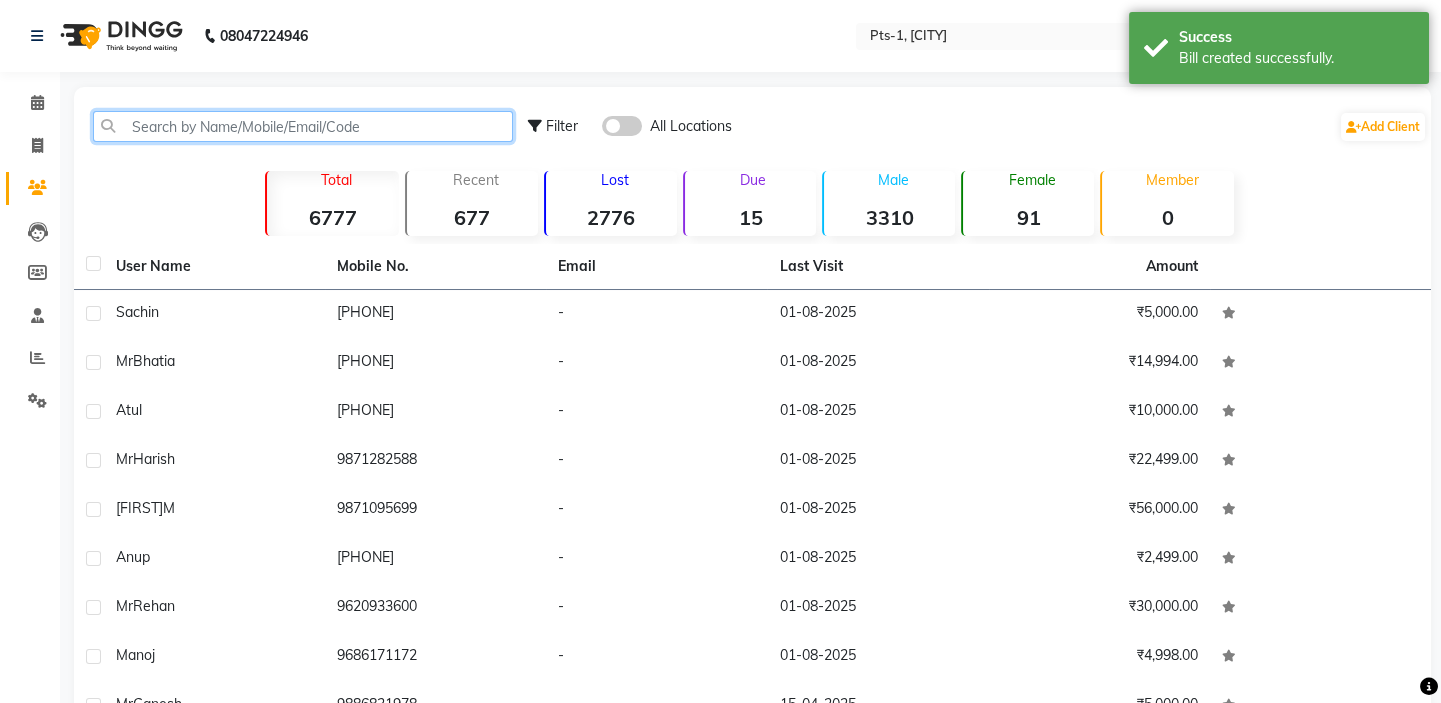 click 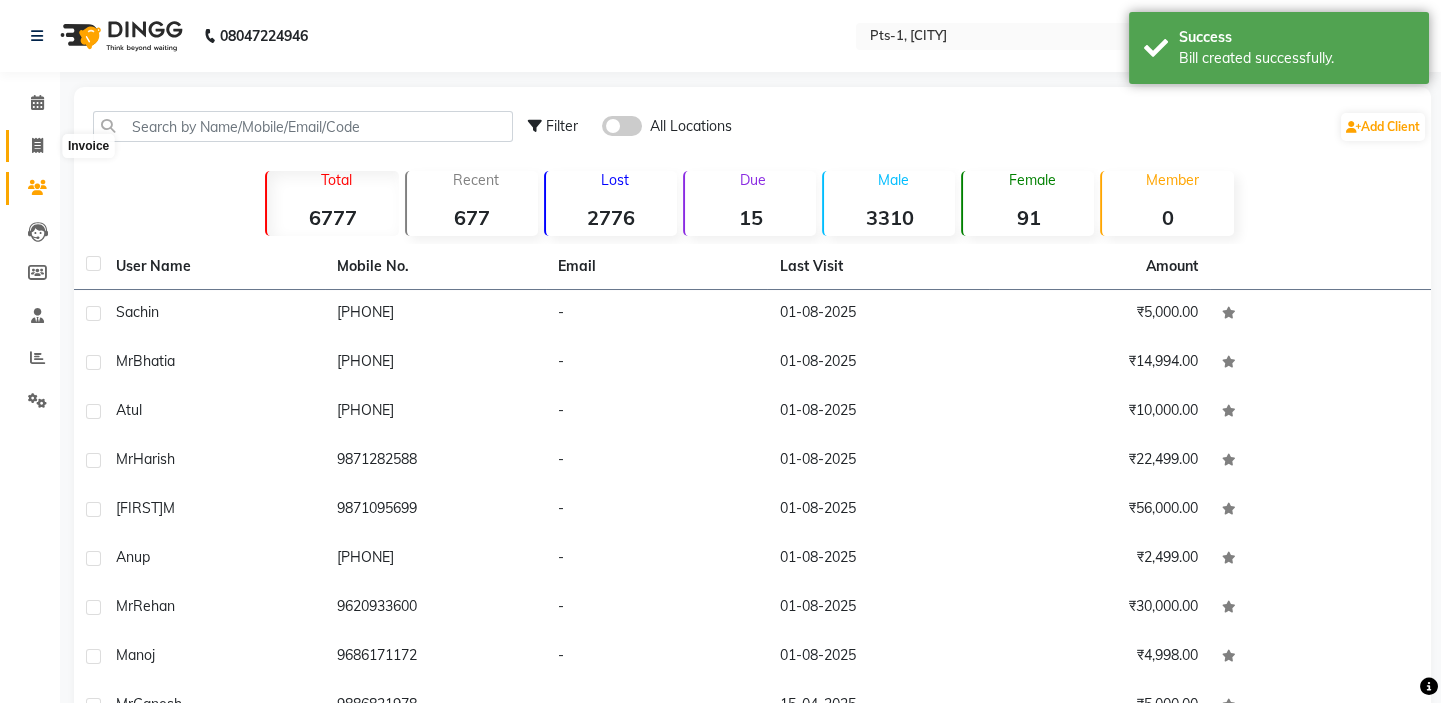 click 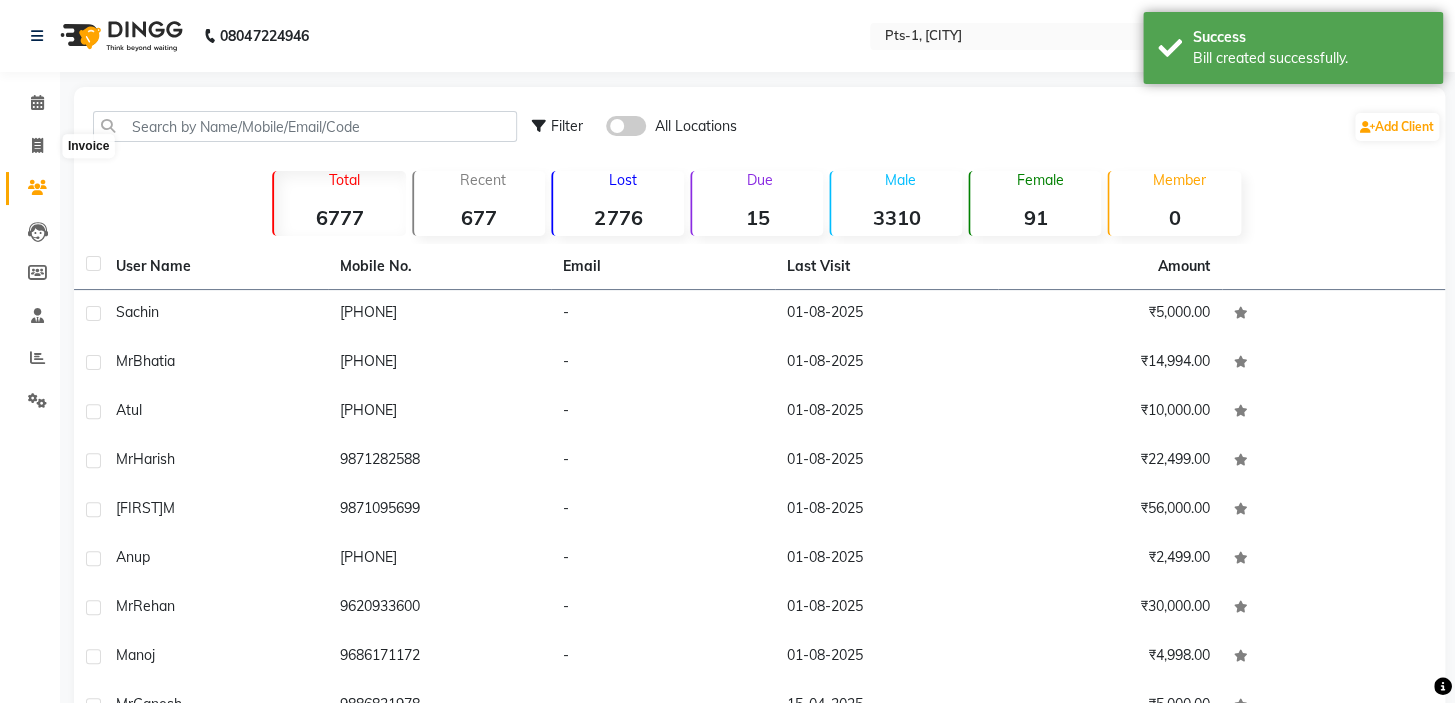 select on "5296" 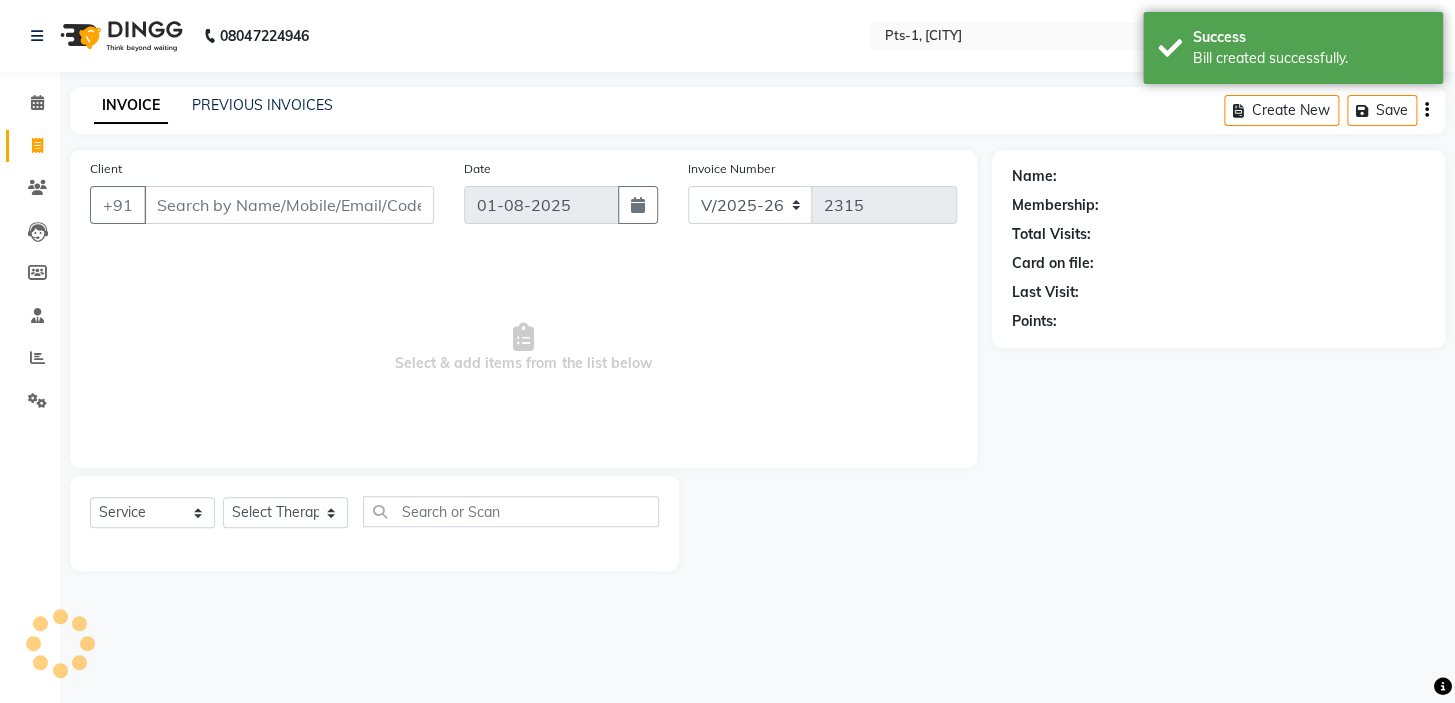 click on "Client" at bounding box center [289, 205] 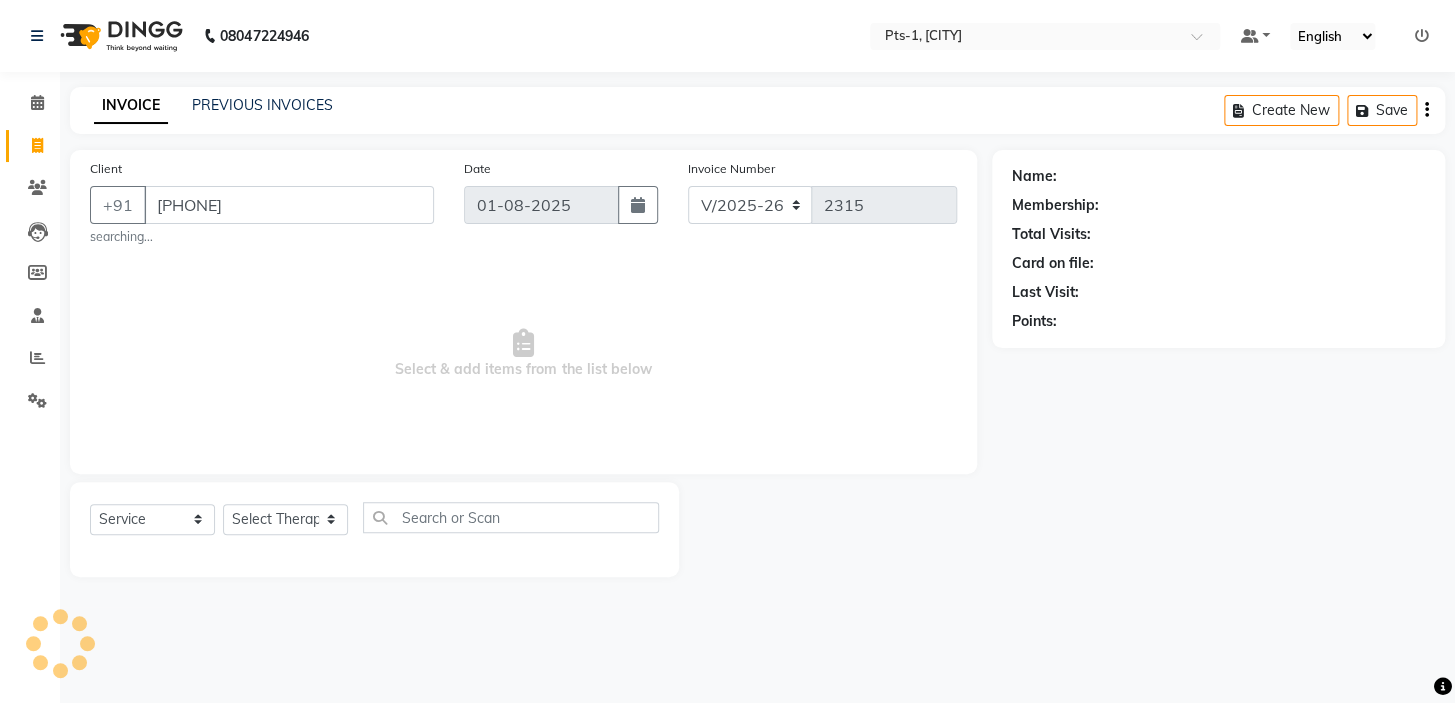 type on "9980446464" 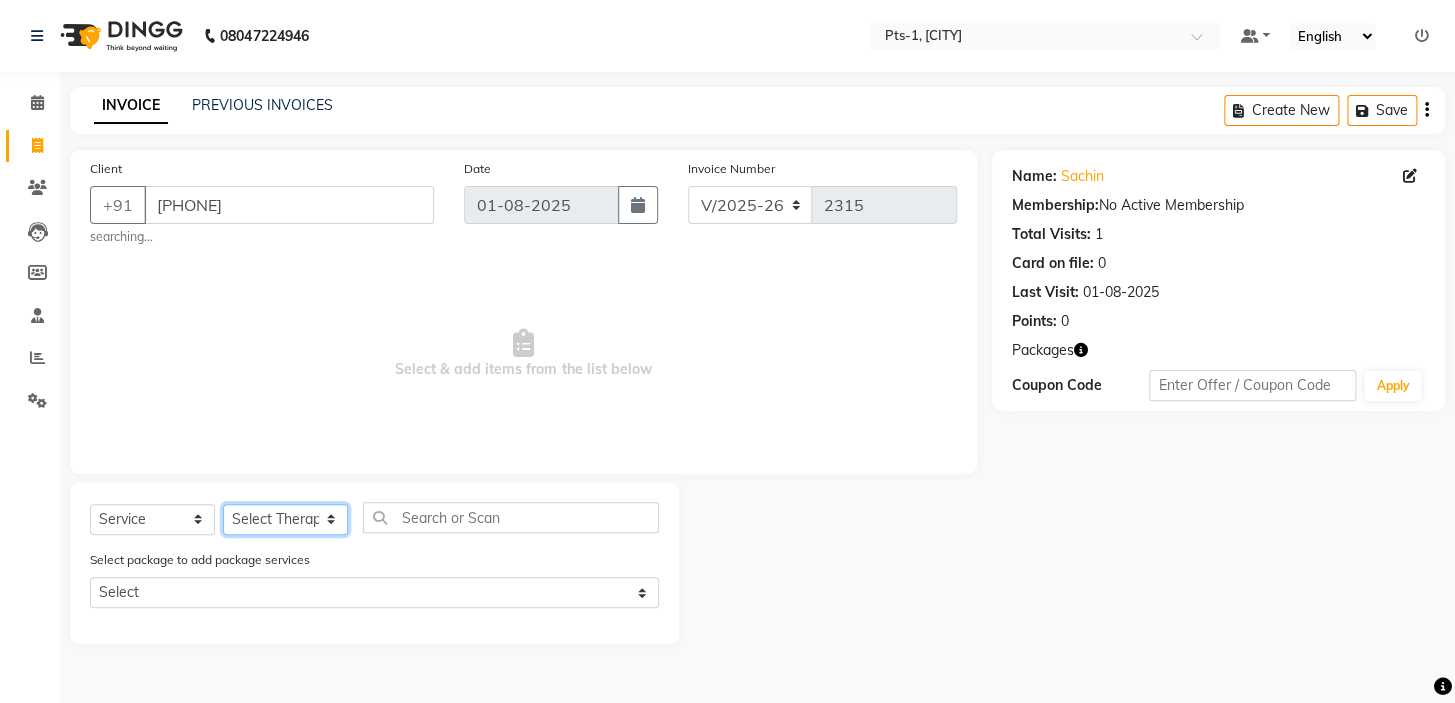 click on "Select Therapist Anand Annie anyone Babu Bela Gia Jeje Jenny Jincy JOE Lilly Nanny Rita Shodika Sun Tashi VINOD KUMAR" 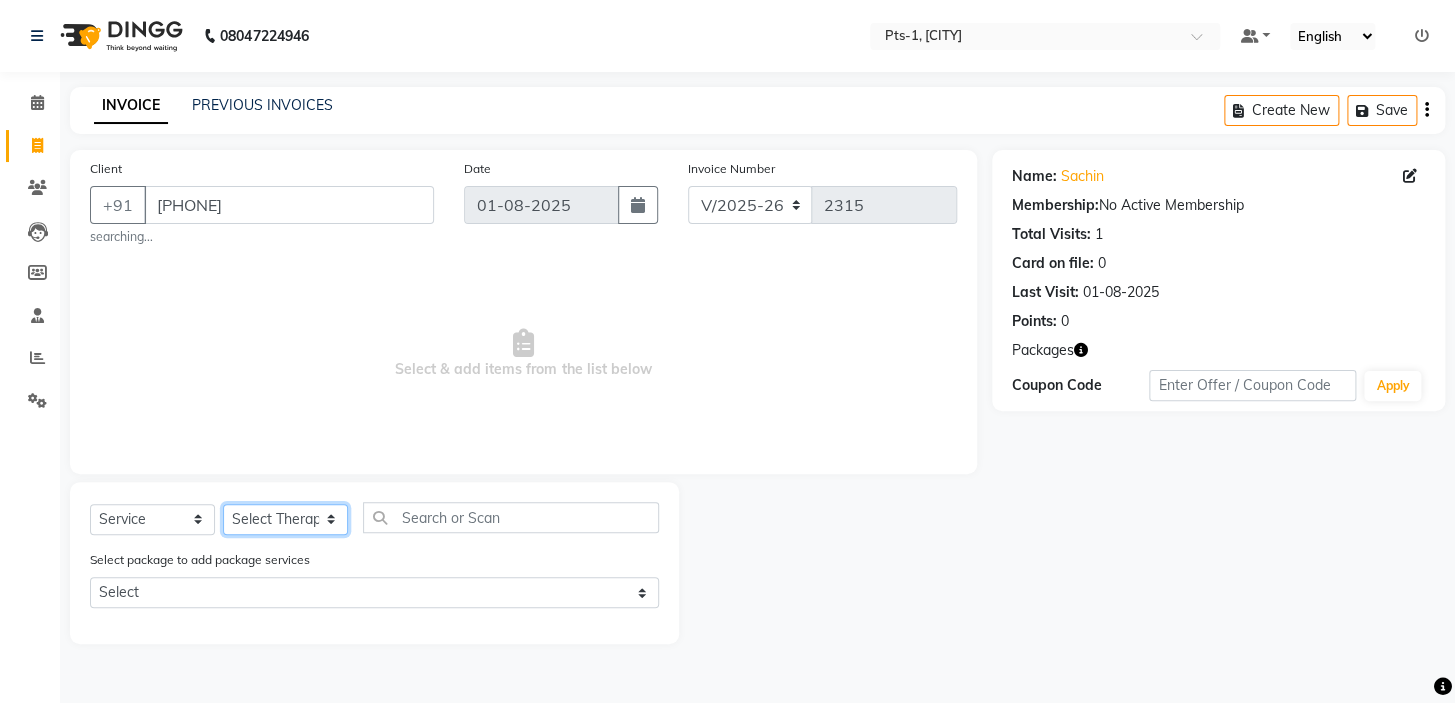 select on "61895" 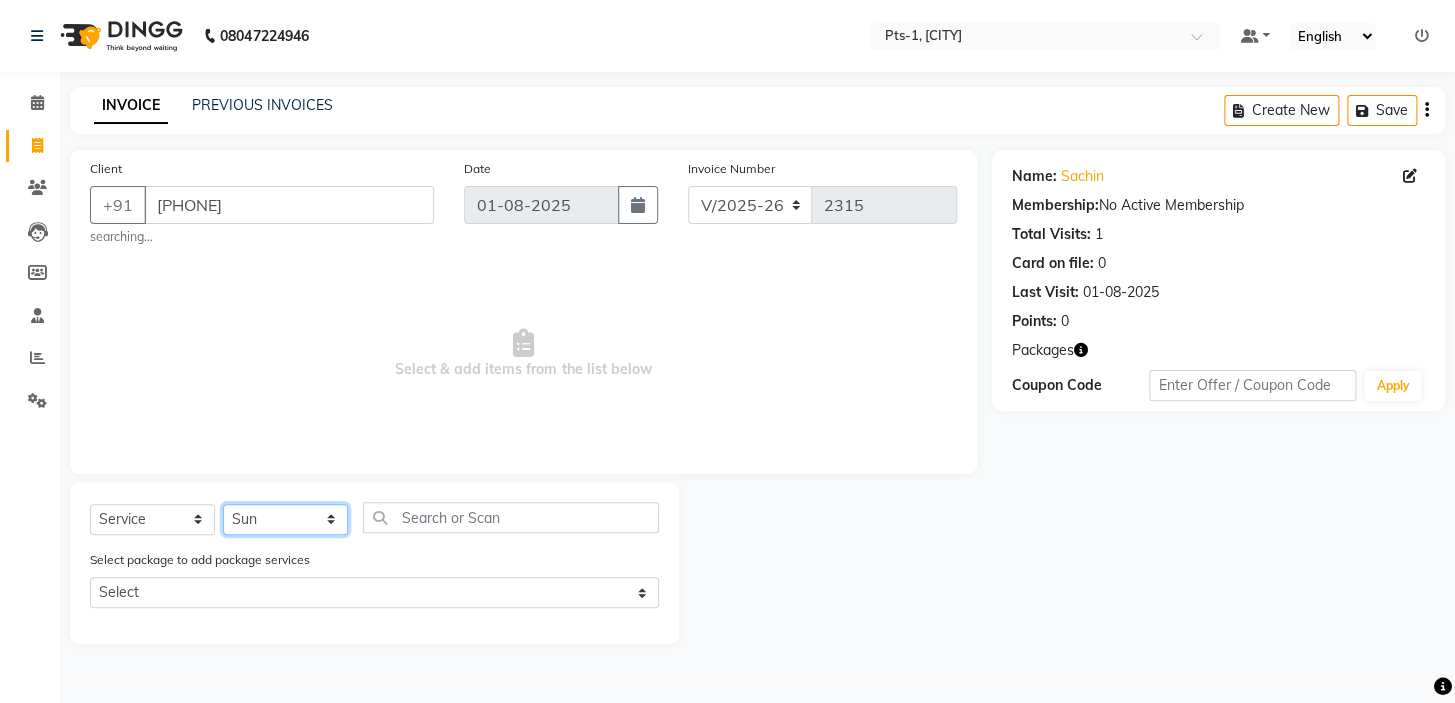click on "Select Therapist Anand Annie anyone Babu Bela Gia Jeje Jenny Jincy JOE Lilly Nanny Rita Shodika Sun Tashi VINOD KUMAR" 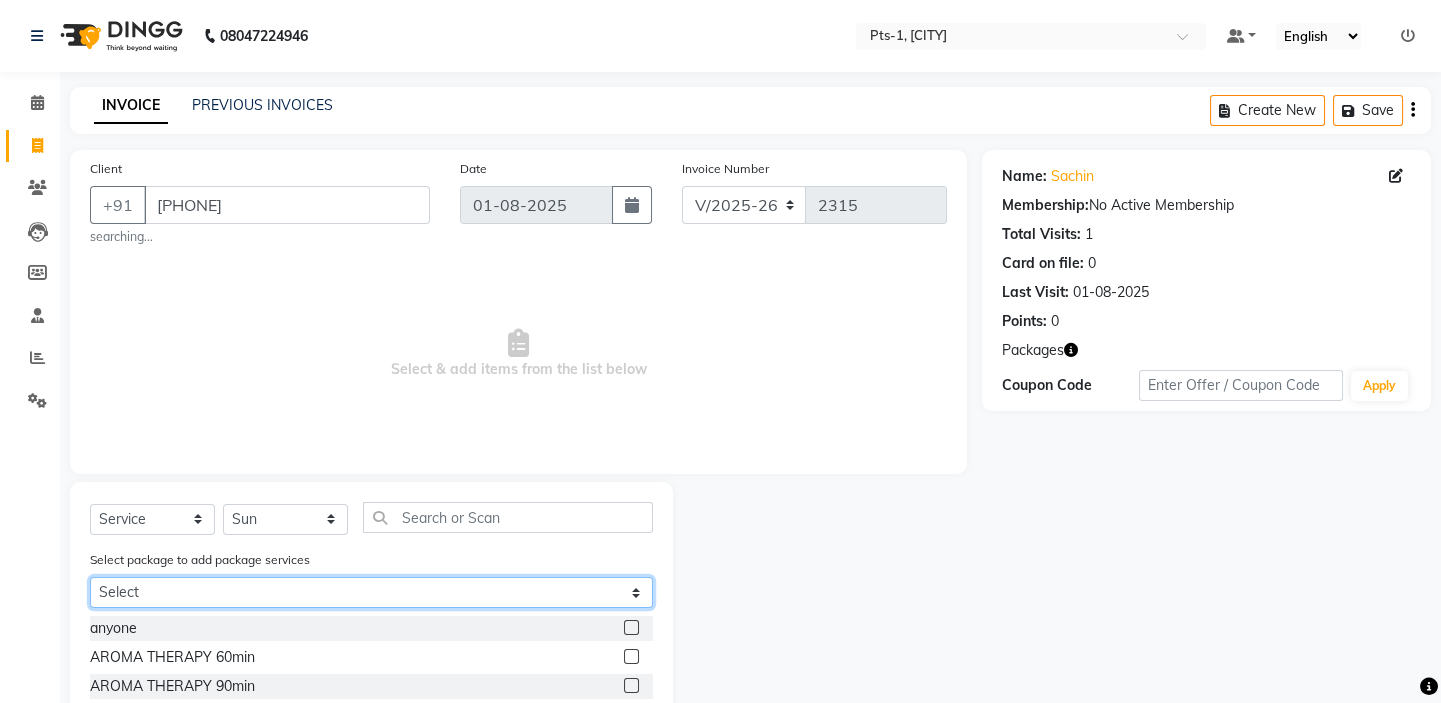 click on "Select PTS PACKAGE (5K) 3 SERVICES WITH STEAM" 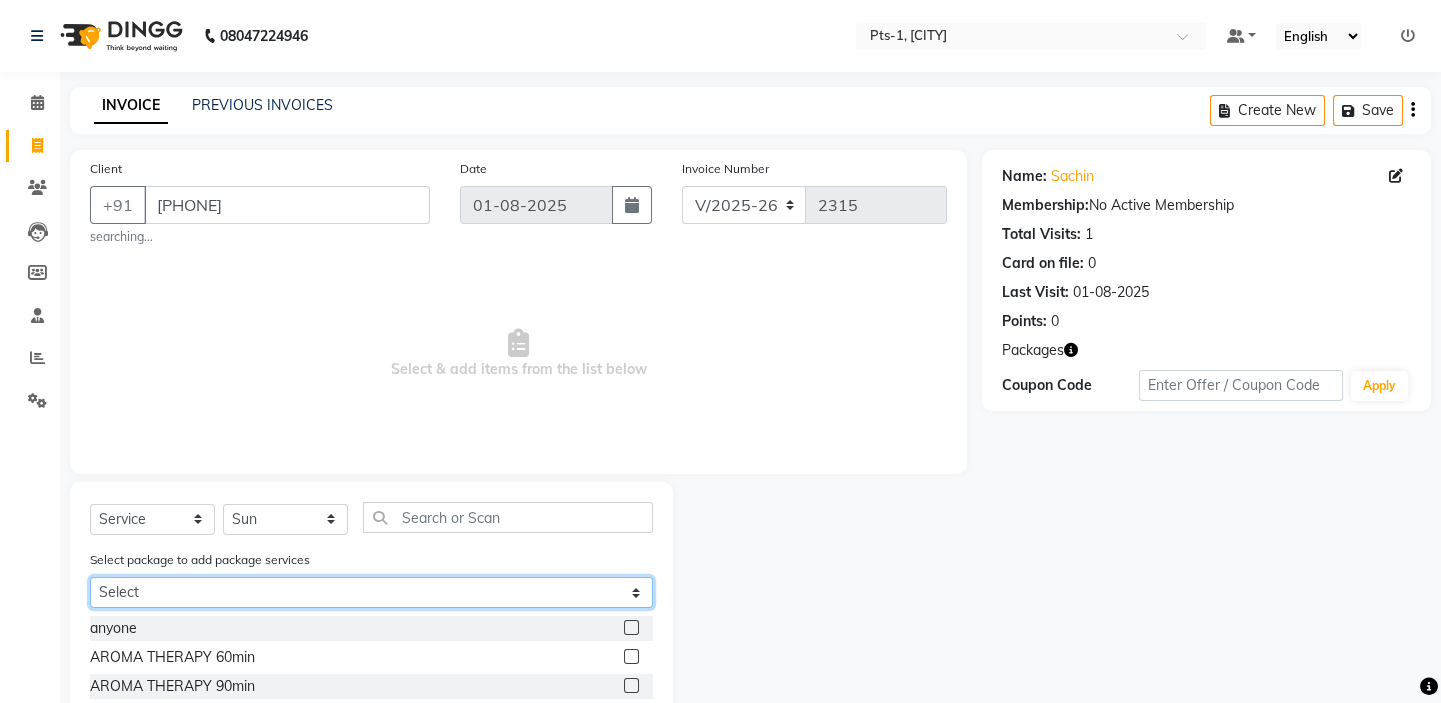 select on "1: Object" 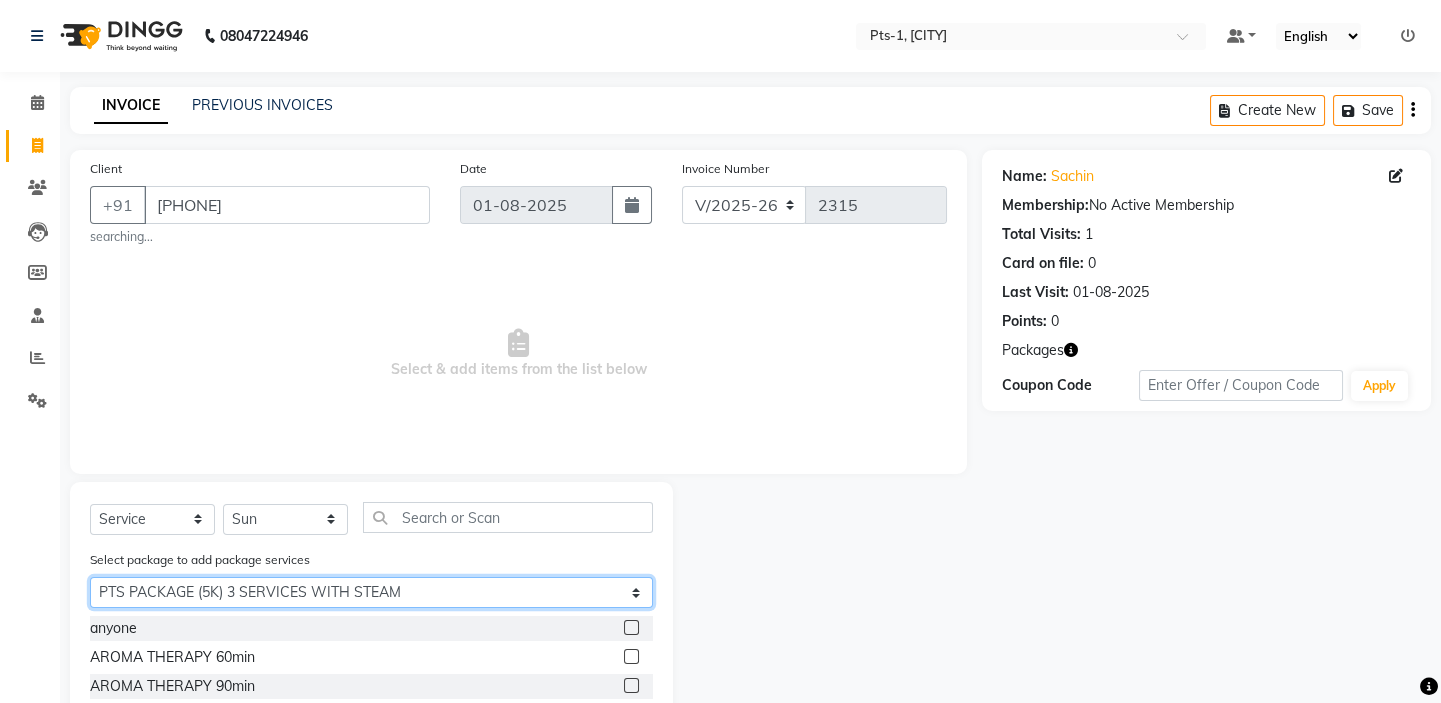 click on "Select PTS PACKAGE (5K) 3 SERVICES WITH STEAM" 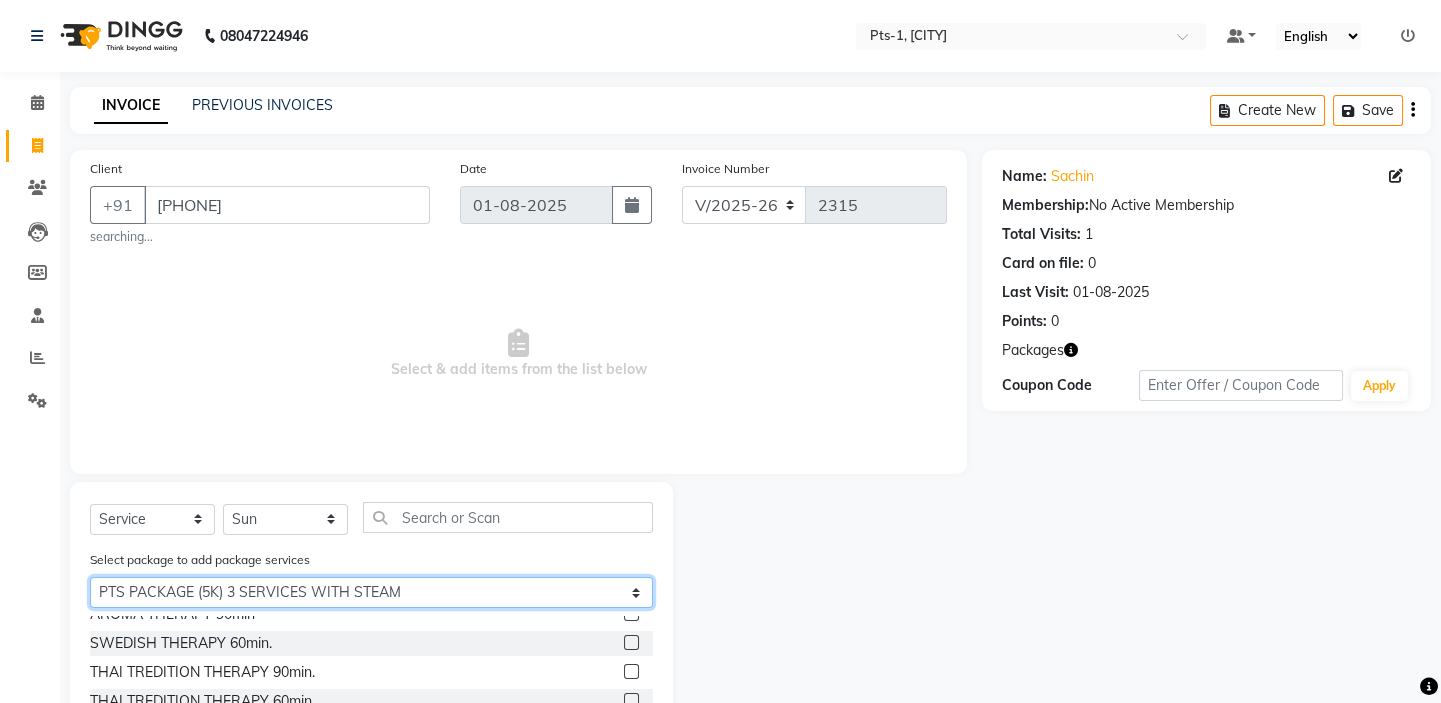 scroll, scrollTop: 90, scrollLeft: 0, axis: vertical 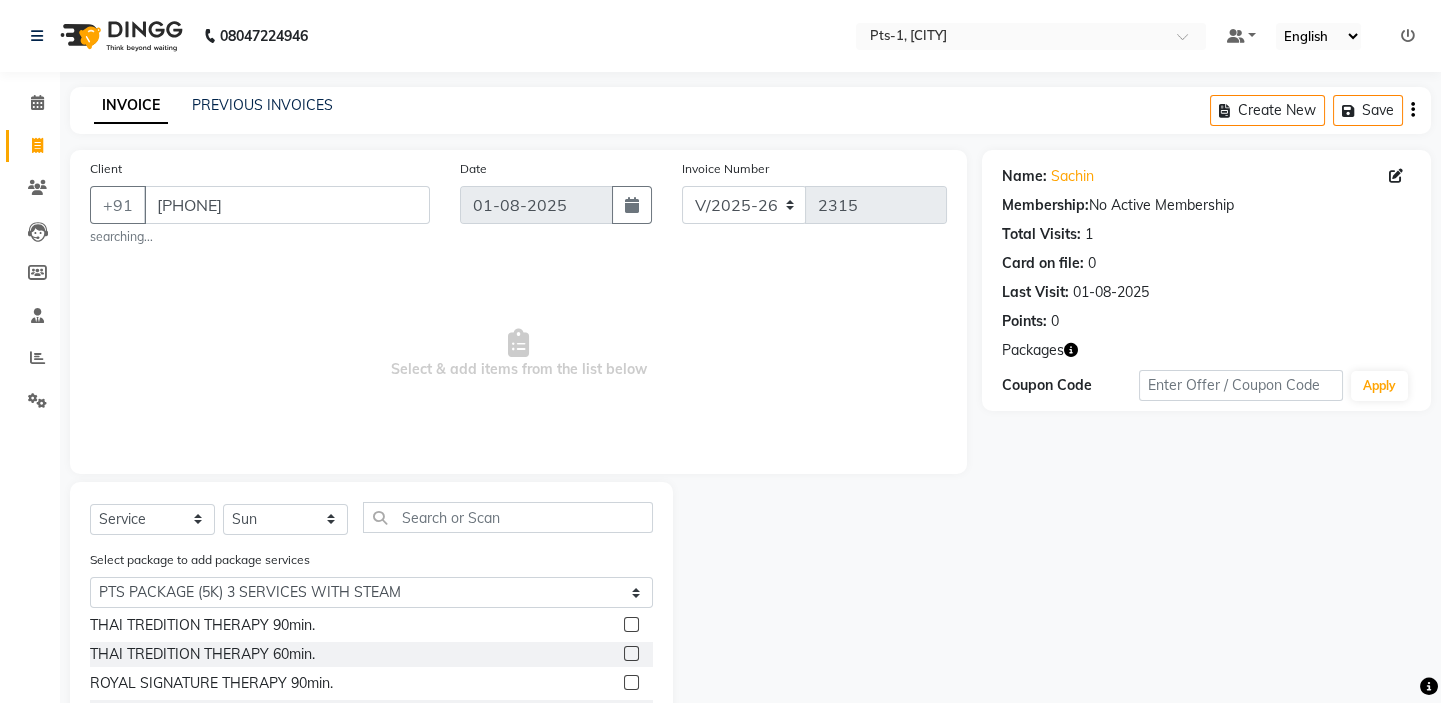 click 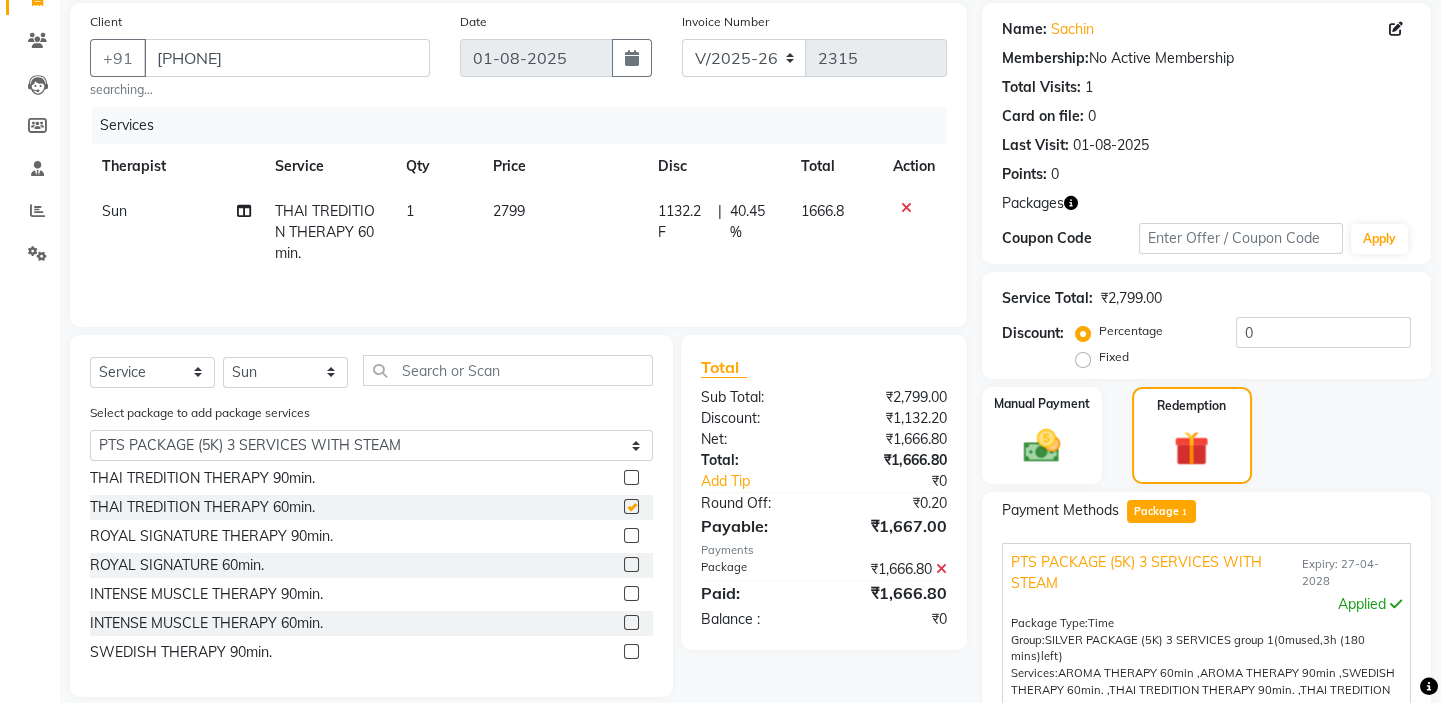 checkbox on "false" 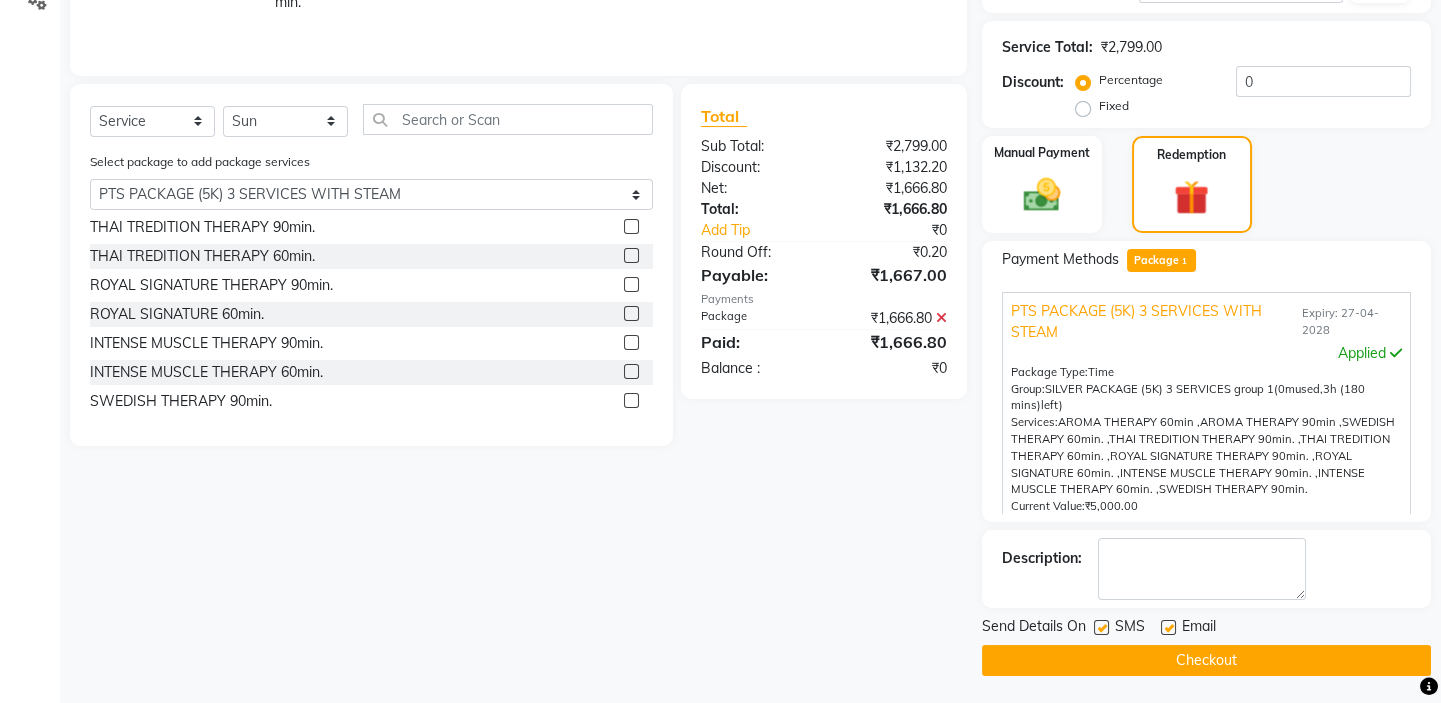scroll, scrollTop: 400, scrollLeft: 0, axis: vertical 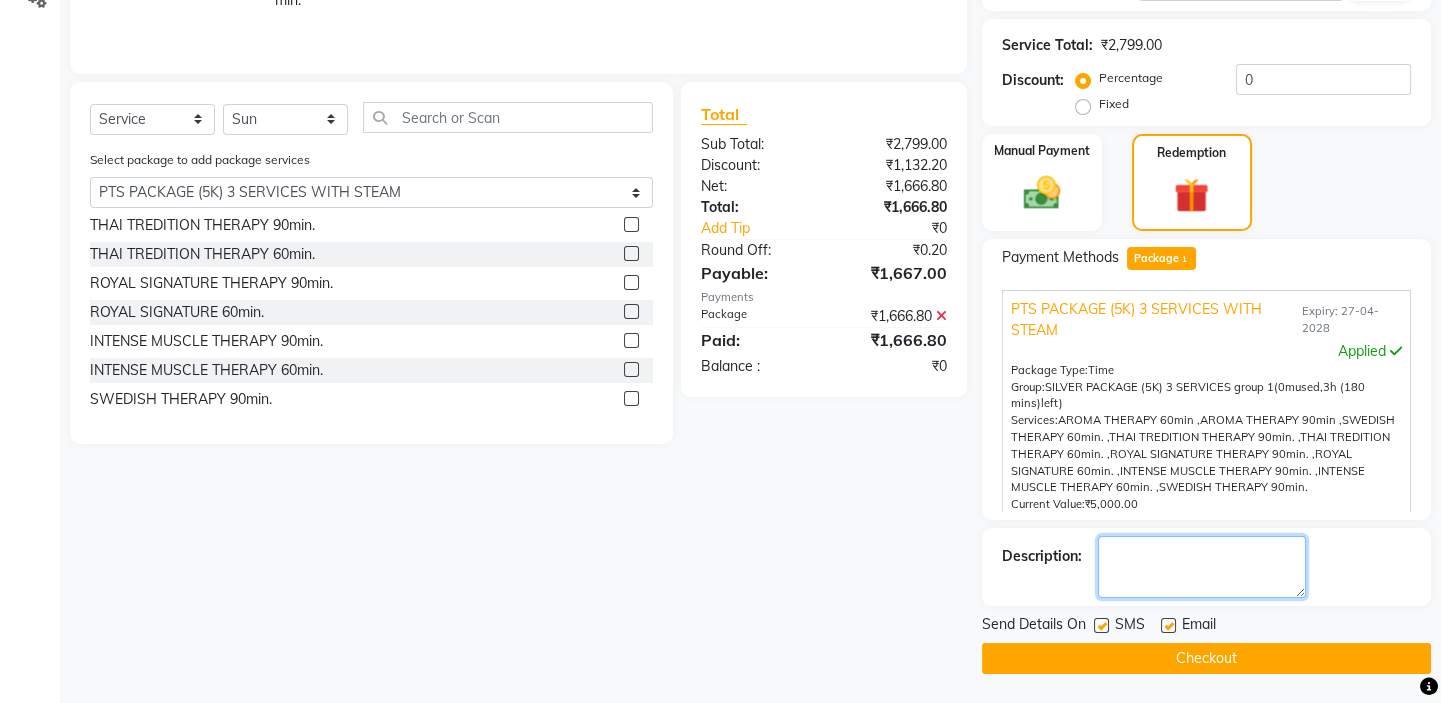 click 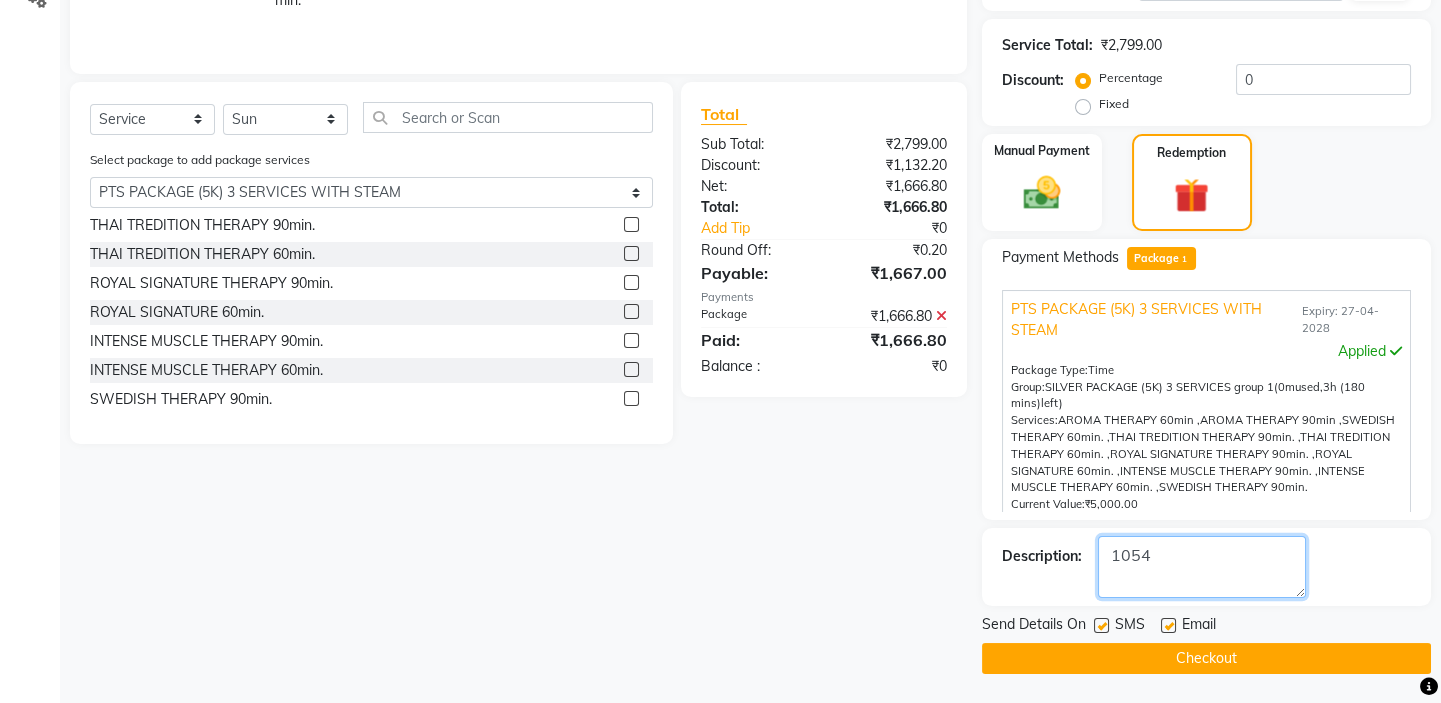 type on "1054" 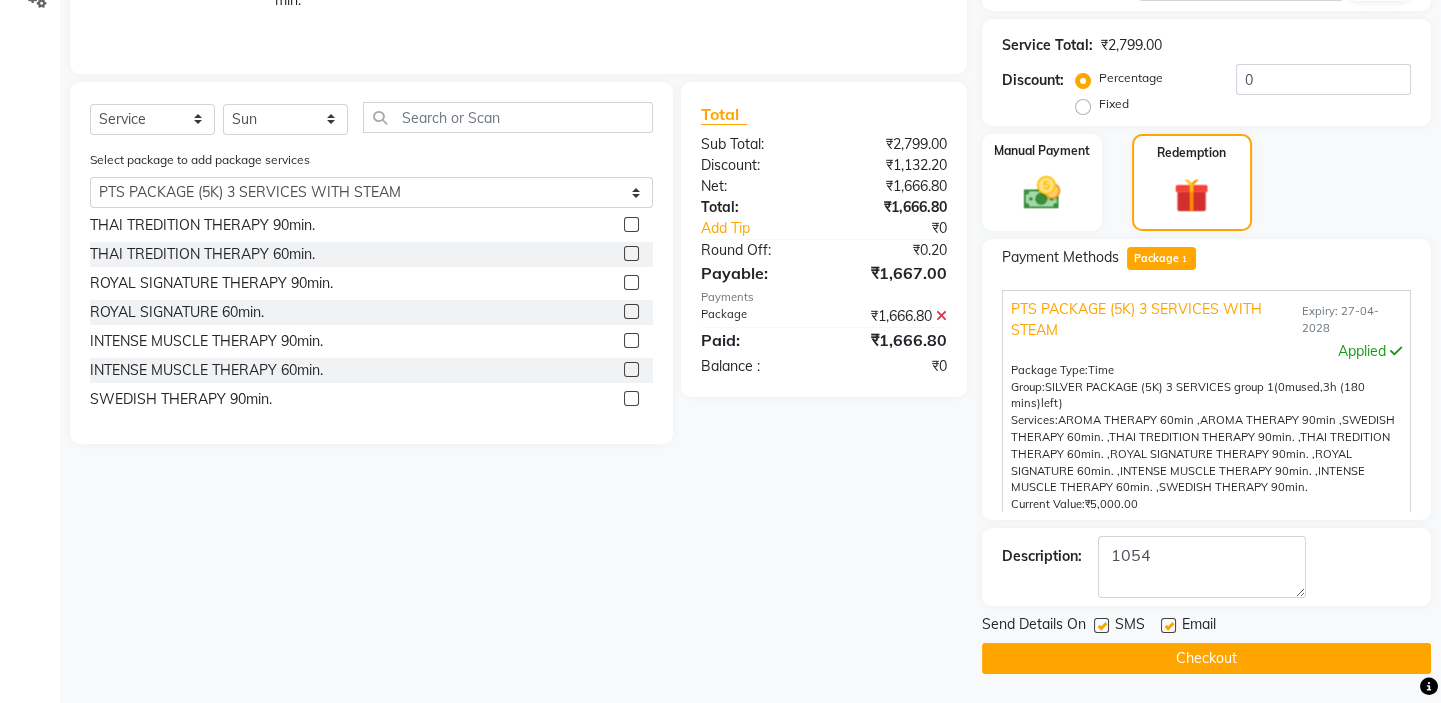 click 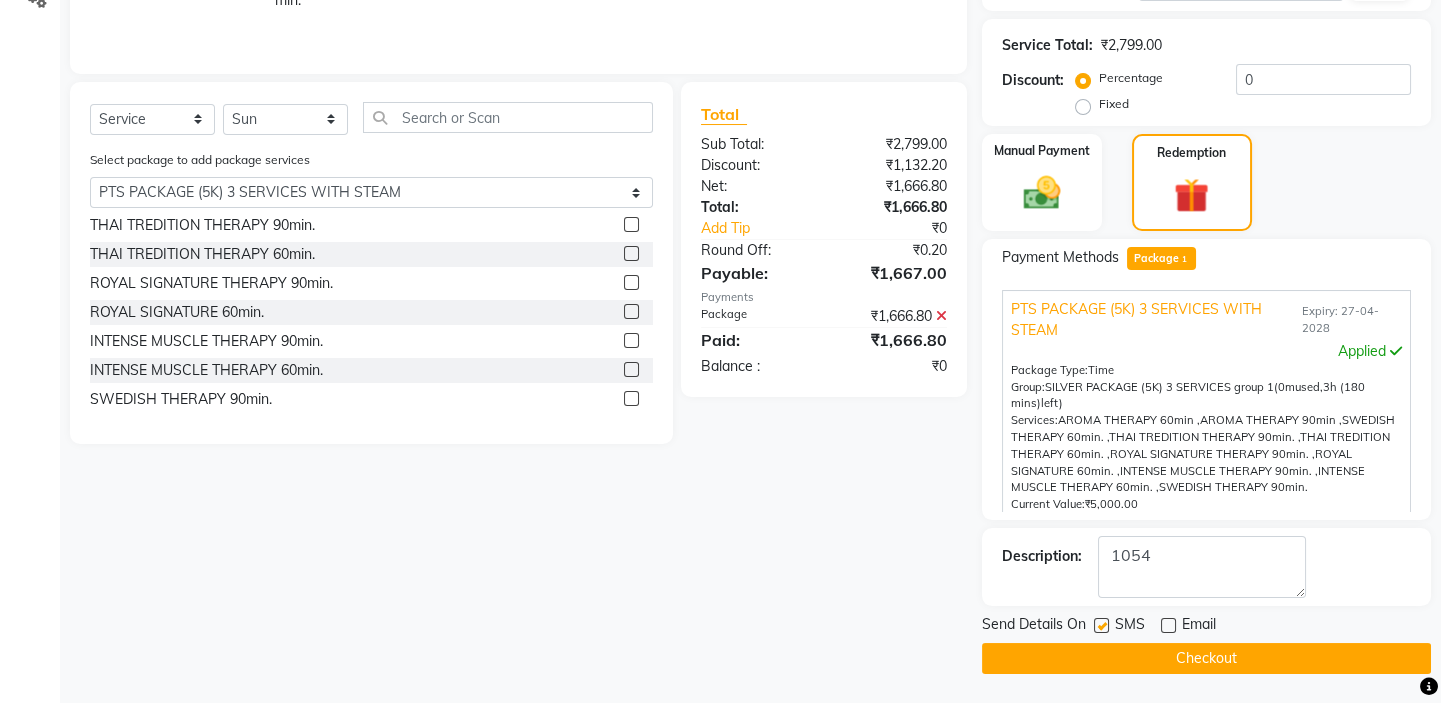 click 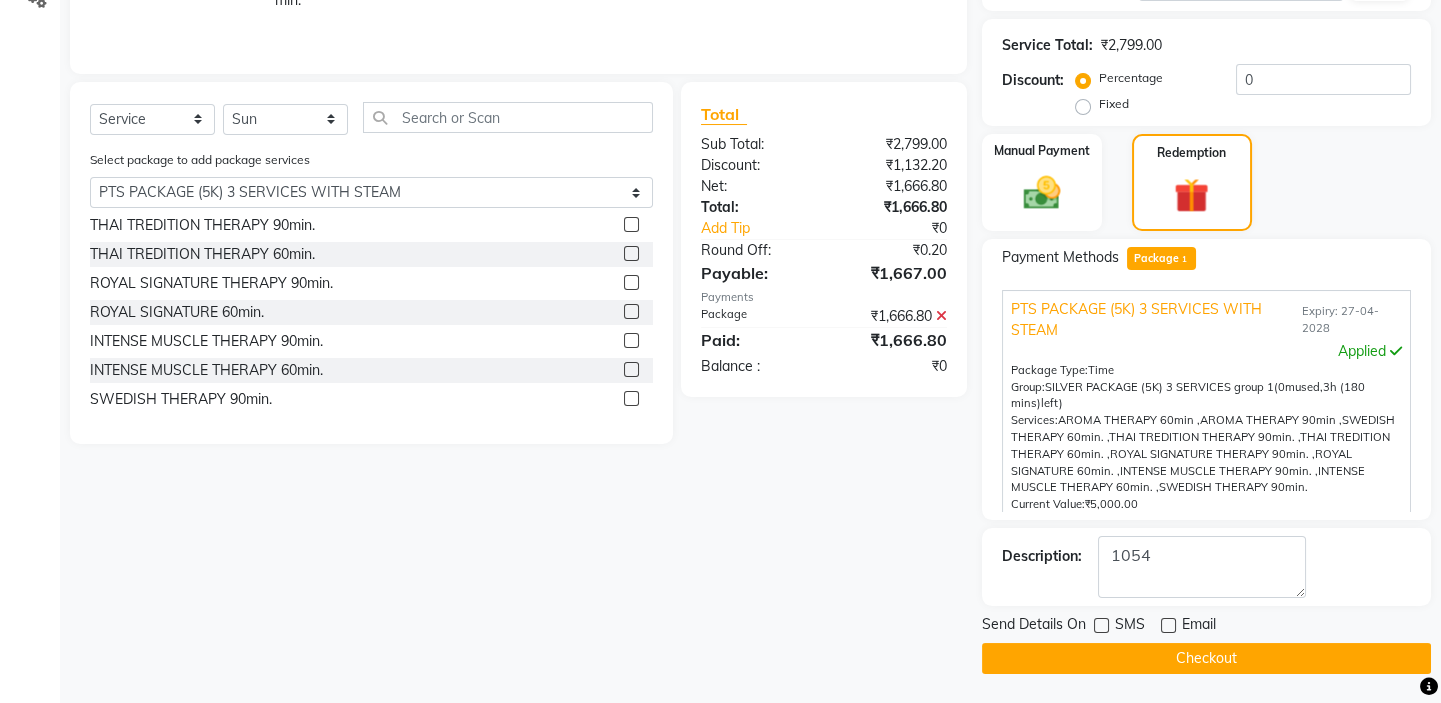 click on "Checkout" 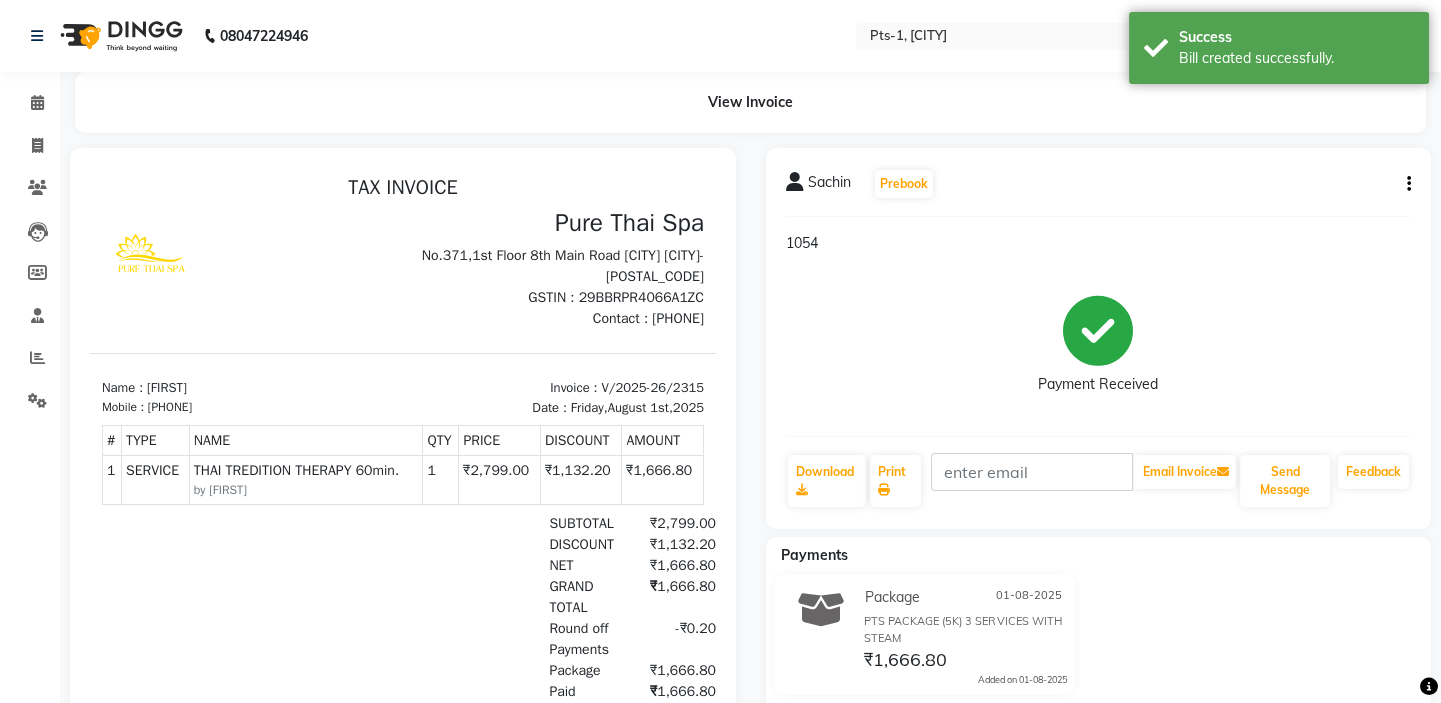 scroll, scrollTop: 0, scrollLeft: 0, axis: both 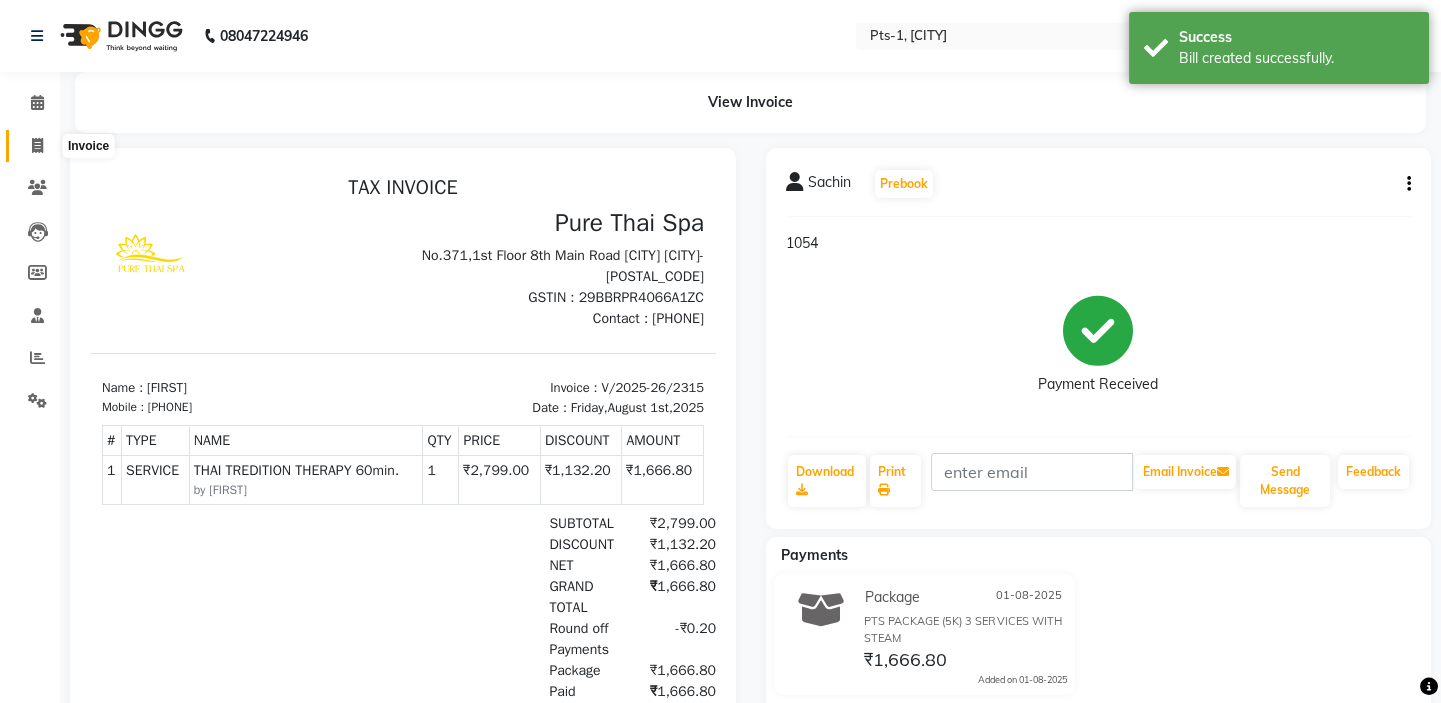 click 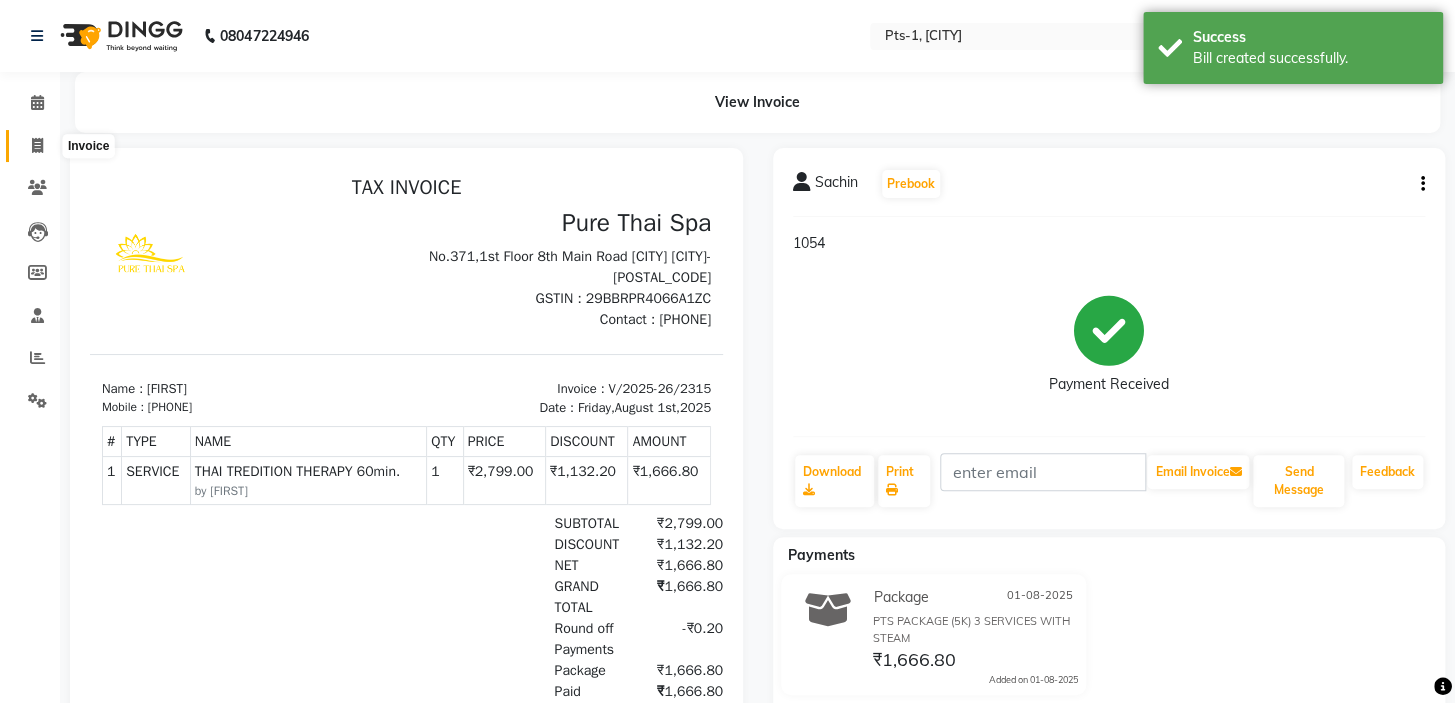 select on "5296" 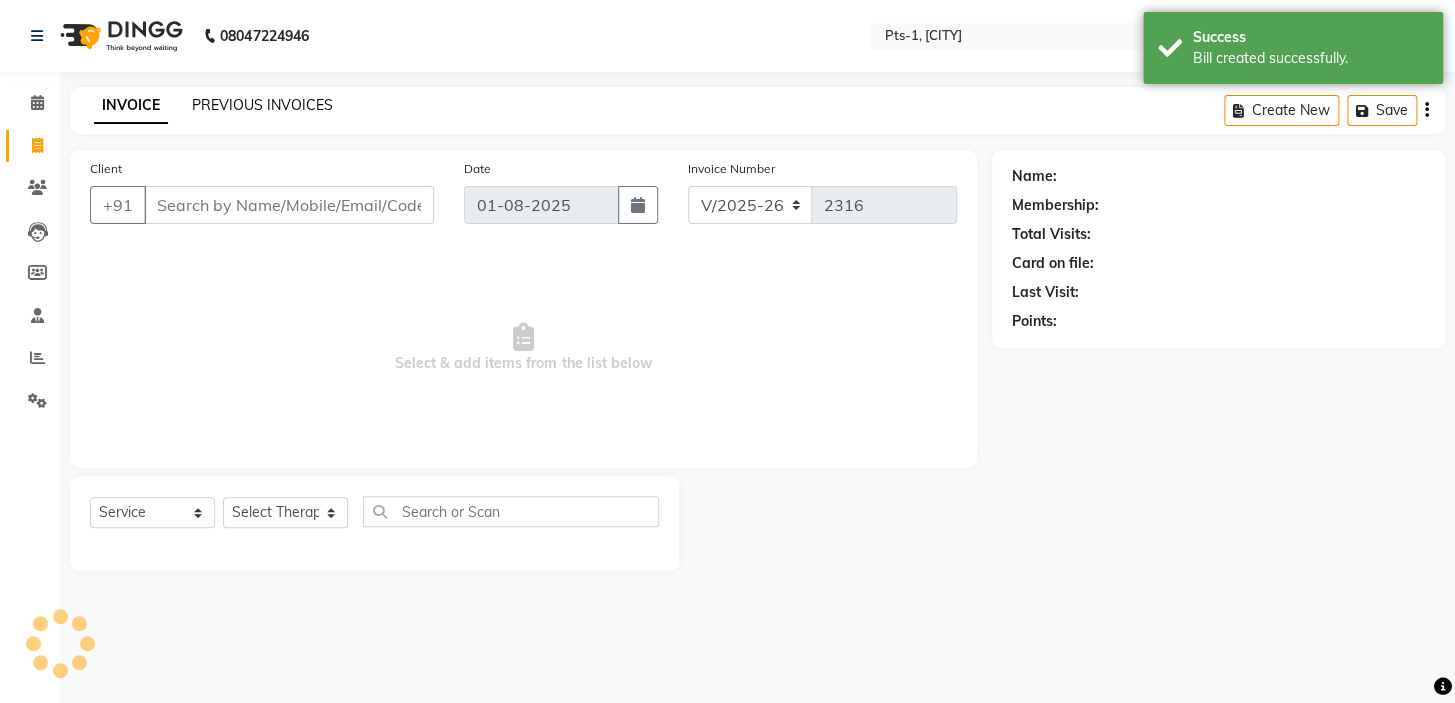click on "PREVIOUS INVOICES" 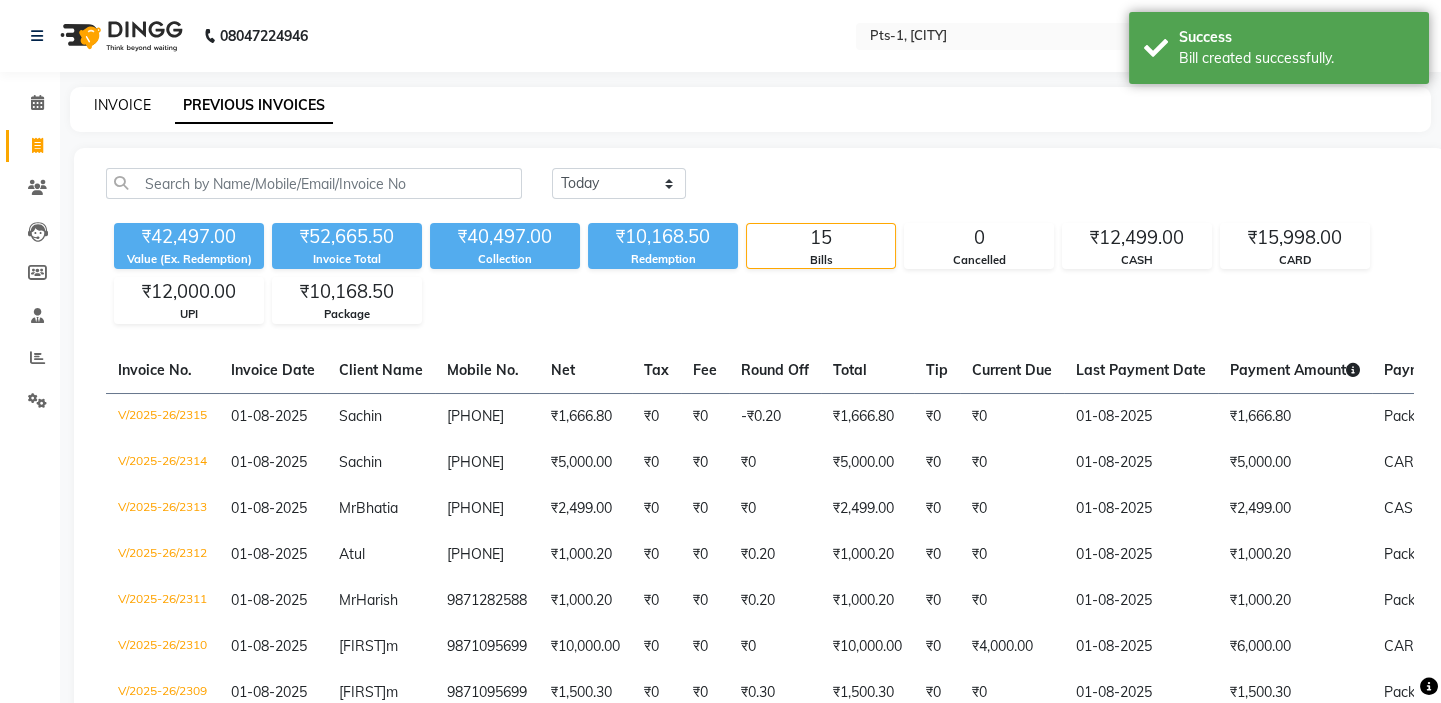 click on "INVOICE" 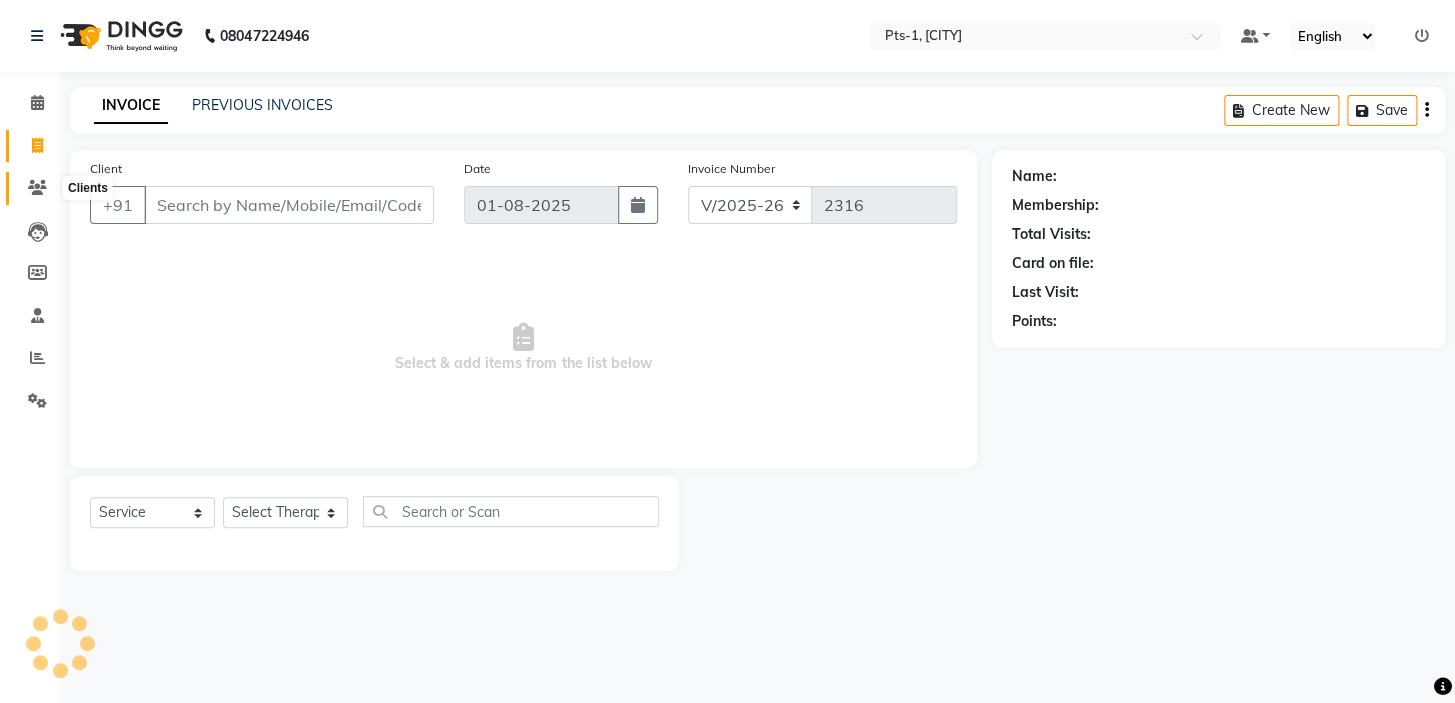 click 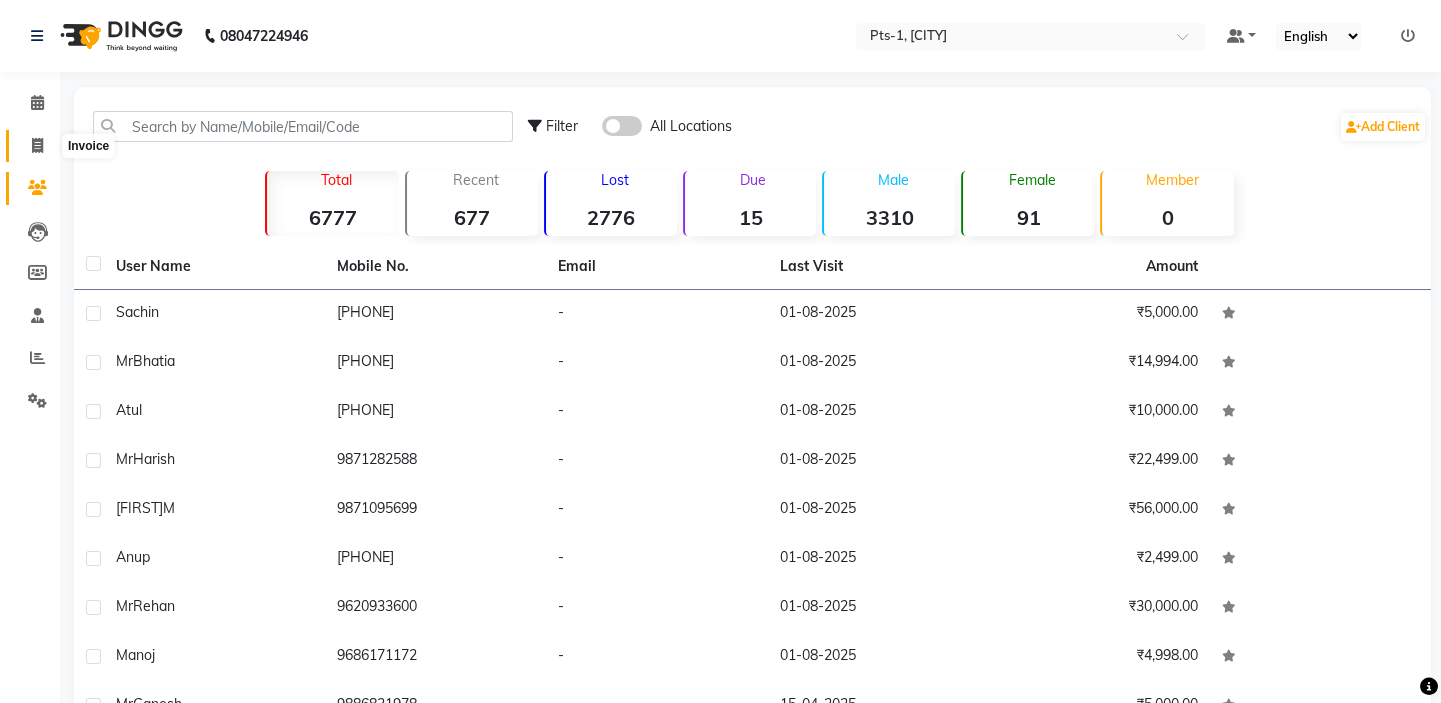 click 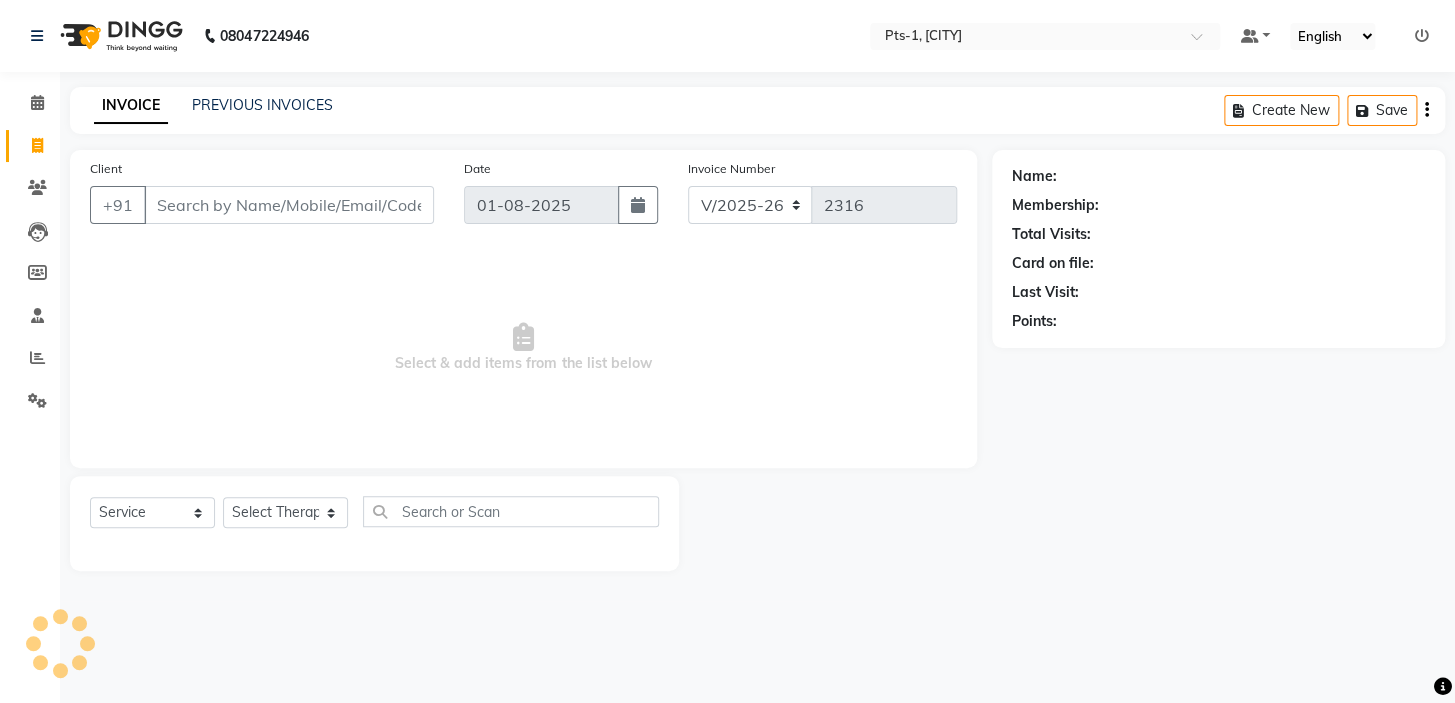 click on "Client" at bounding box center [289, 205] 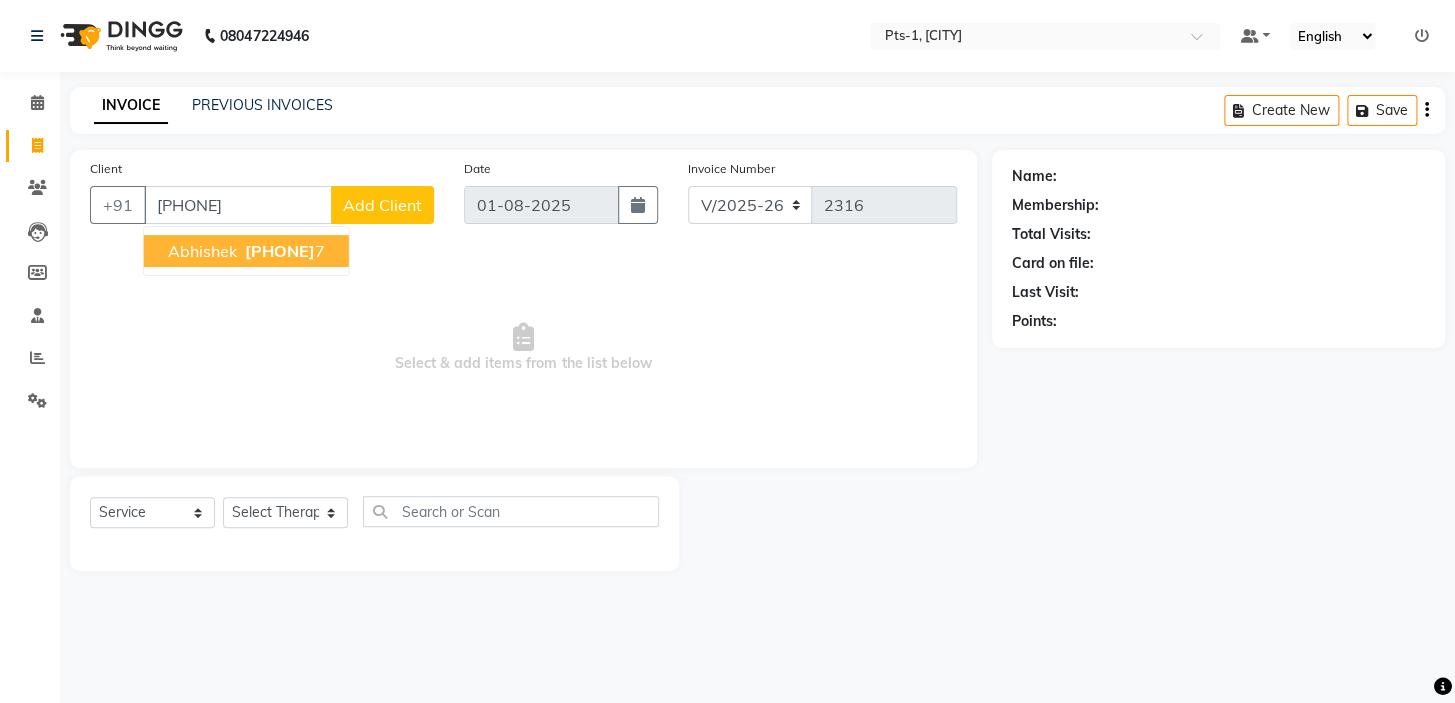 click on "Abhishek   996456200 7" at bounding box center (246, 251) 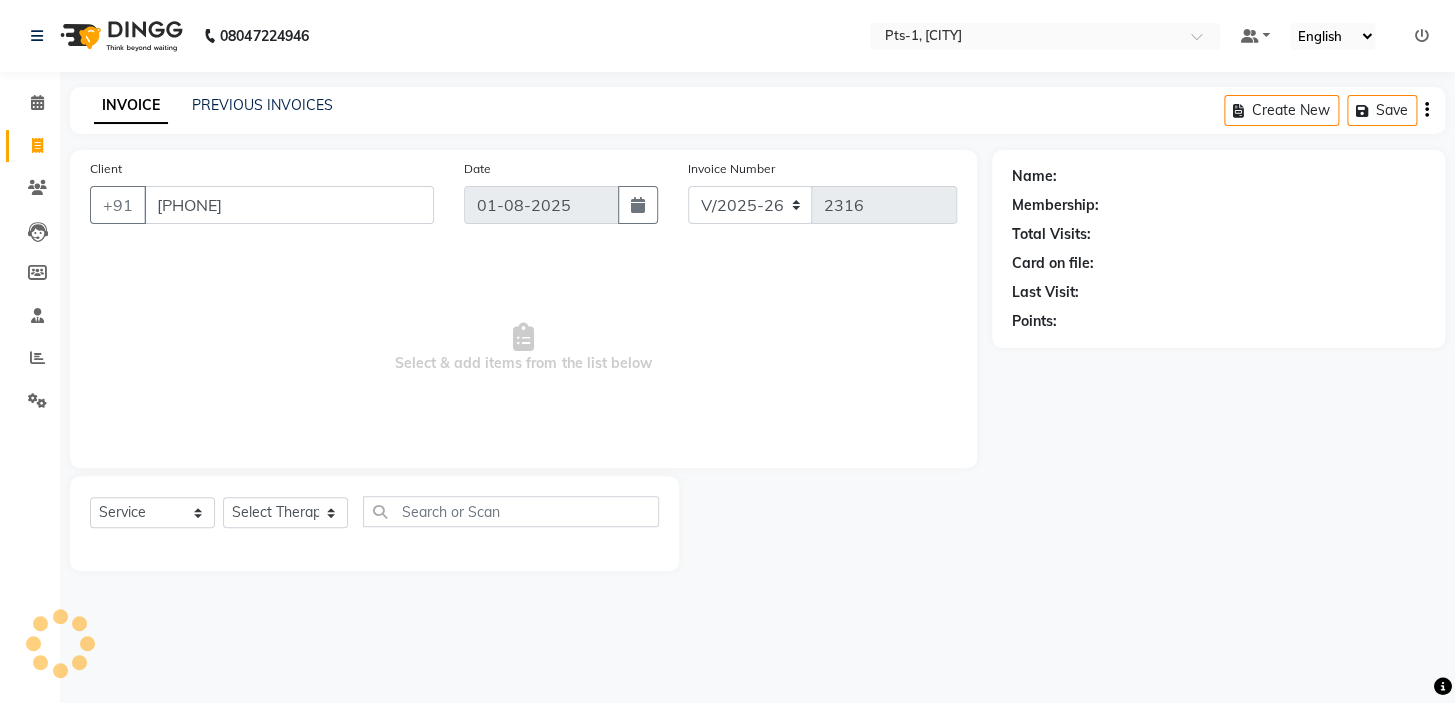 type on "9964562007" 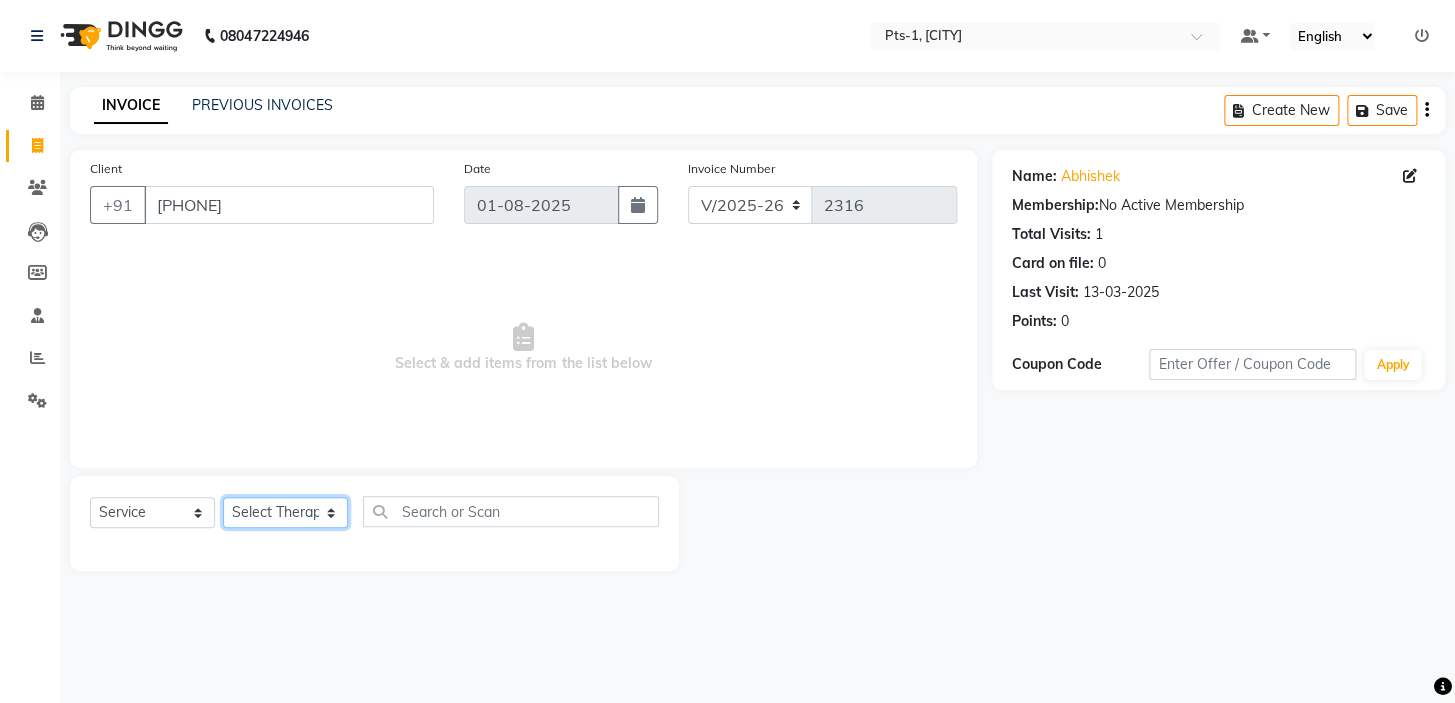 click on "Select Therapist Anand Annie anyone Babu Bela Gia Jeje Jenny Jincy JOE Lilly Nanny Rita Shodika Sun Tashi VINOD KUMAR" 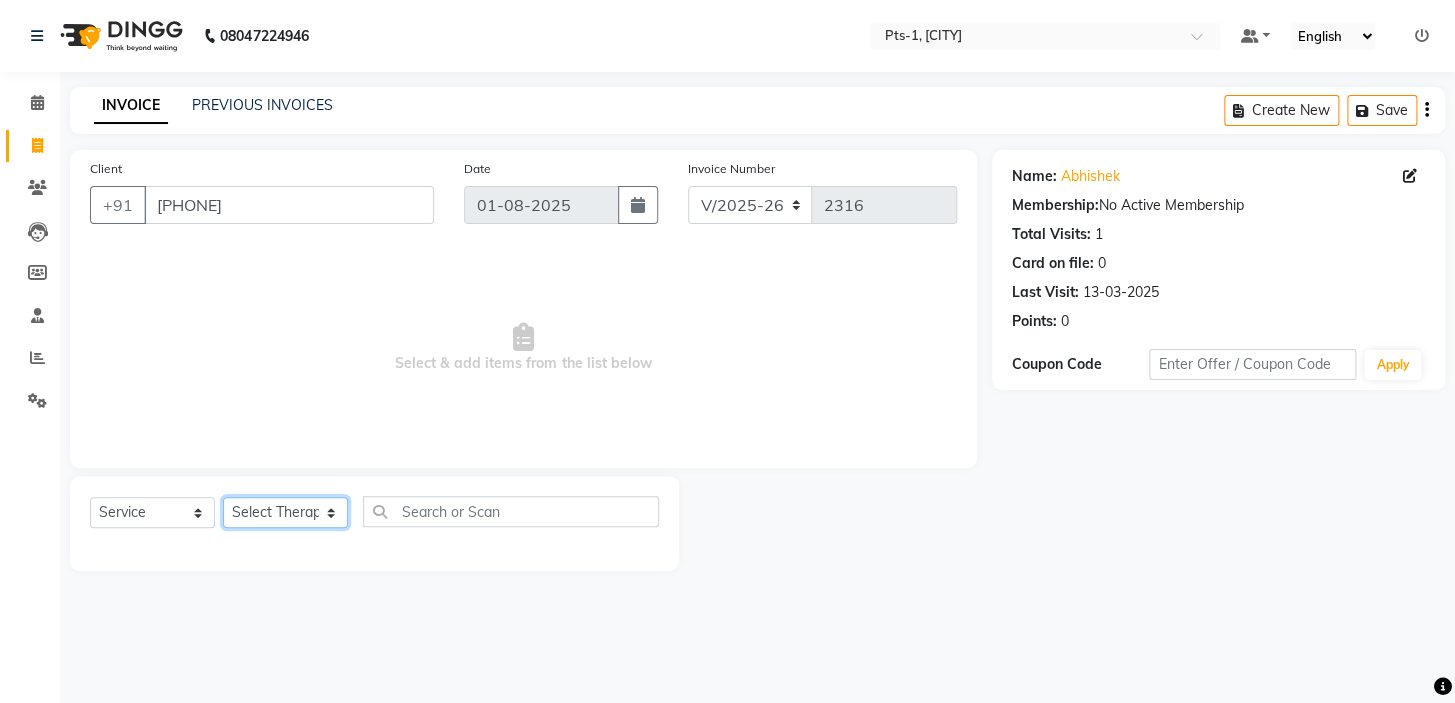 select on "34929" 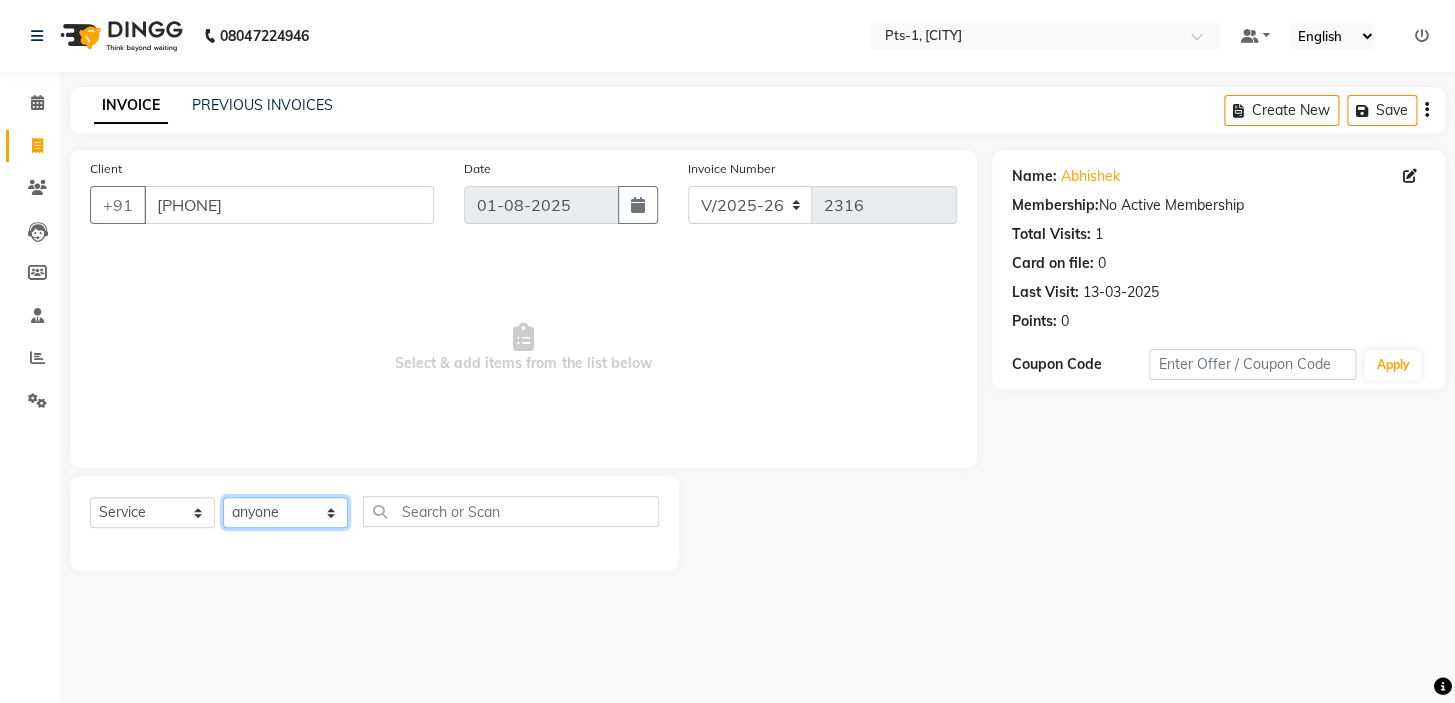 click on "Select Therapist Anand Annie anyone Babu Bela Gia Jeje Jenny Jincy JOE Lilly Nanny Rita Shodika Sun Tashi VINOD KUMAR" 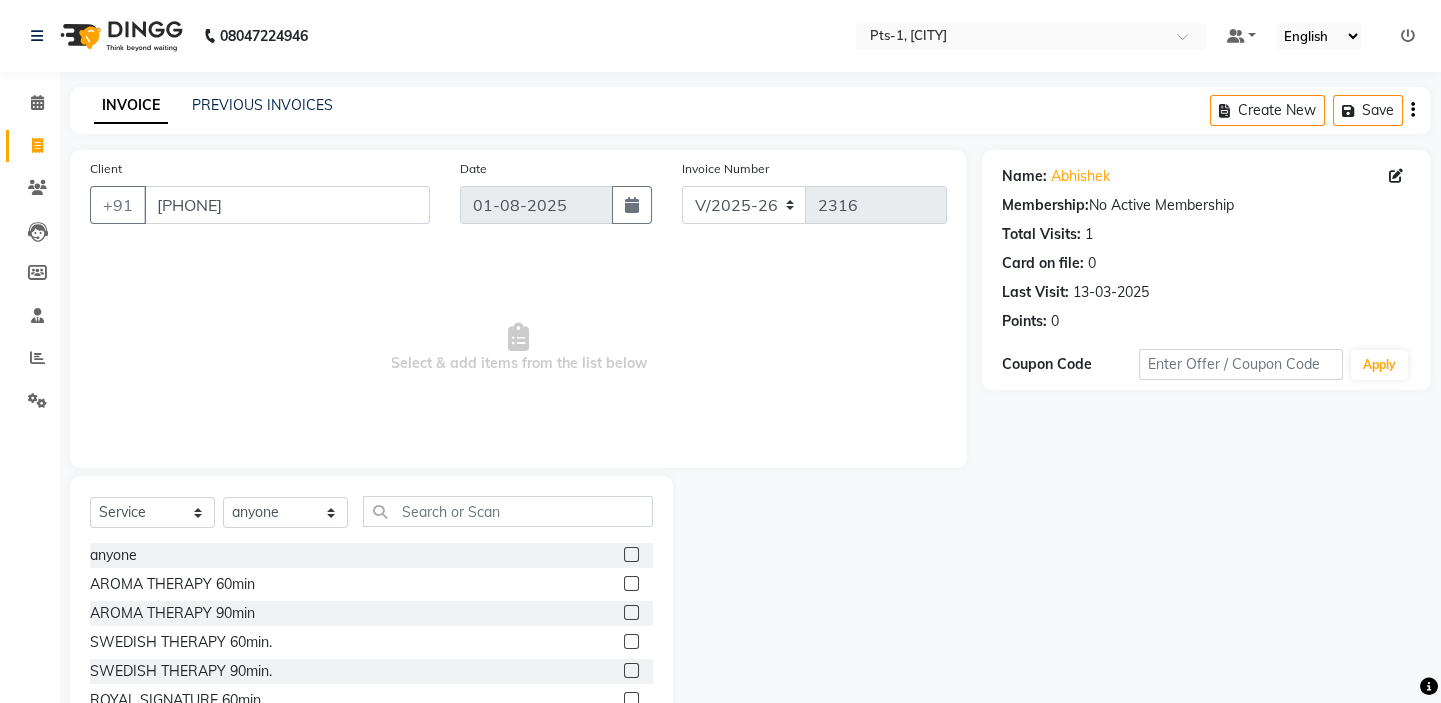 click 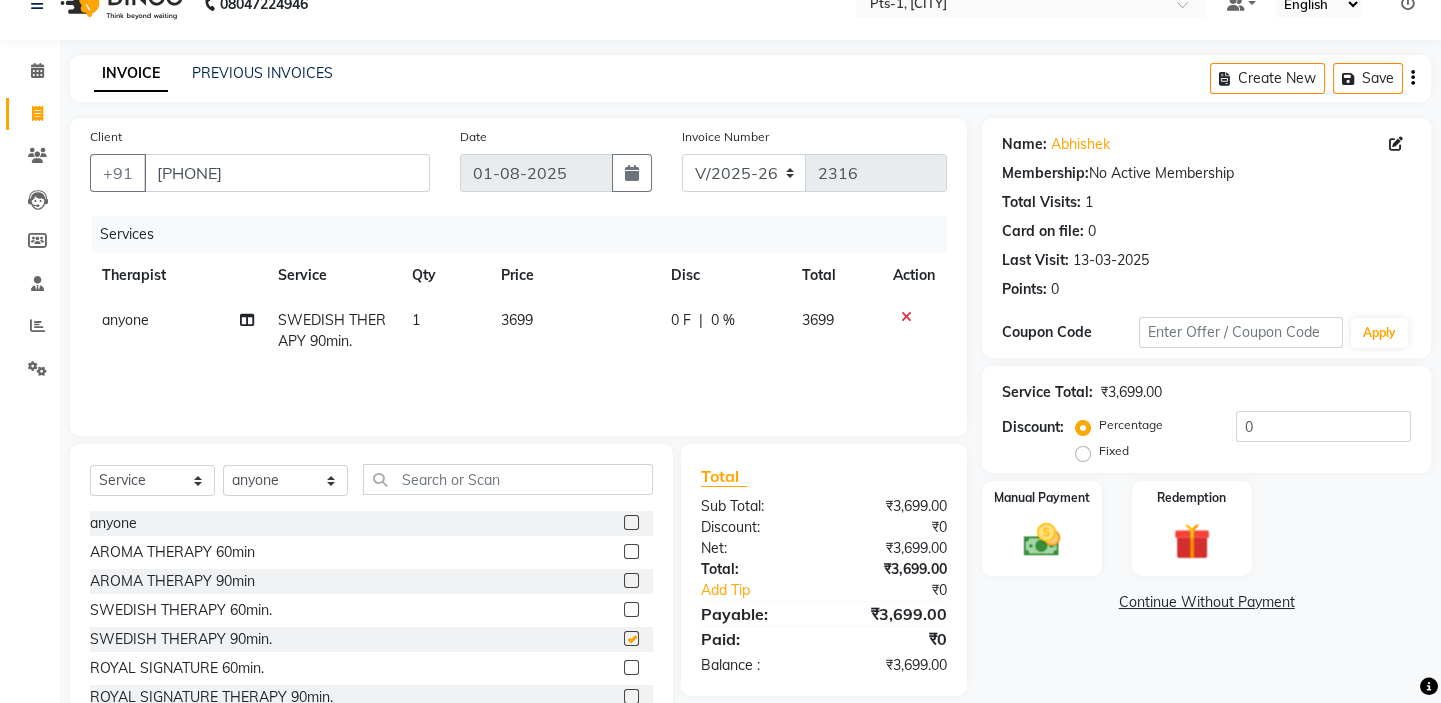 checkbox on "false" 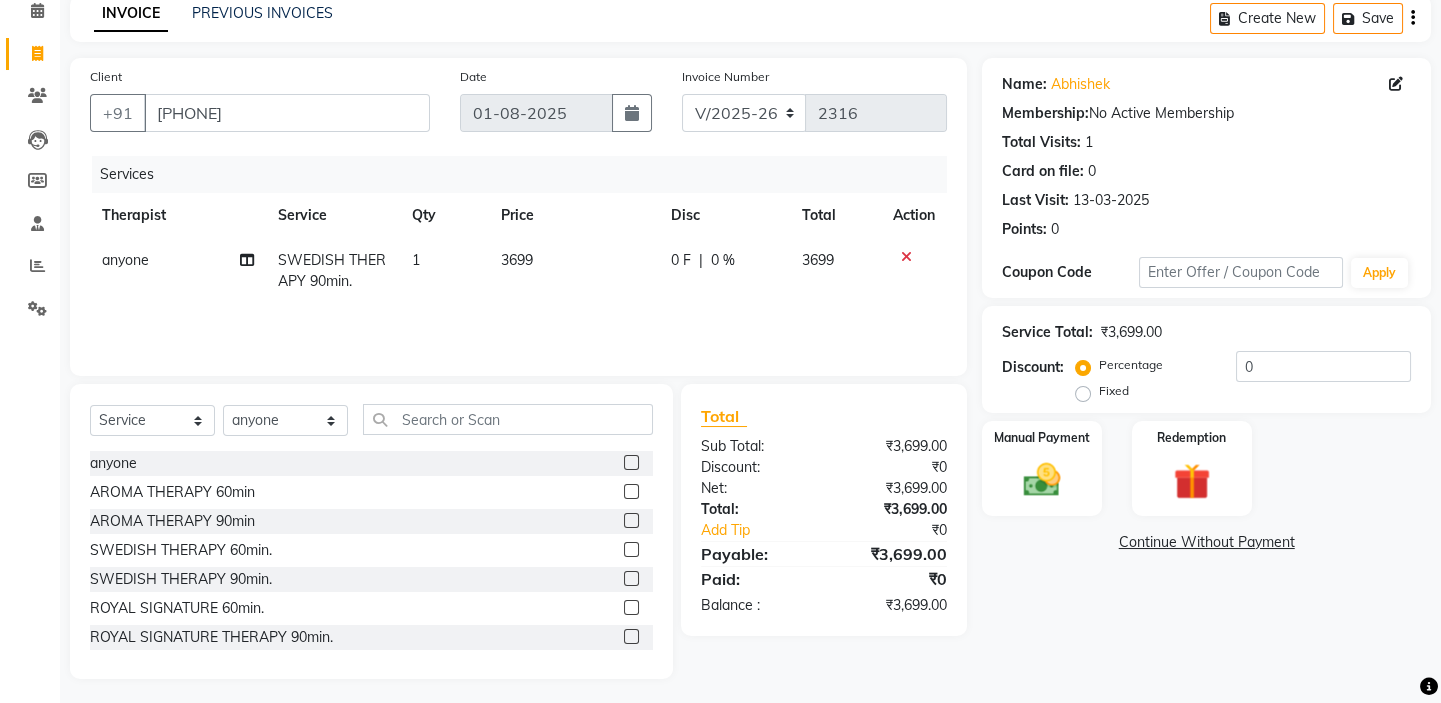 scroll, scrollTop: 99, scrollLeft: 0, axis: vertical 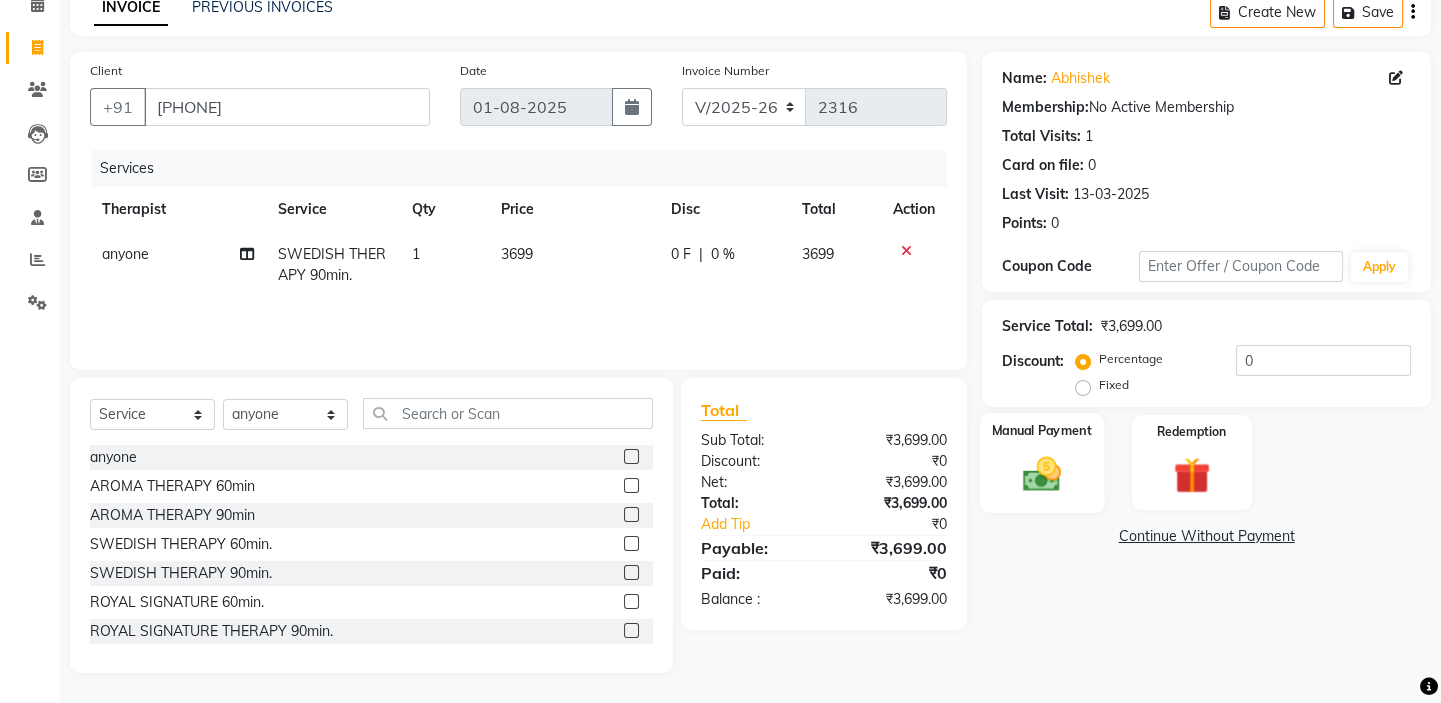 click 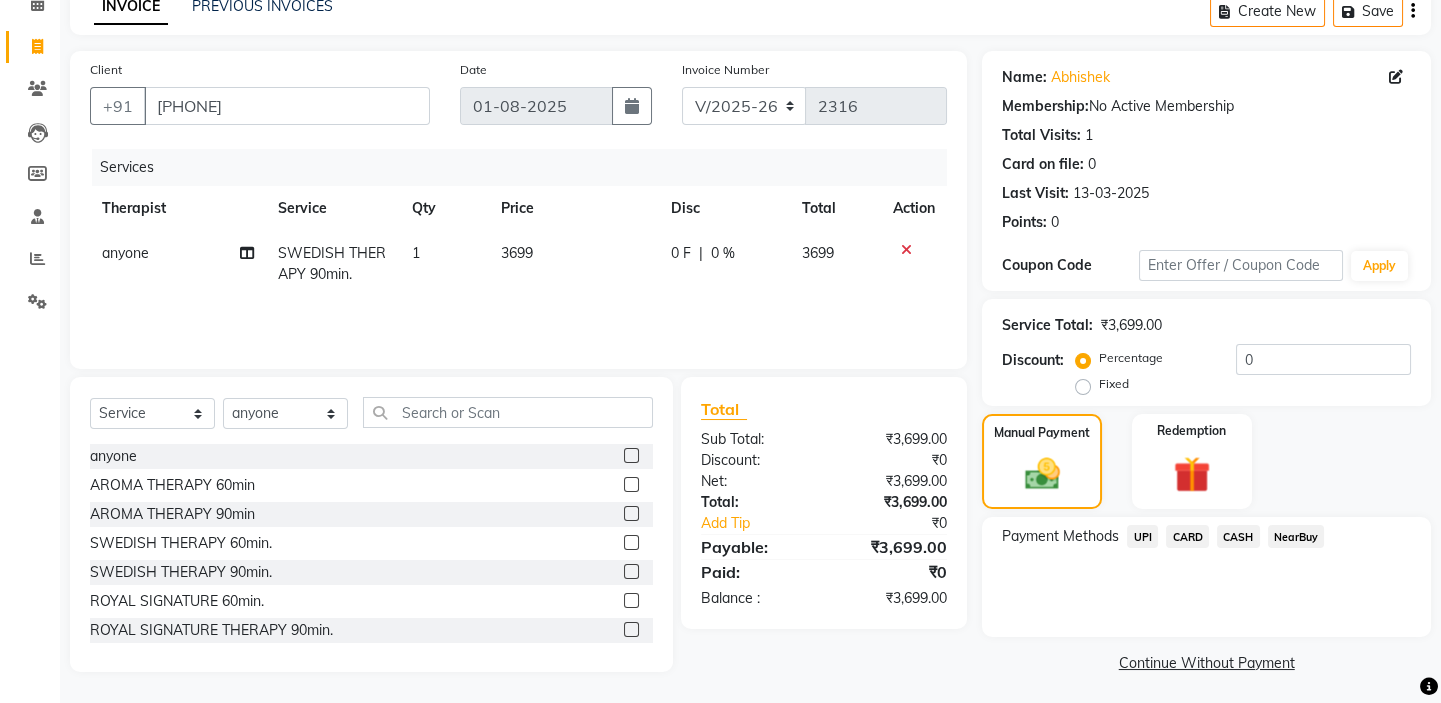 click on "CASH" 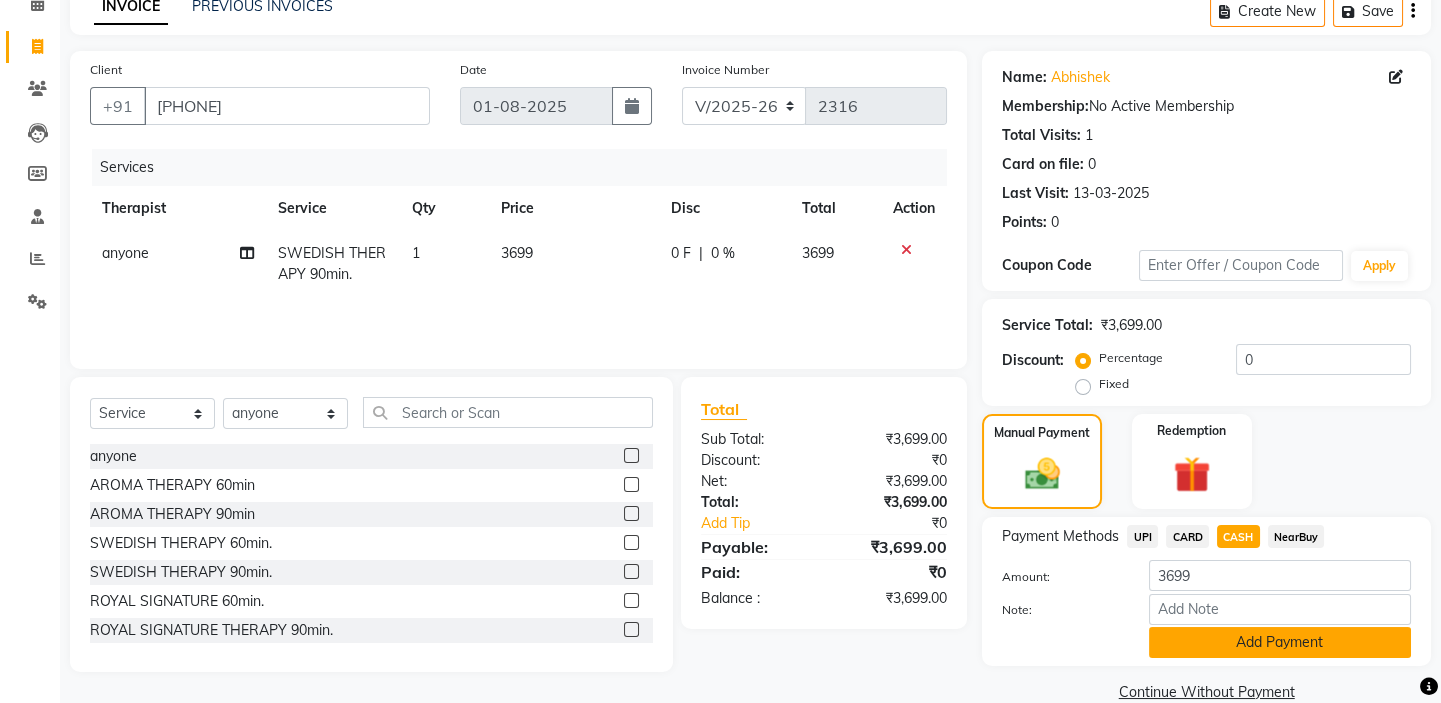 click on "Add Payment" 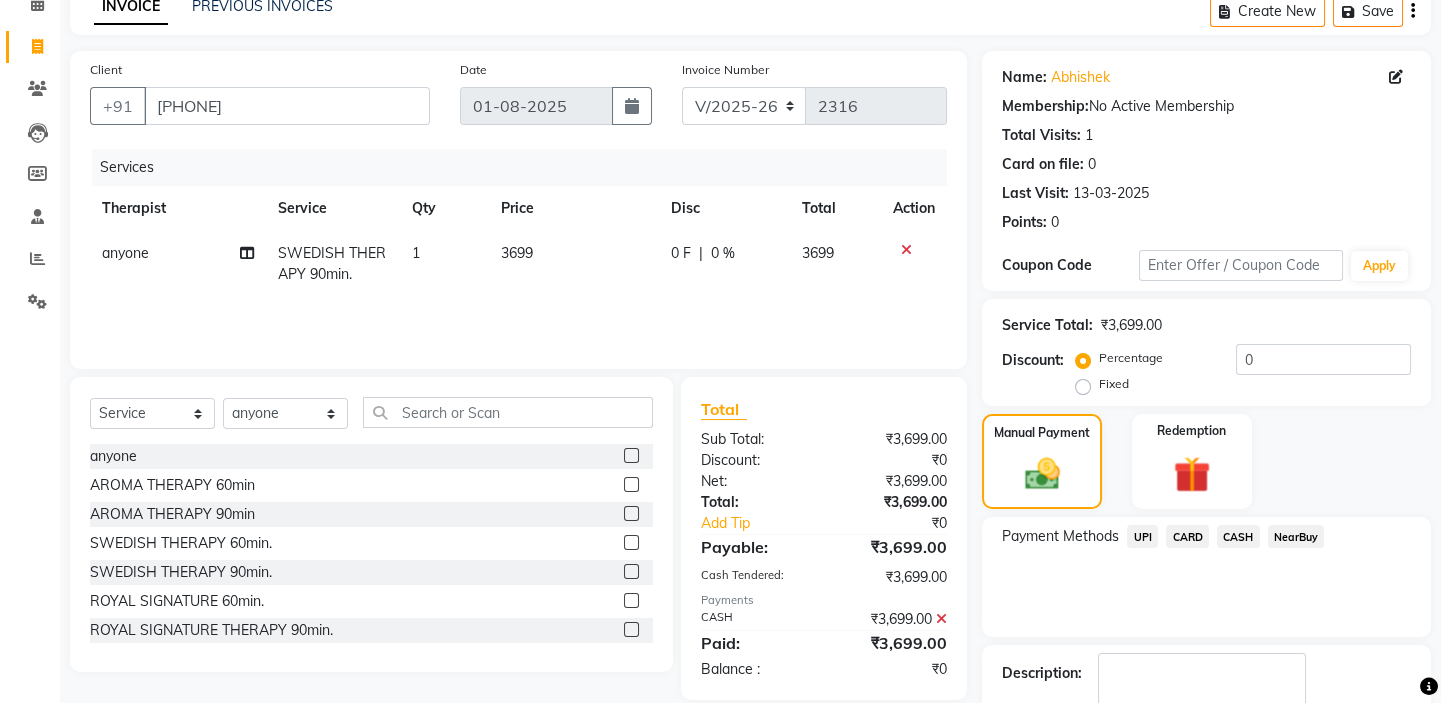 scroll, scrollTop: 216, scrollLeft: 0, axis: vertical 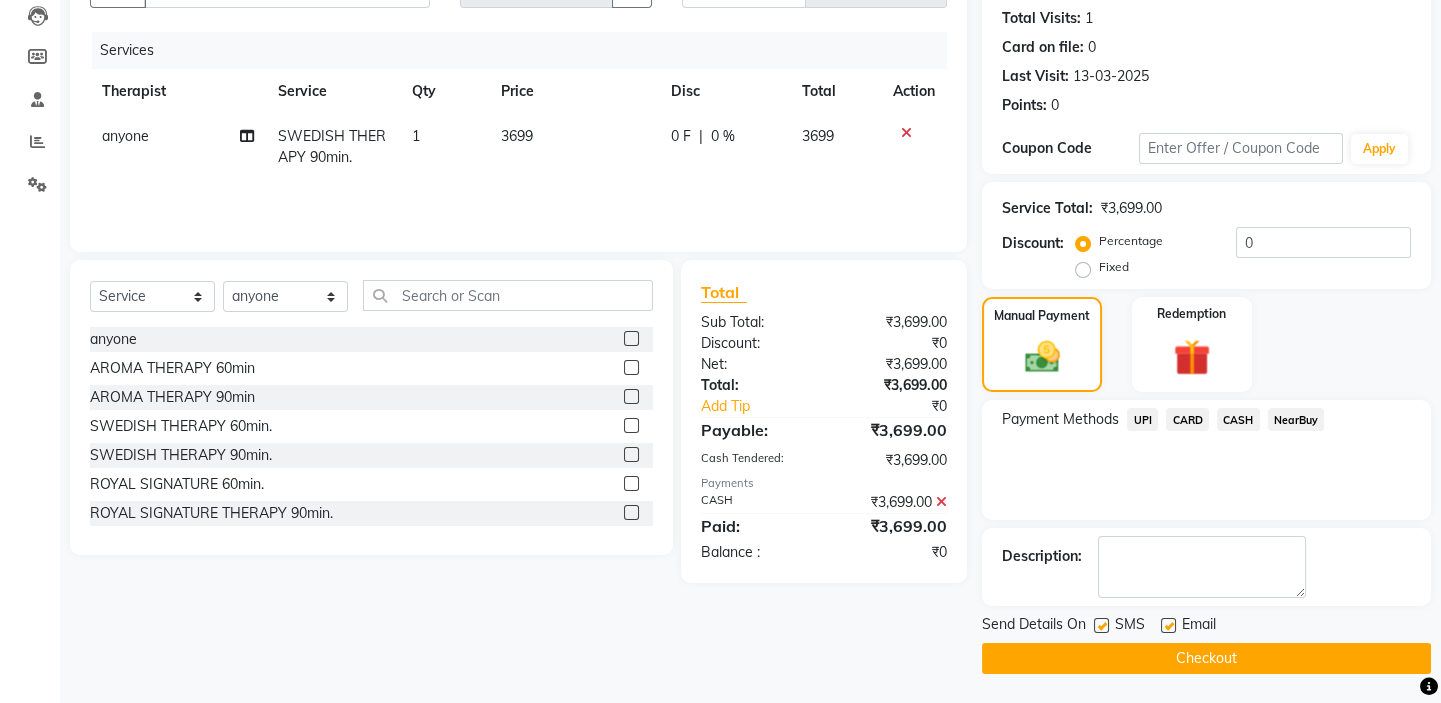 click 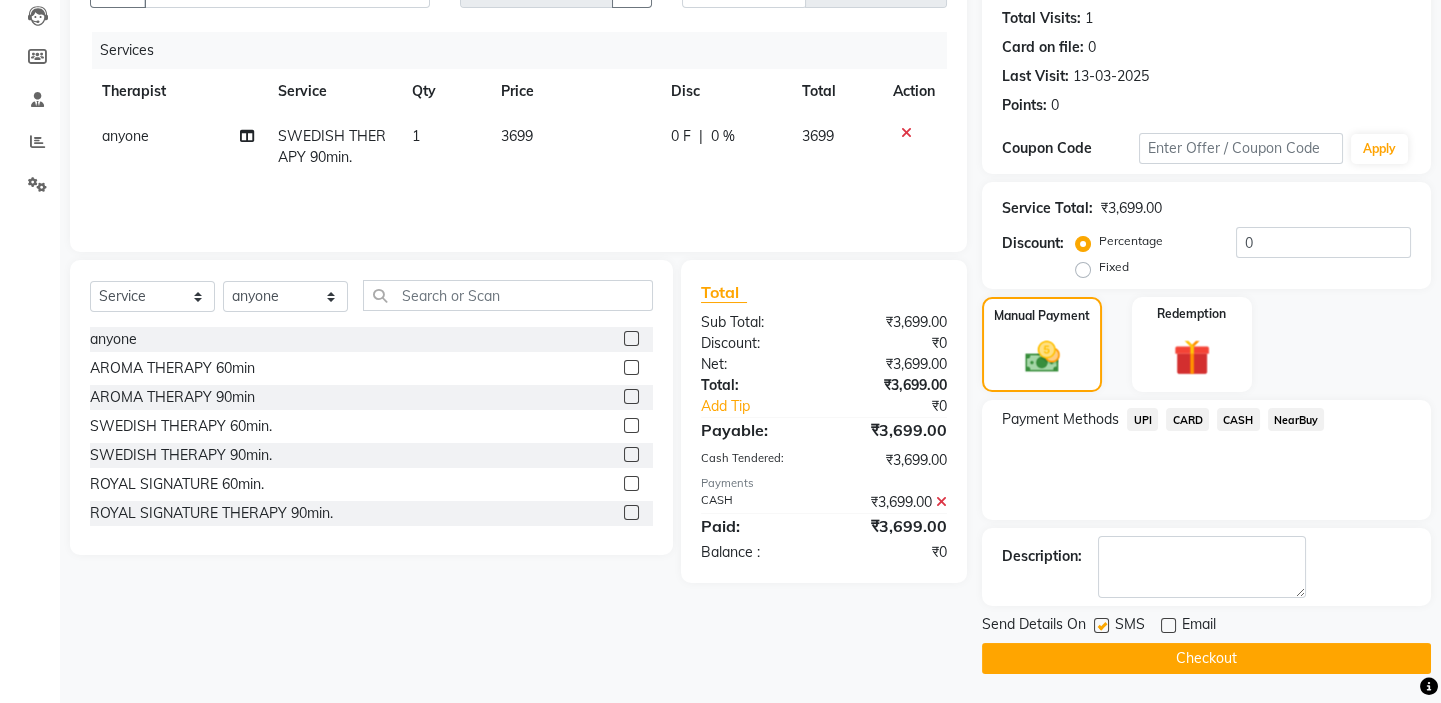 click 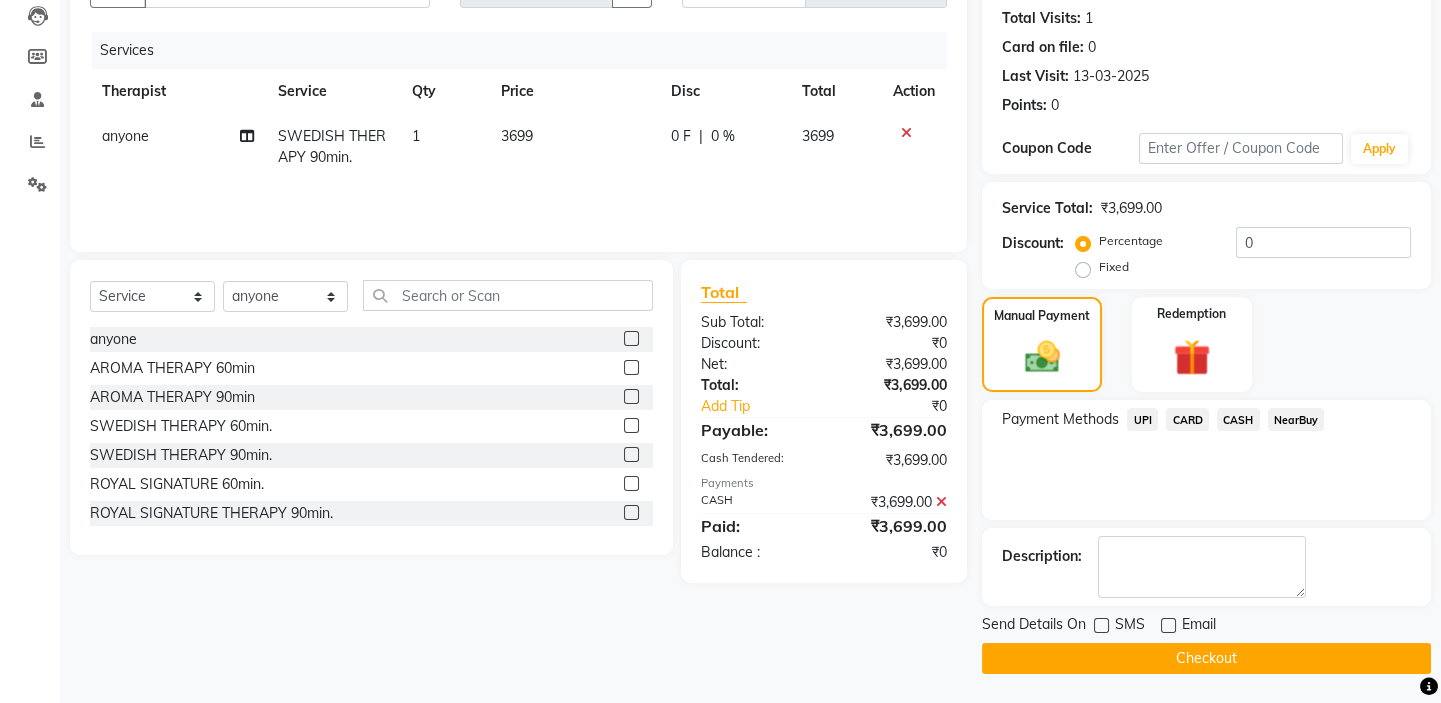 click on "Checkout" 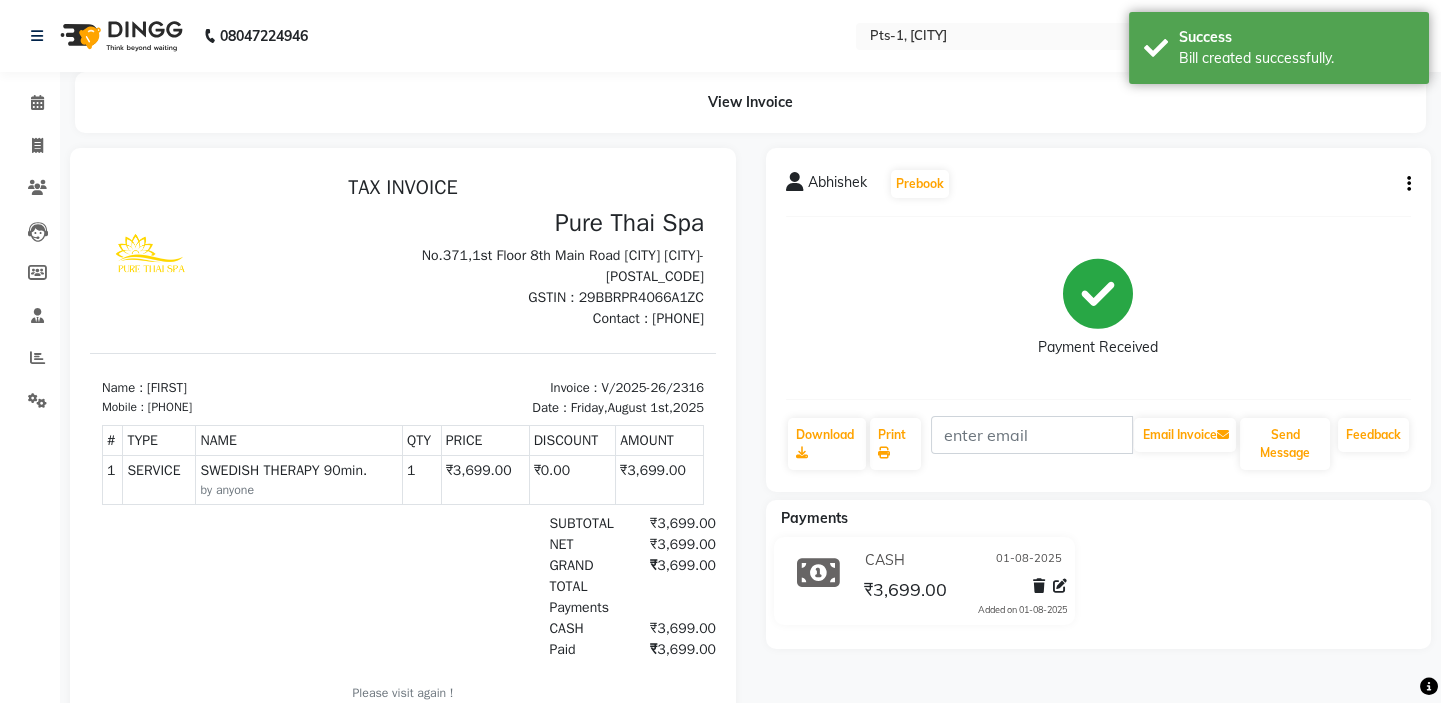scroll, scrollTop: 0, scrollLeft: 0, axis: both 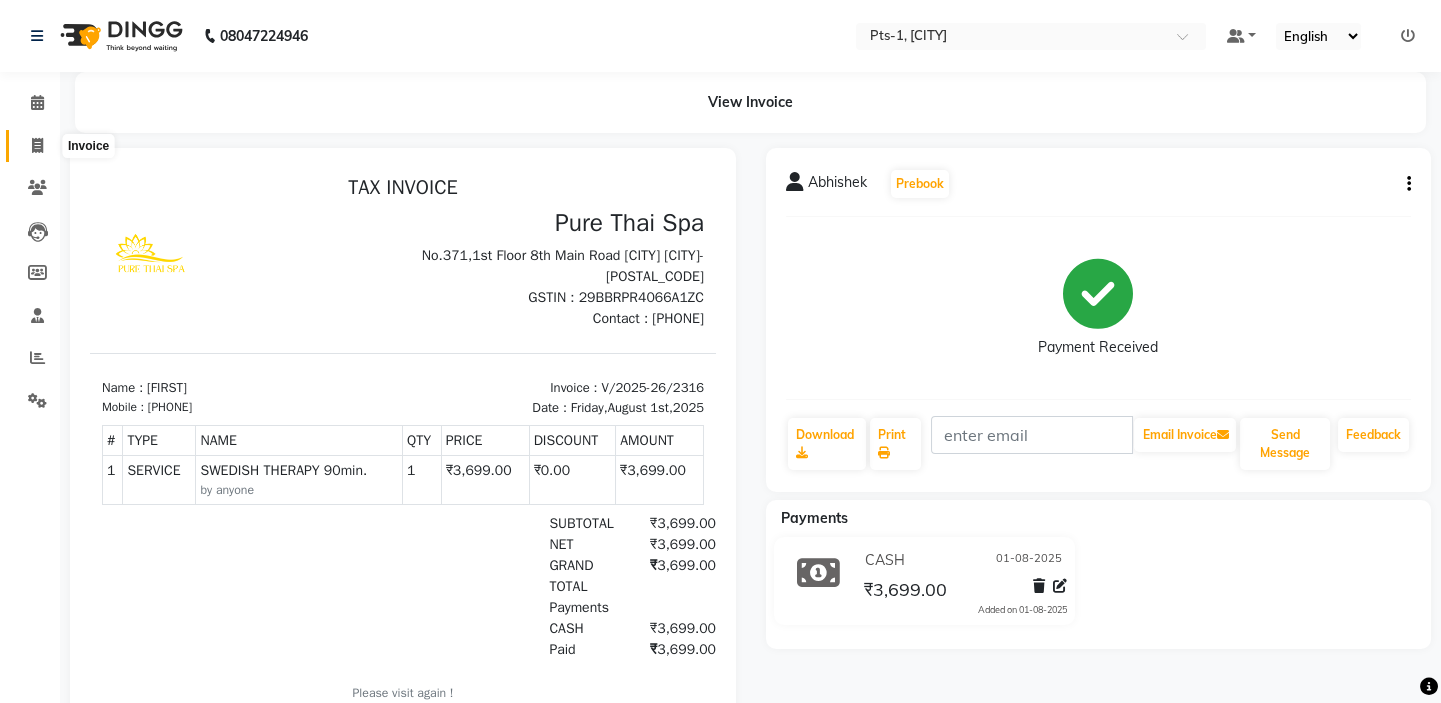 click 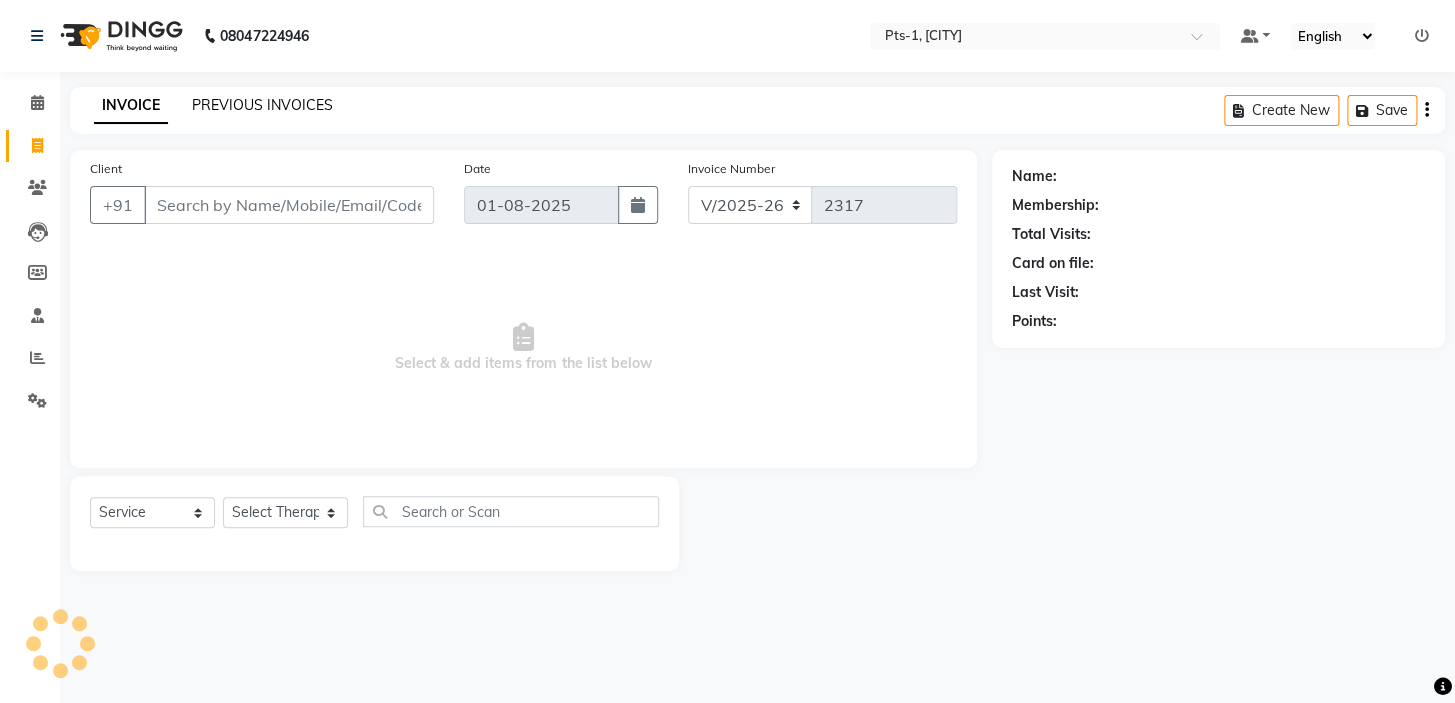 click on "PREVIOUS INVOICES" 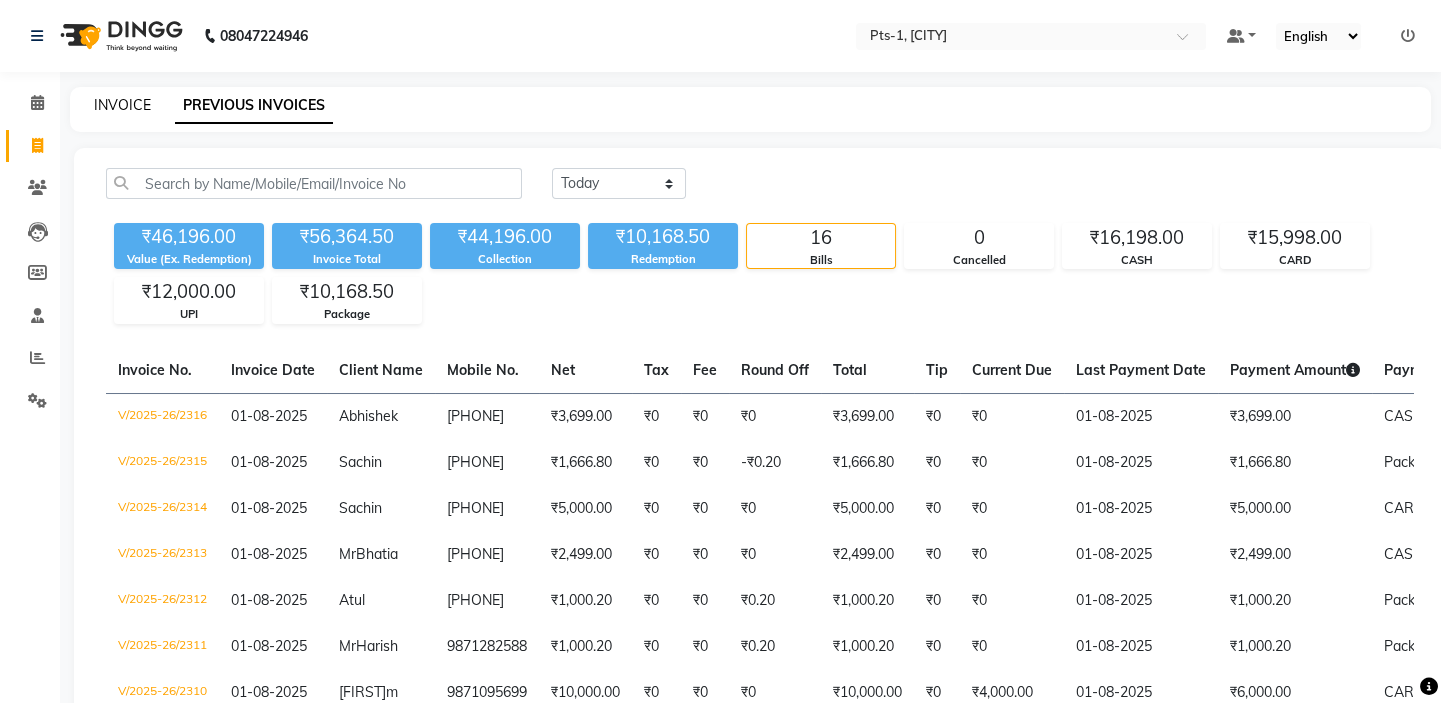 click on "INVOICE" 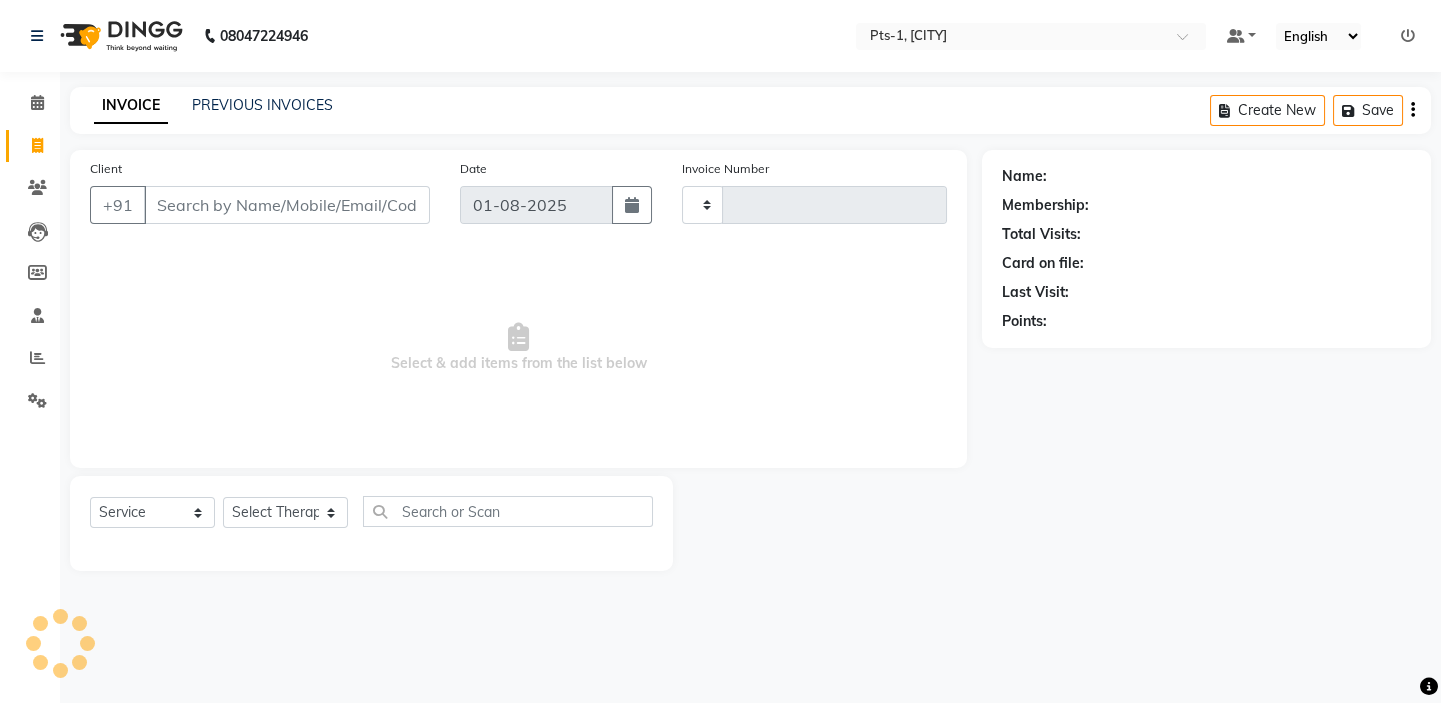 type on "2317" 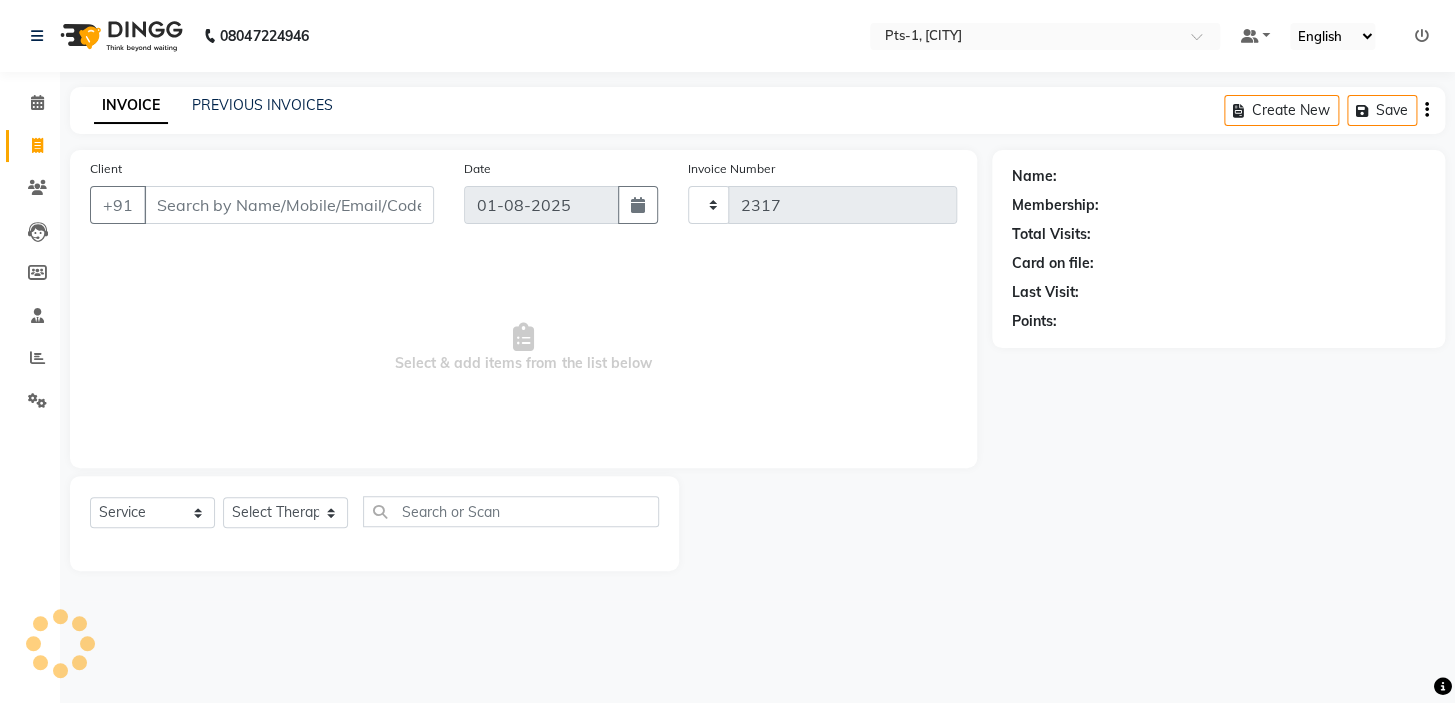 select on "5296" 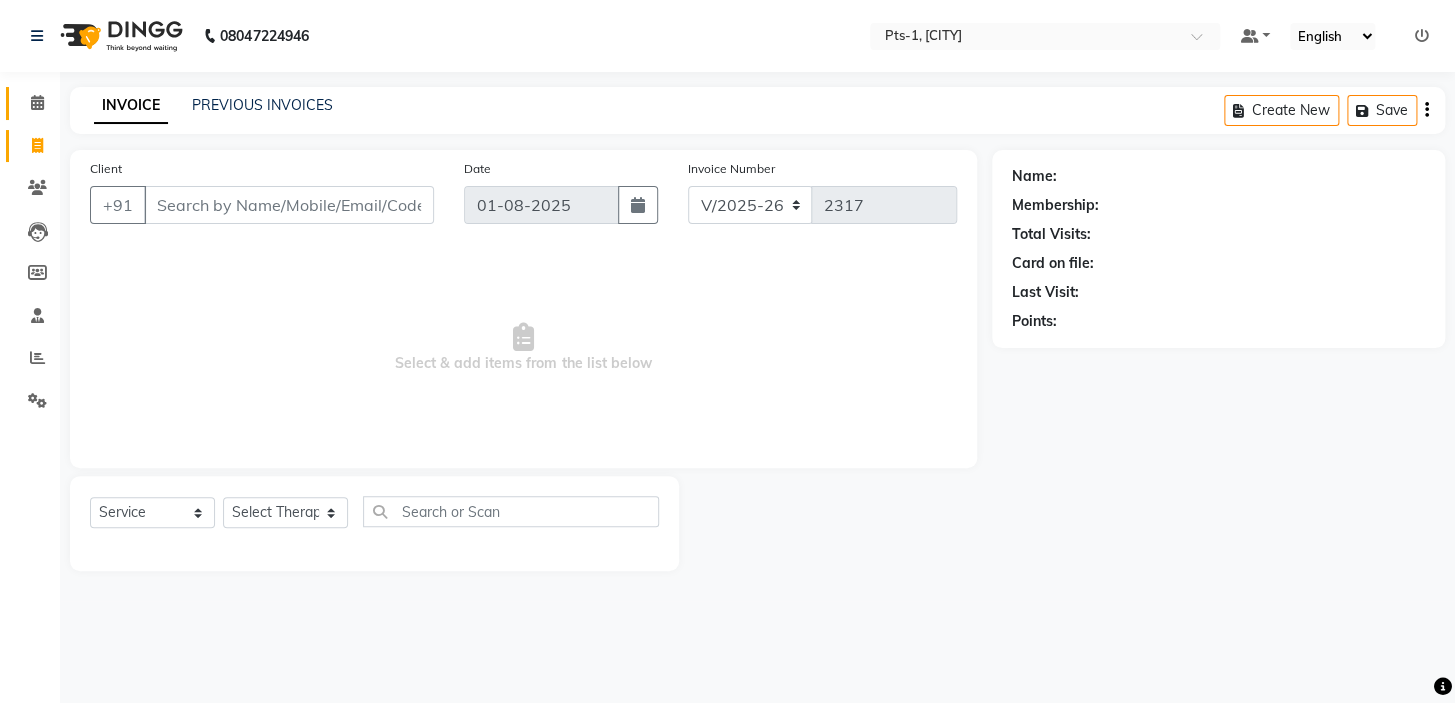 click 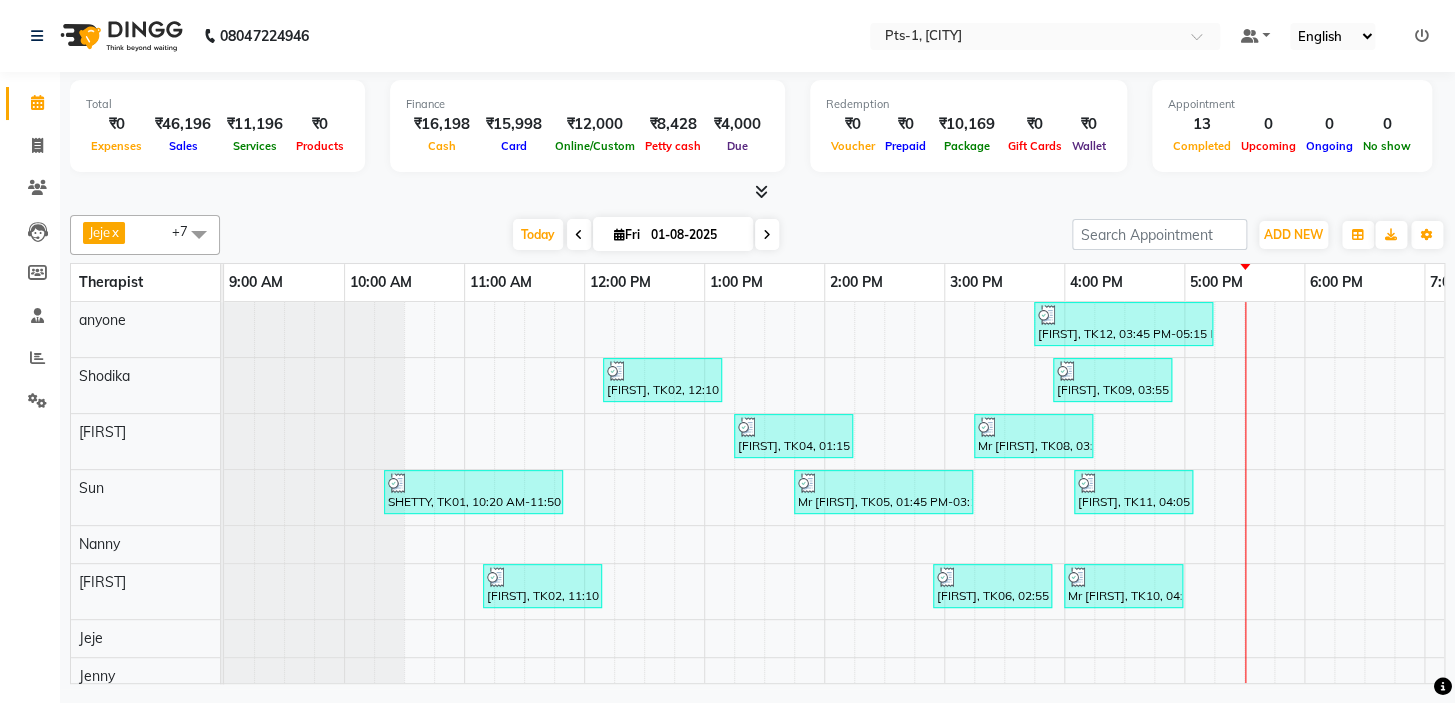 click at bounding box center [761, 191] 